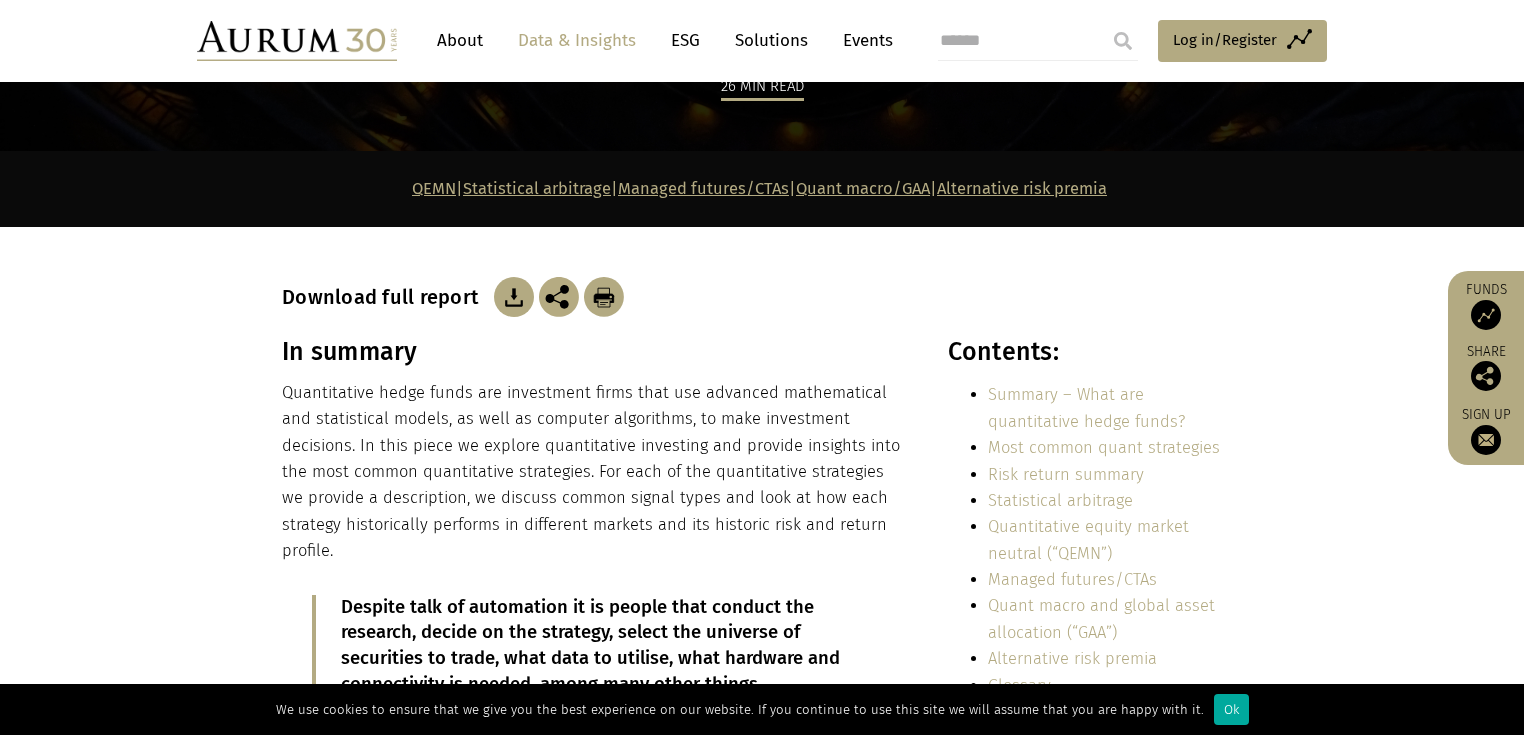 scroll, scrollTop: 320, scrollLeft: 0, axis: vertical 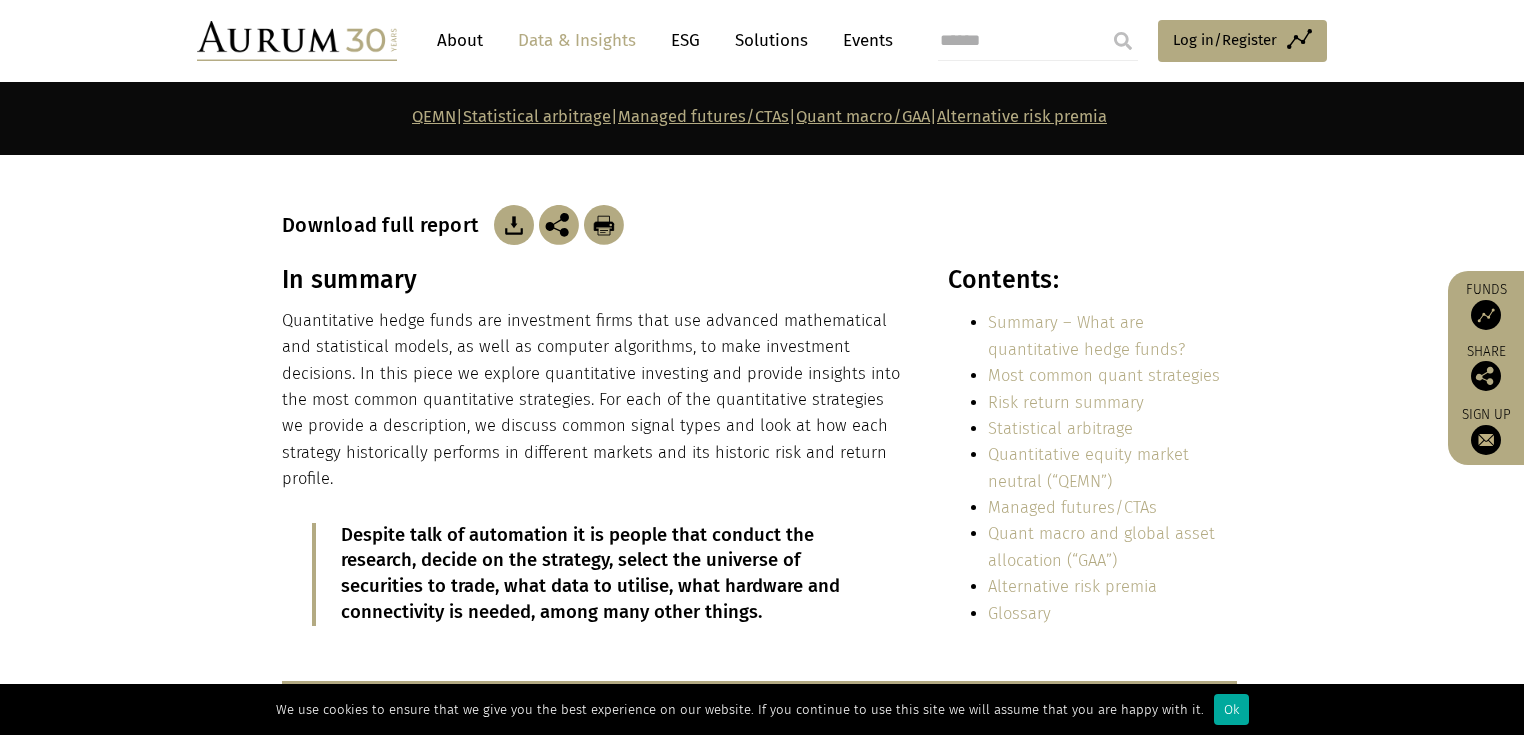 click on "Quantitative hedge funds are investment firms that use advanced mathematical and statistical models, as well as computer algorithms, to make investment decisions. In this piece we explore quantitative investing and provide insights into the most common quantitative strategies. For each of the quantitative strategies we provide a description, we discuss common signal types and look at how each strategy historically performs in different markets and its historic risk and return profile." at bounding box center (593, 400) 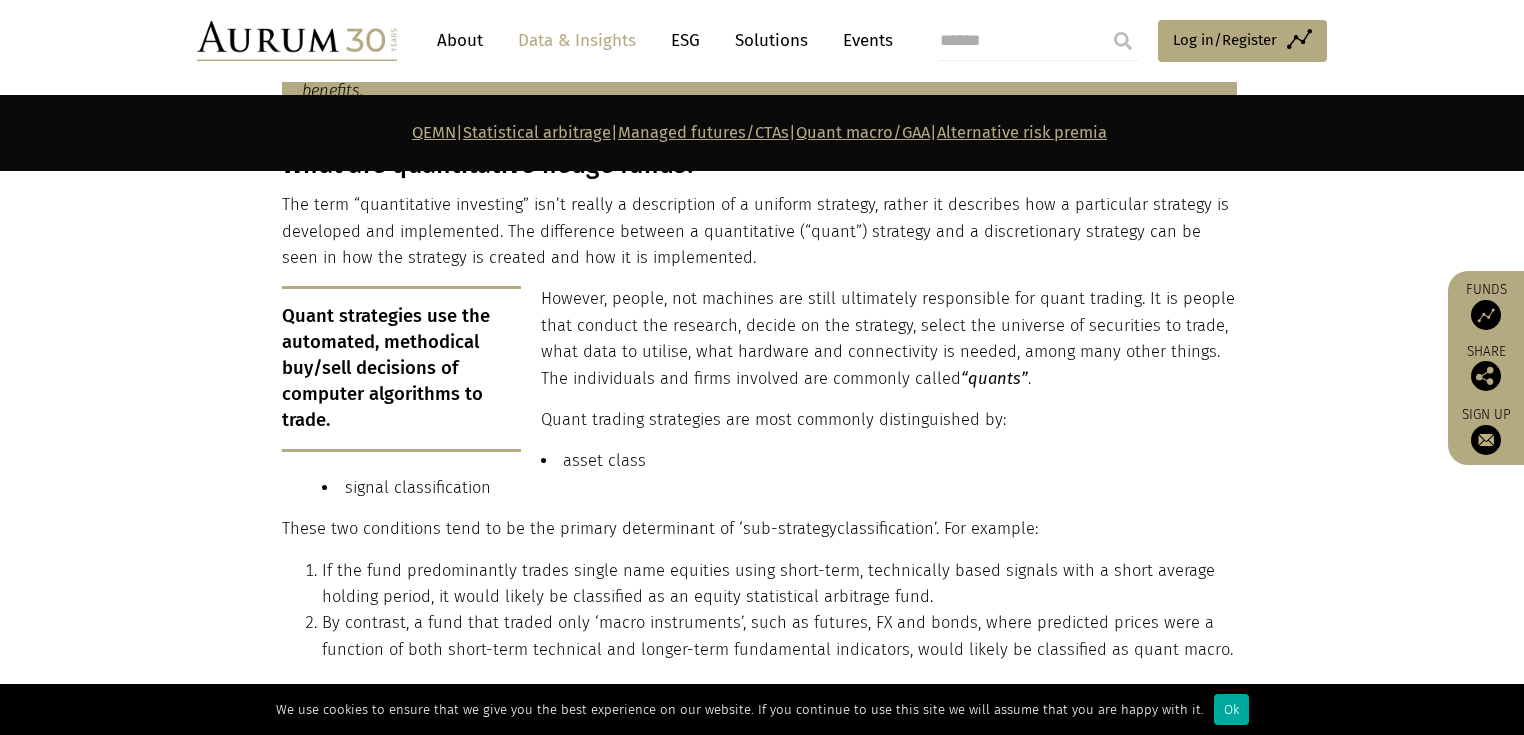 scroll, scrollTop: 1680, scrollLeft: 0, axis: vertical 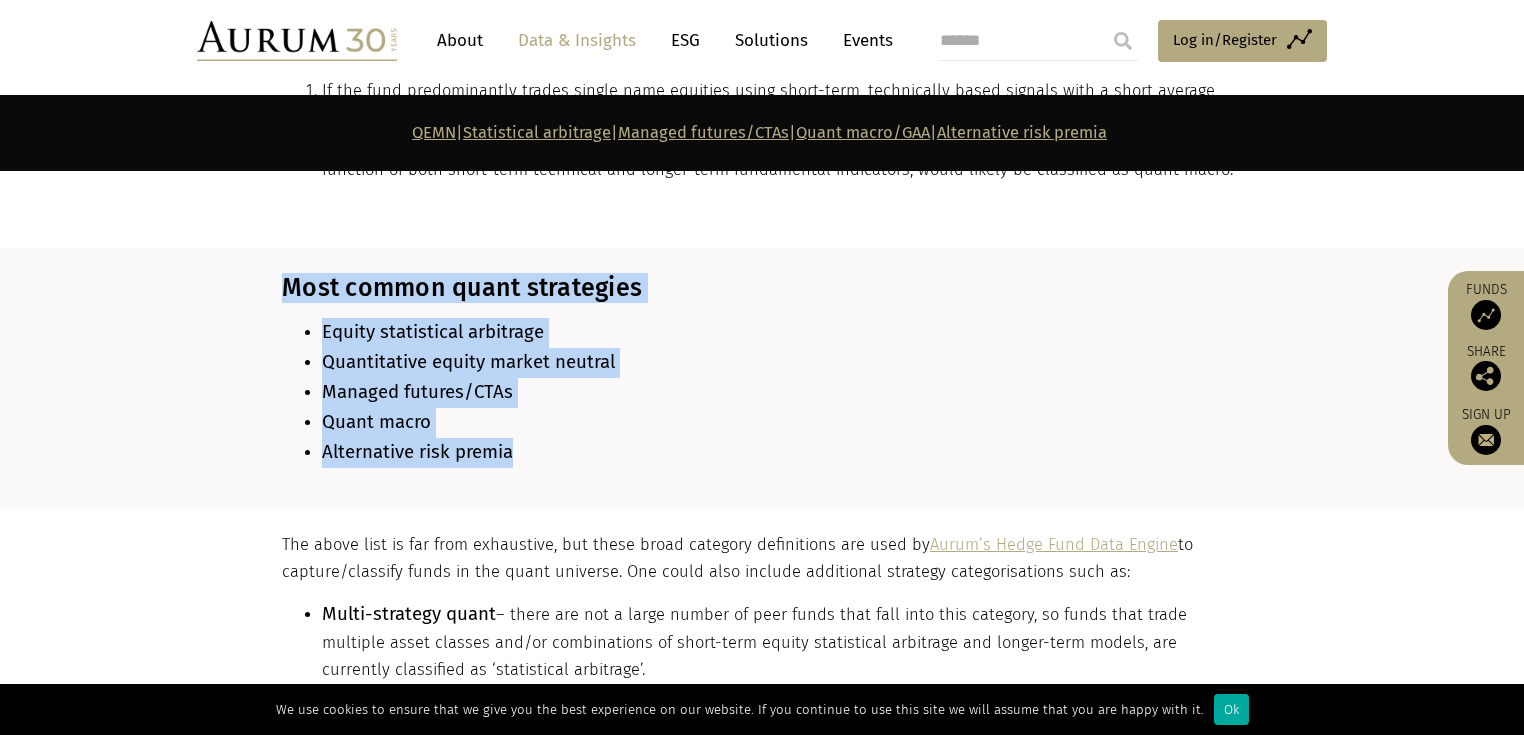 drag, startPoint x: 243, startPoint y: 267, endPoint x: 540, endPoint y: 442, distance: 344.72308 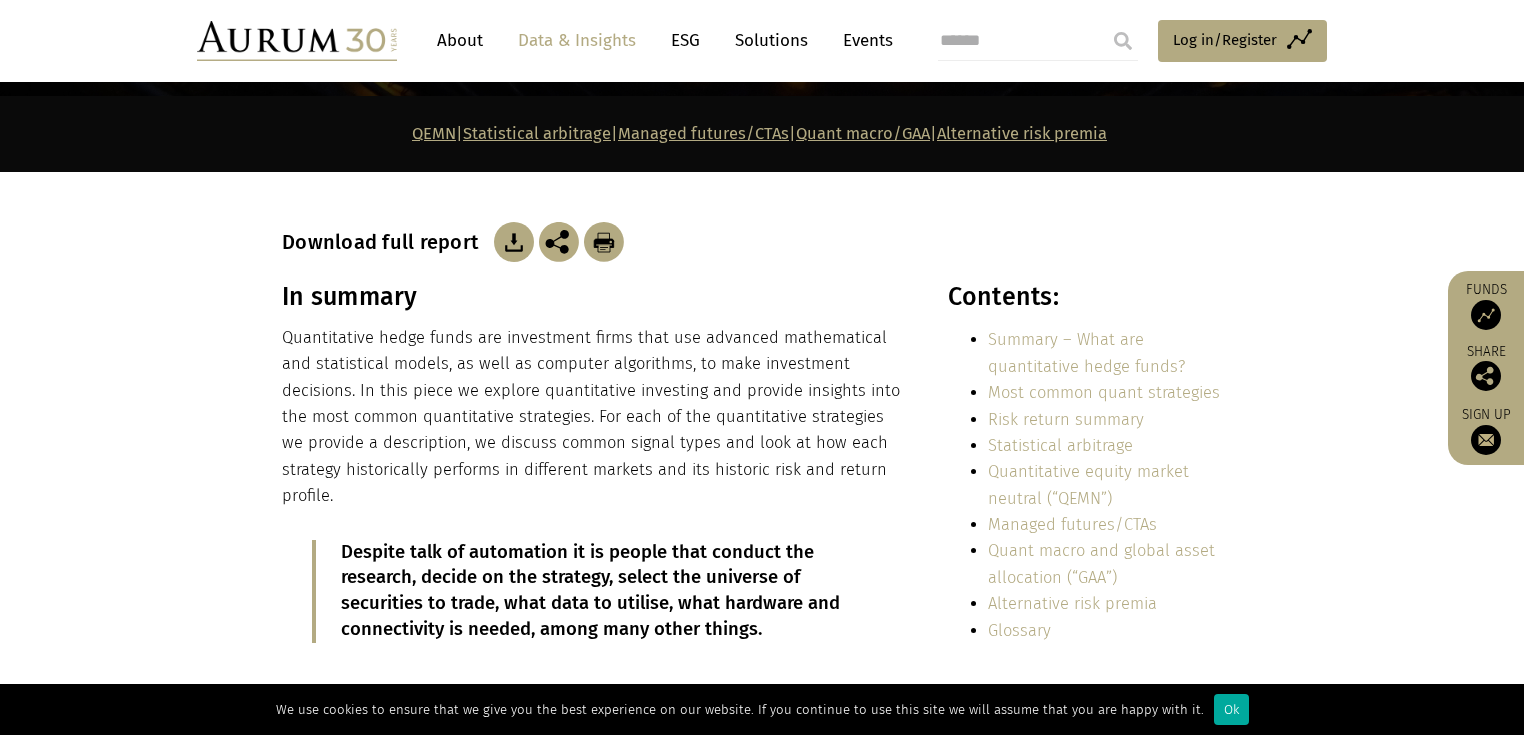 scroll, scrollTop: 320, scrollLeft: 0, axis: vertical 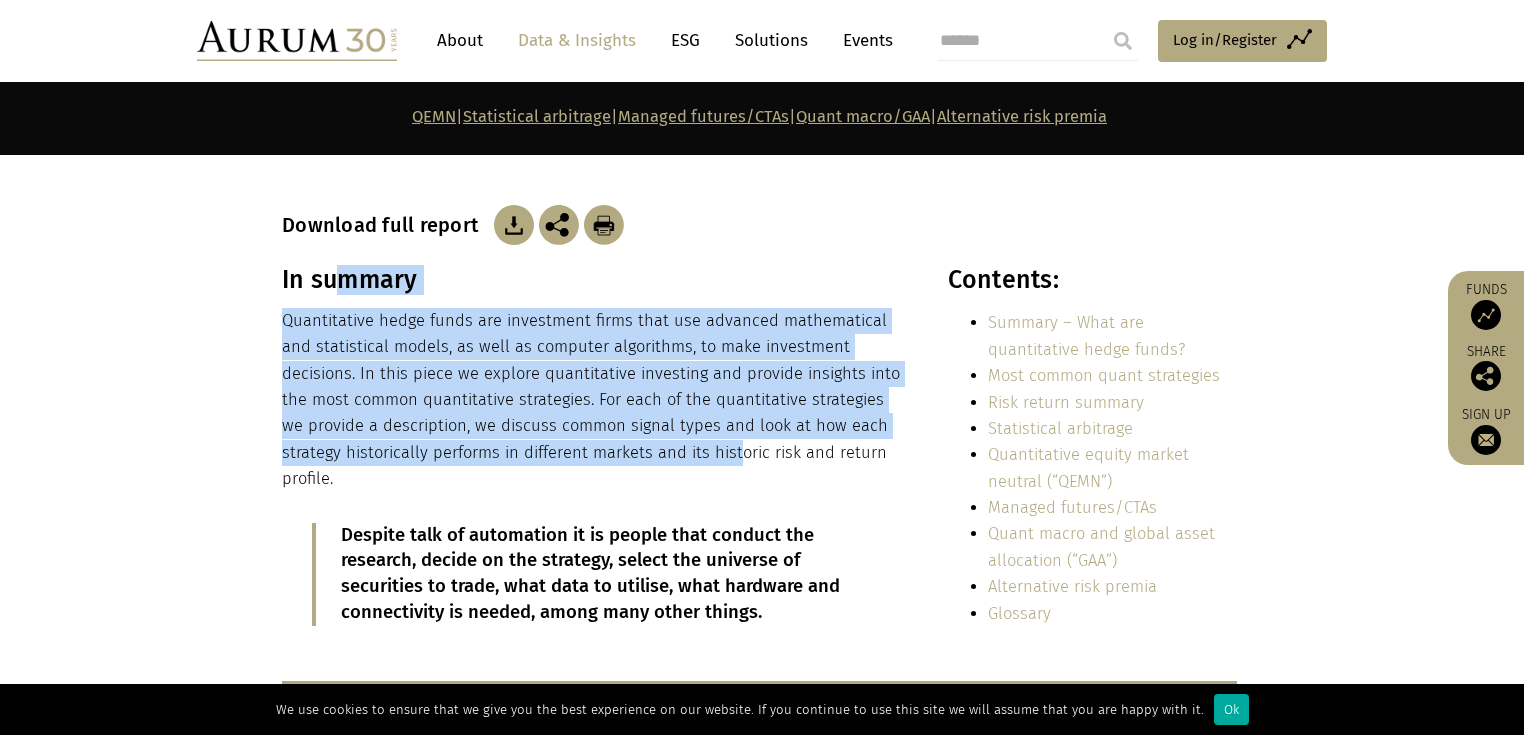 drag, startPoint x: 330, startPoint y: 276, endPoint x: 671, endPoint y: 455, distance: 385.12595 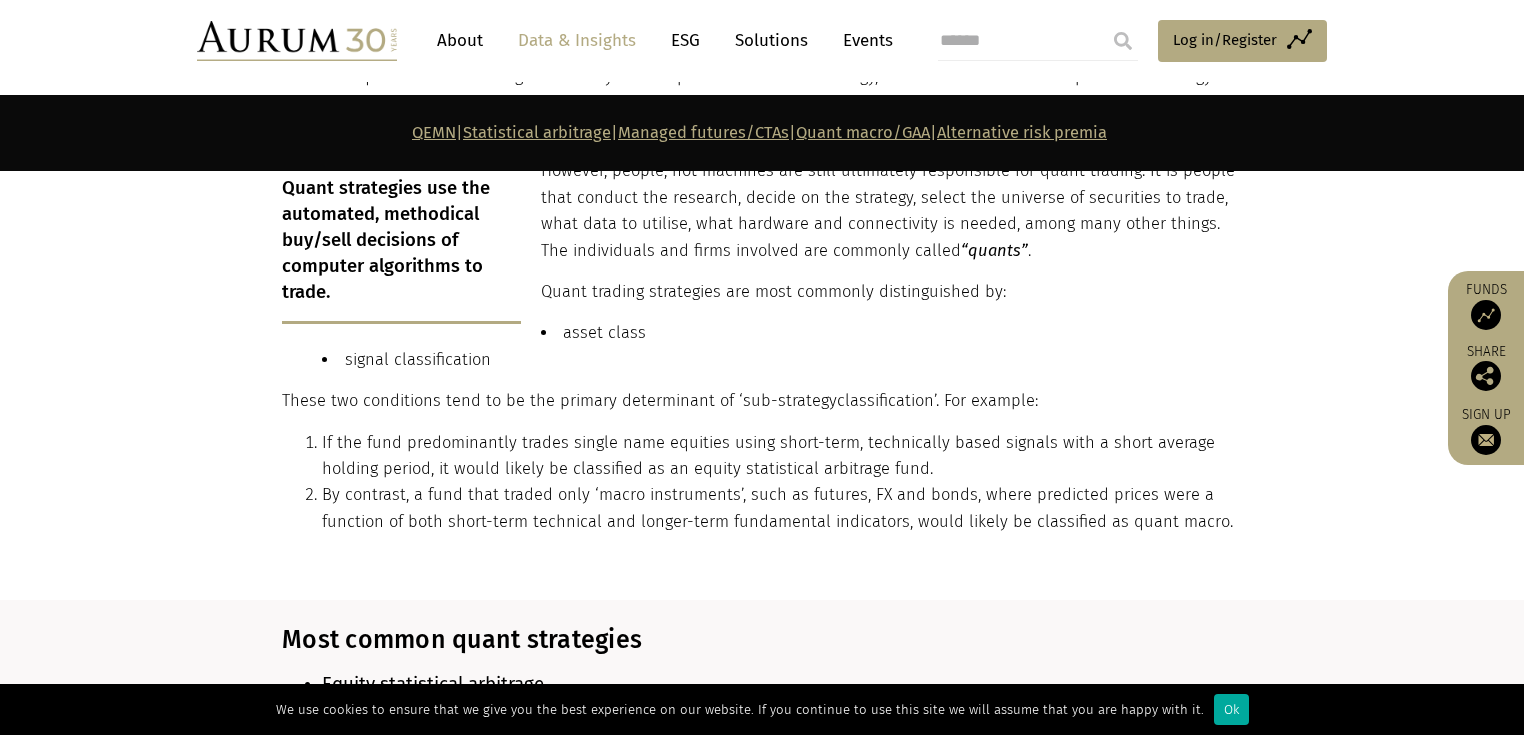 scroll, scrollTop: 1360, scrollLeft: 0, axis: vertical 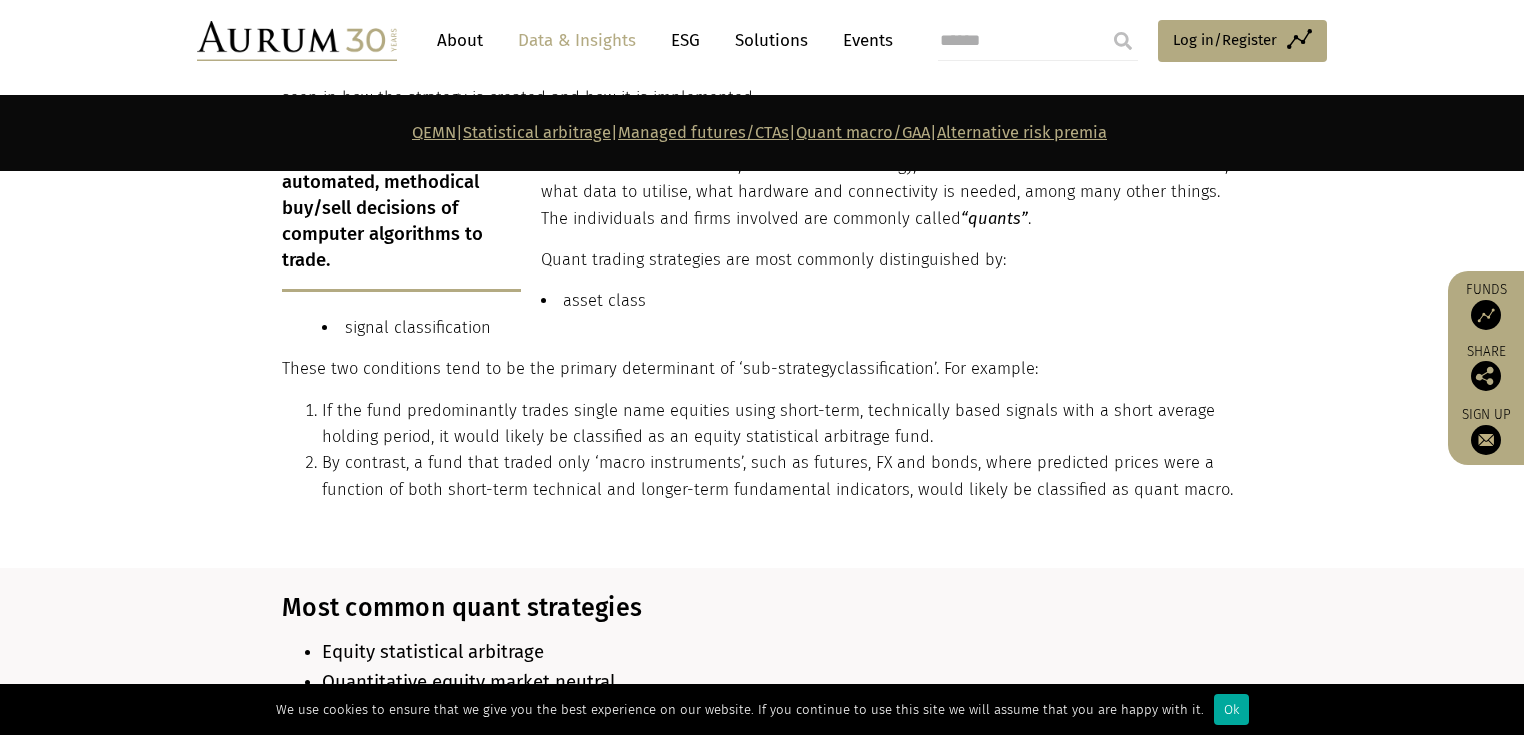click on "By contrast, a fund that traded only ‘macro instruments’, such as futures, FX and bonds, where predicted prices were a function of both short-term technical and longer-term fundamental indicators, would likely be classified as quant macro." at bounding box center (779, 476) 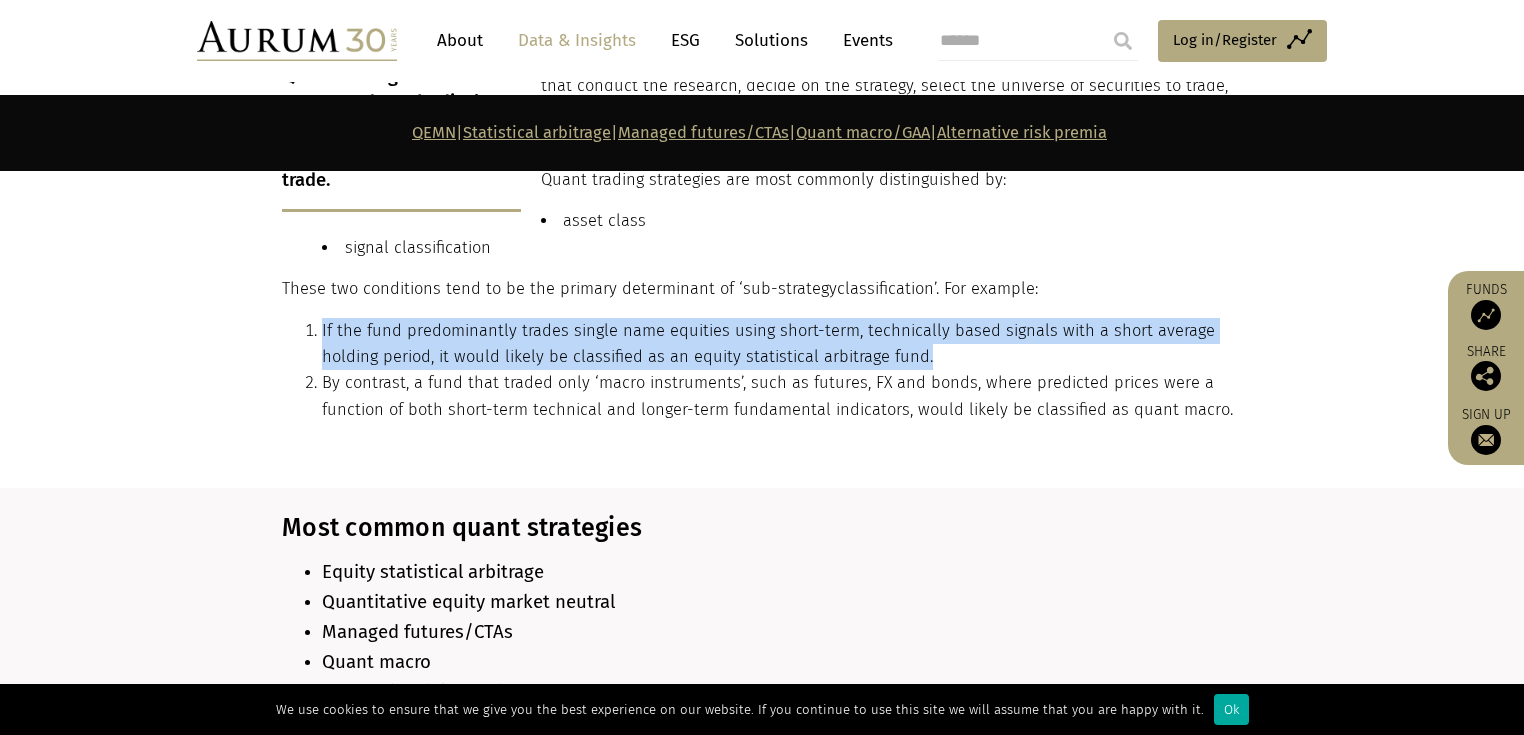 drag, startPoint x: 300, startPoint y: 306, endPoint x: 1174, endPoint y: 349, distance: 875.0571 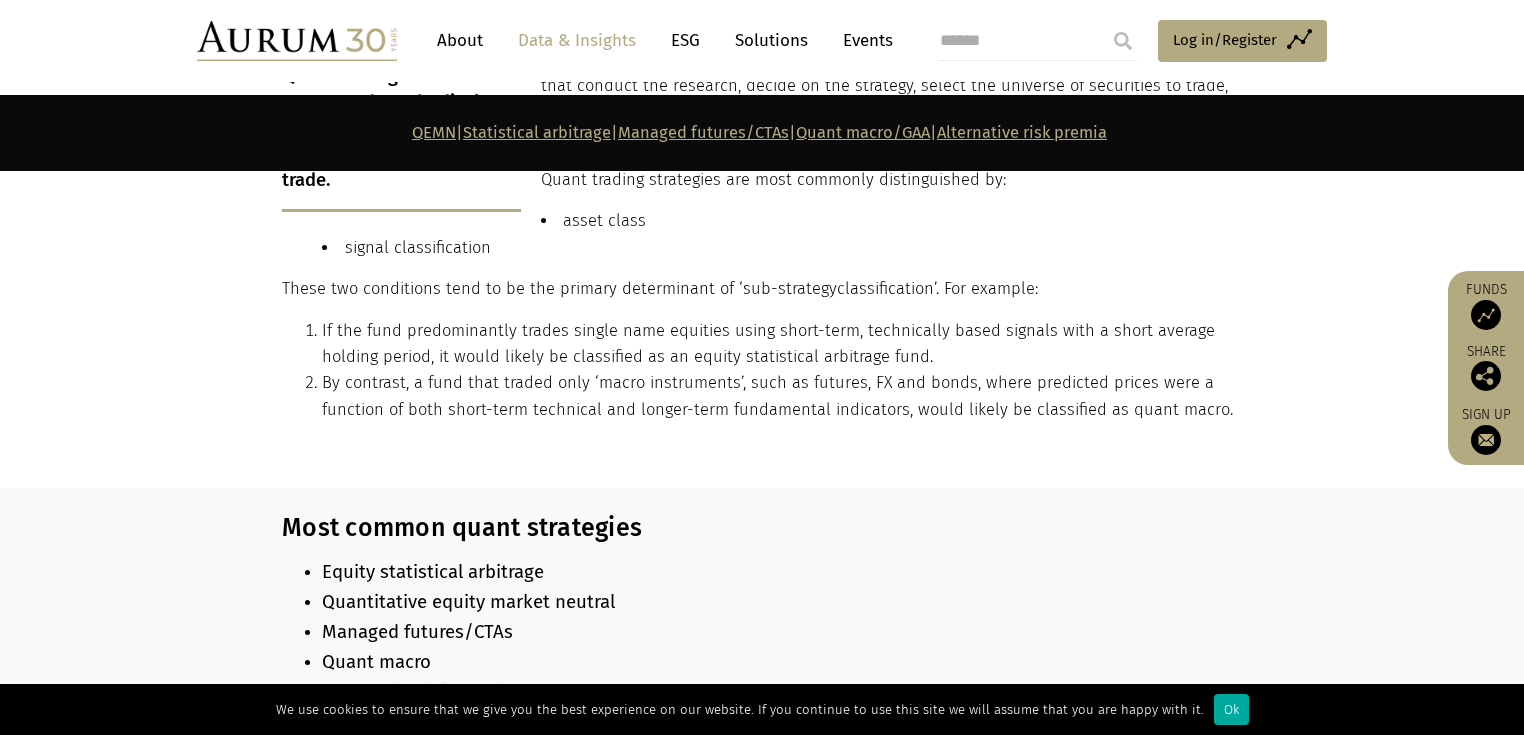 click on "Most common quant strategies" at bounding box center (759, 528) 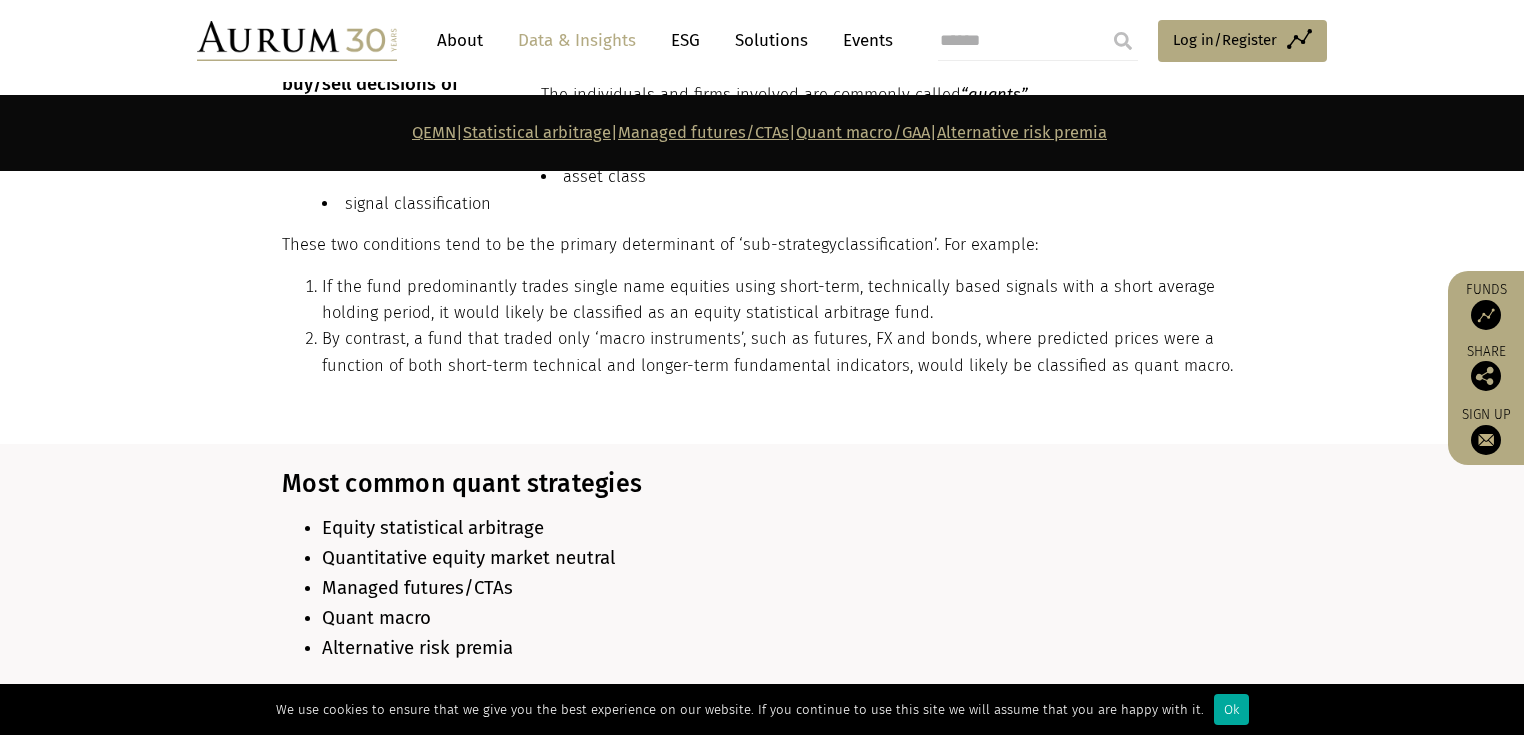 scroll, scrollTop: 1520, scrollLeft: 0, axis: vertical 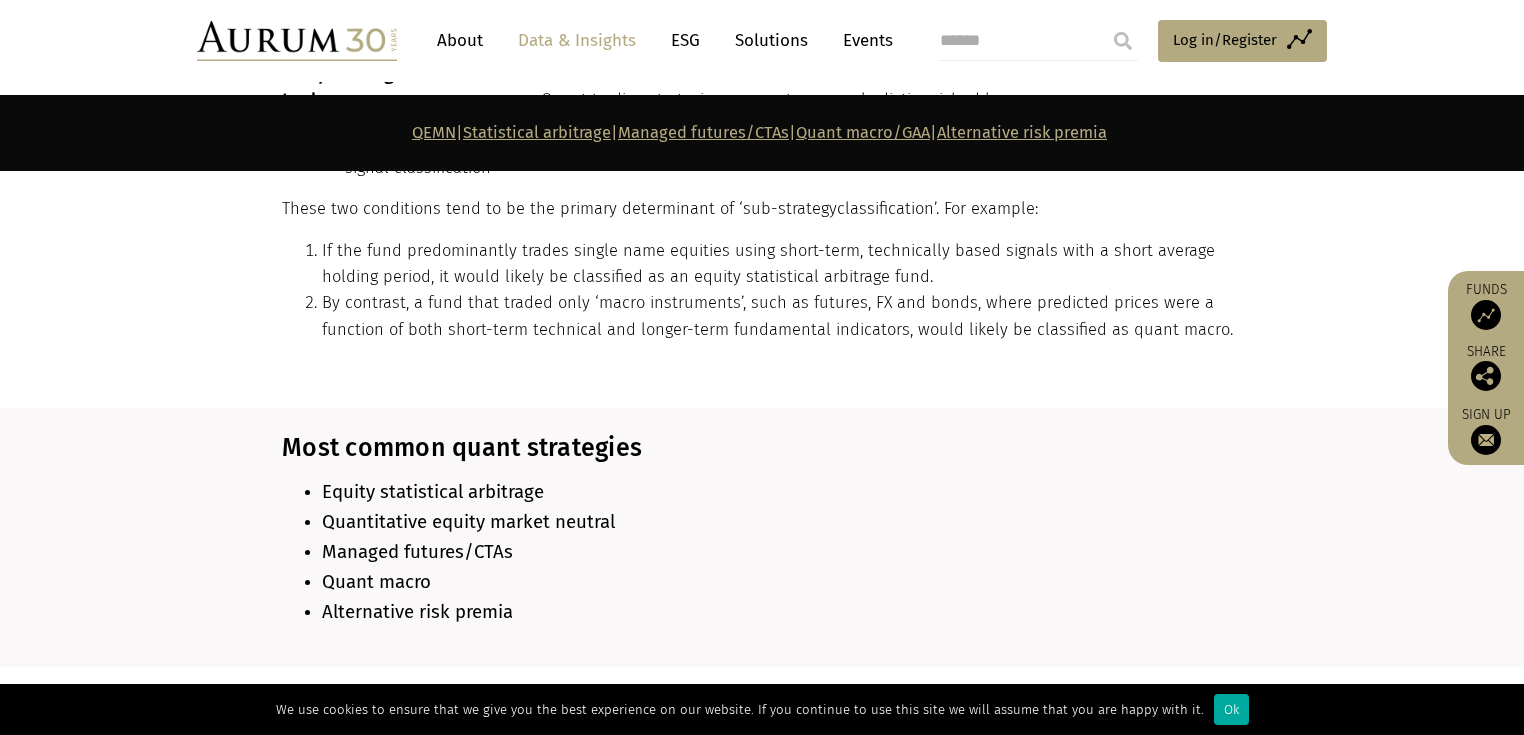 click on "Most common quant strategies
Equity statistical arbitrage
Quantitative equity market neutral
Managed futures/CTAs
Quant macro
Alternative risk premia" at bounding box center [762, 537] 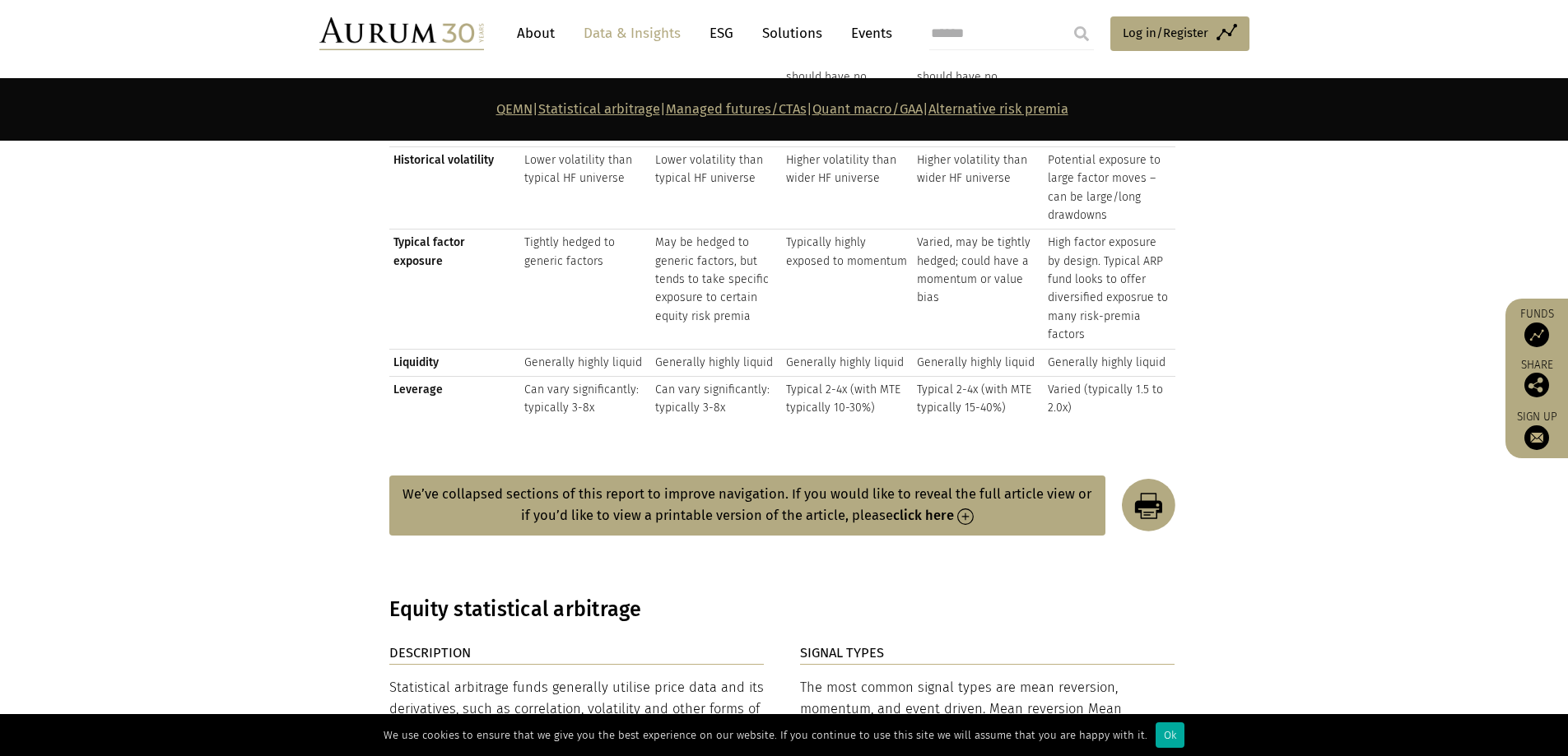 scroll, scrollTop: 2369, scrollLeft: 0, axis: vertical 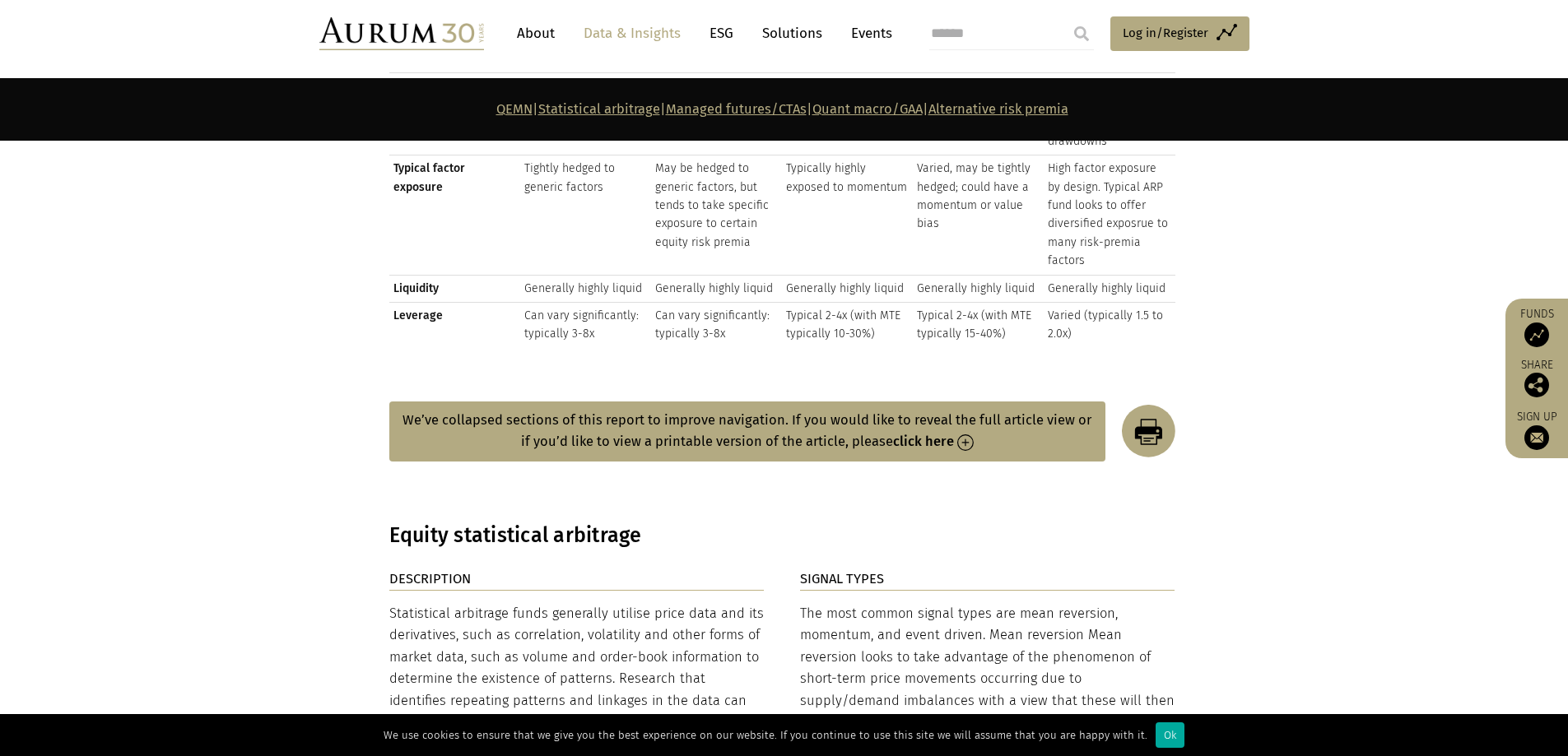 click on "click here" at bounding box center [924, 441] 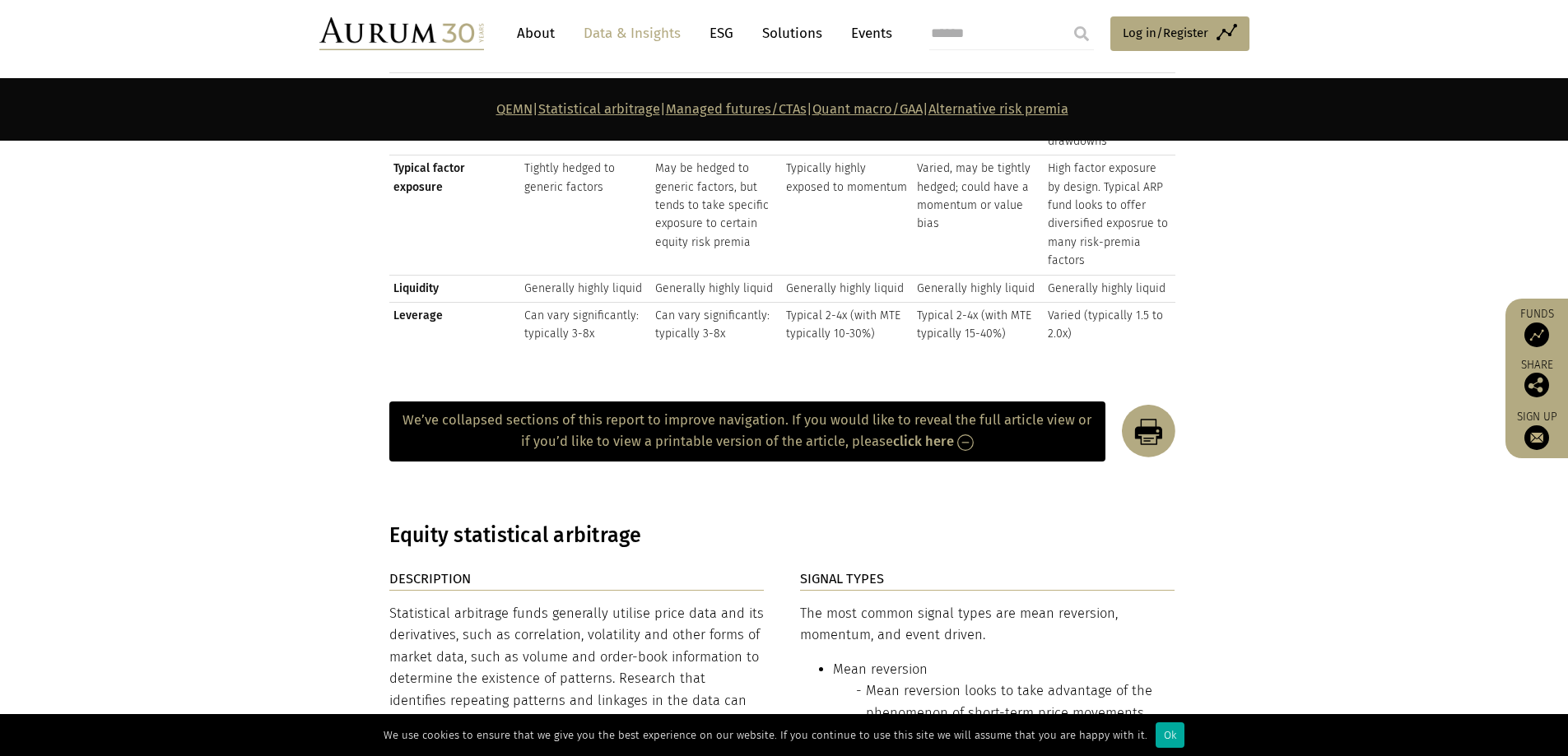 click on "click here" at bounding box center [924, 441] 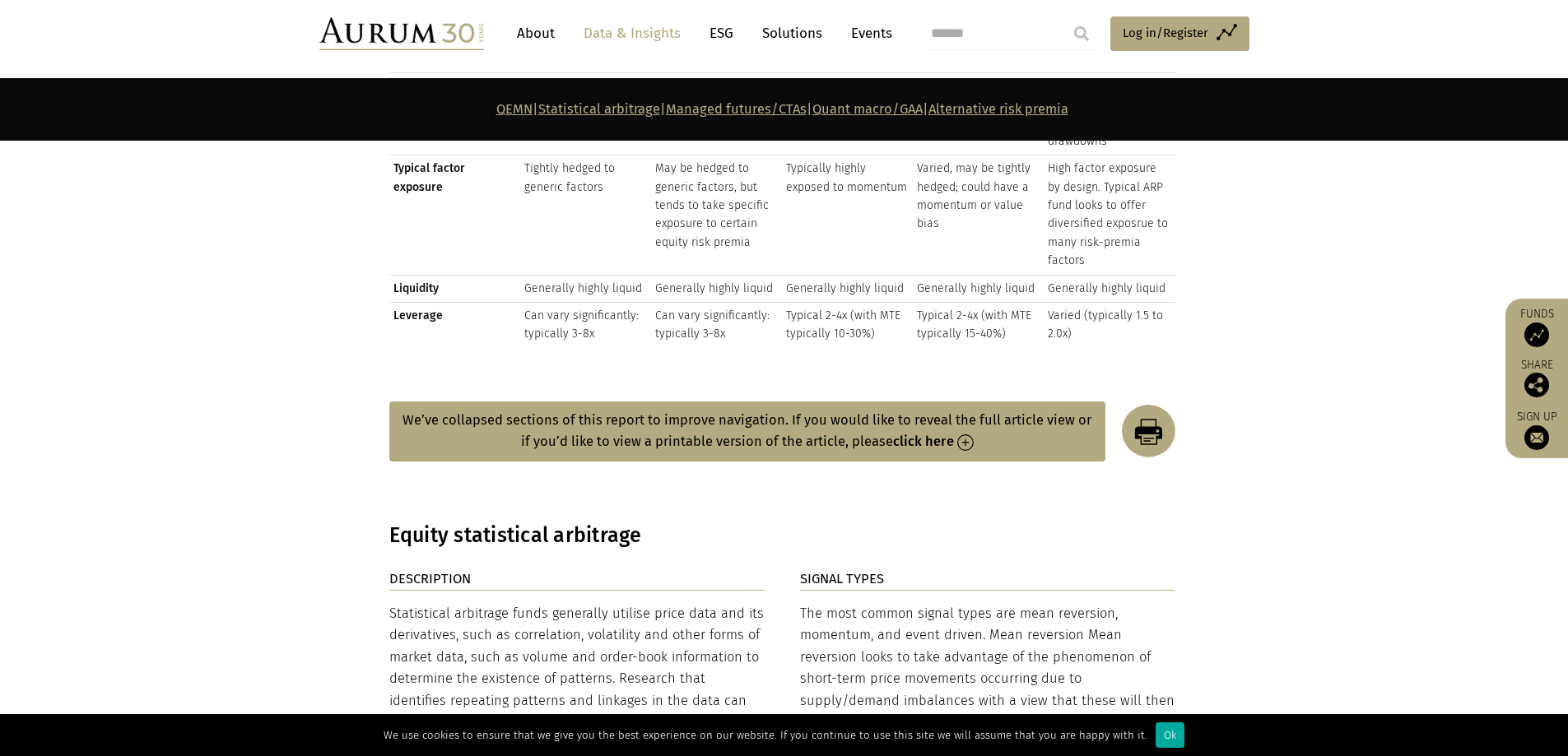 click on "click here" at bounding box center (924, 441) 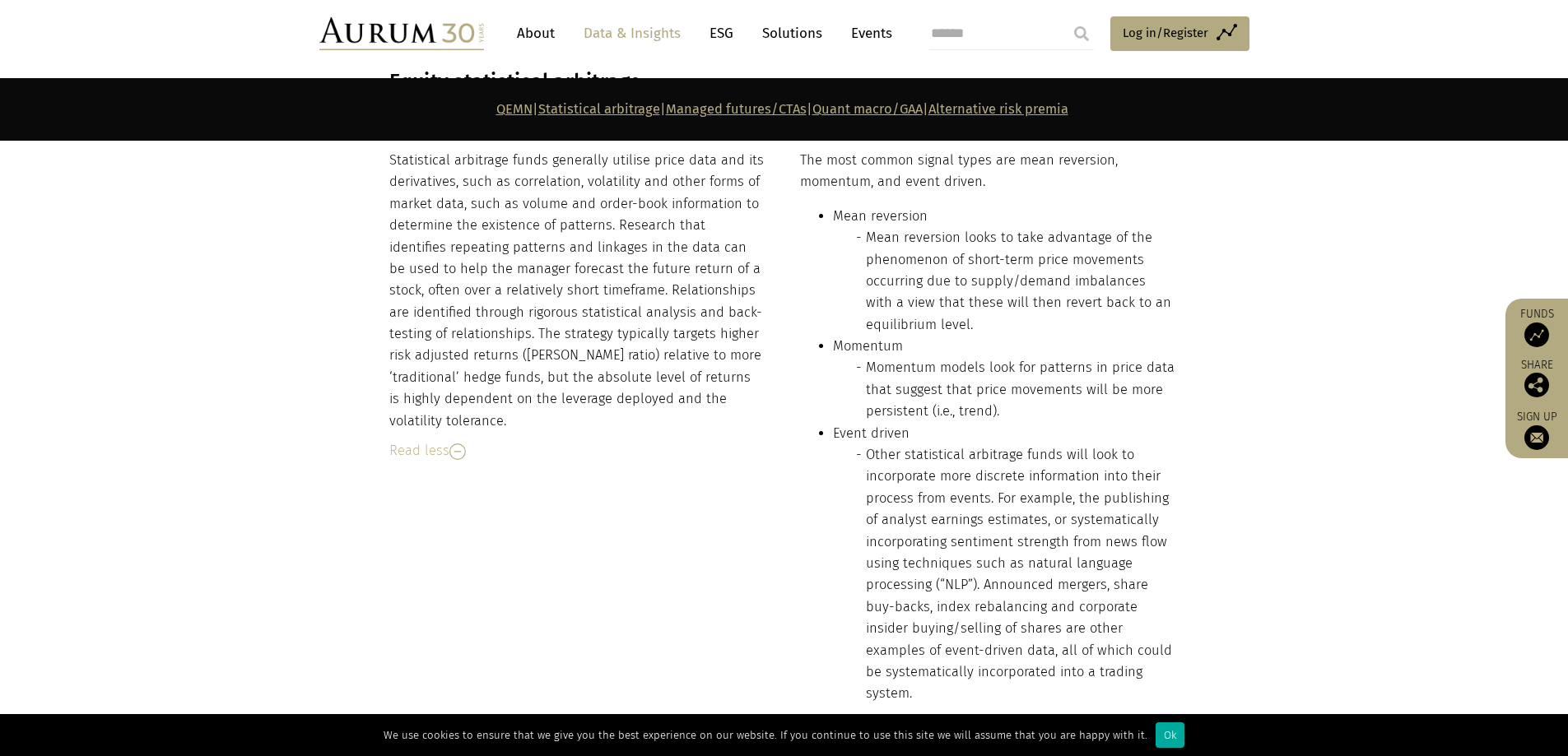 scroll, scrollTop: 2451, scrollLeft: 0, axis: vertical 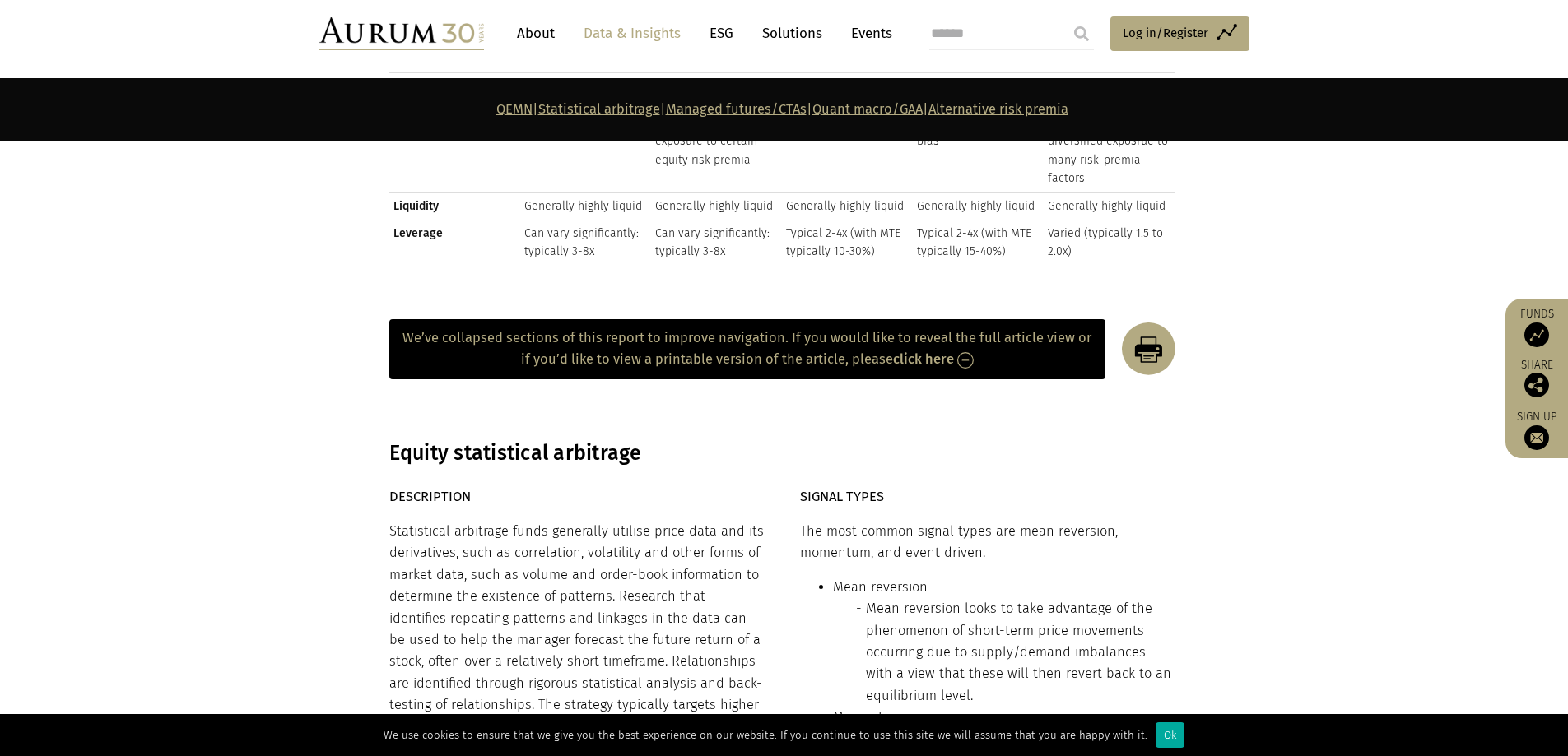 click on "click here" at bounding box center [924, 359] 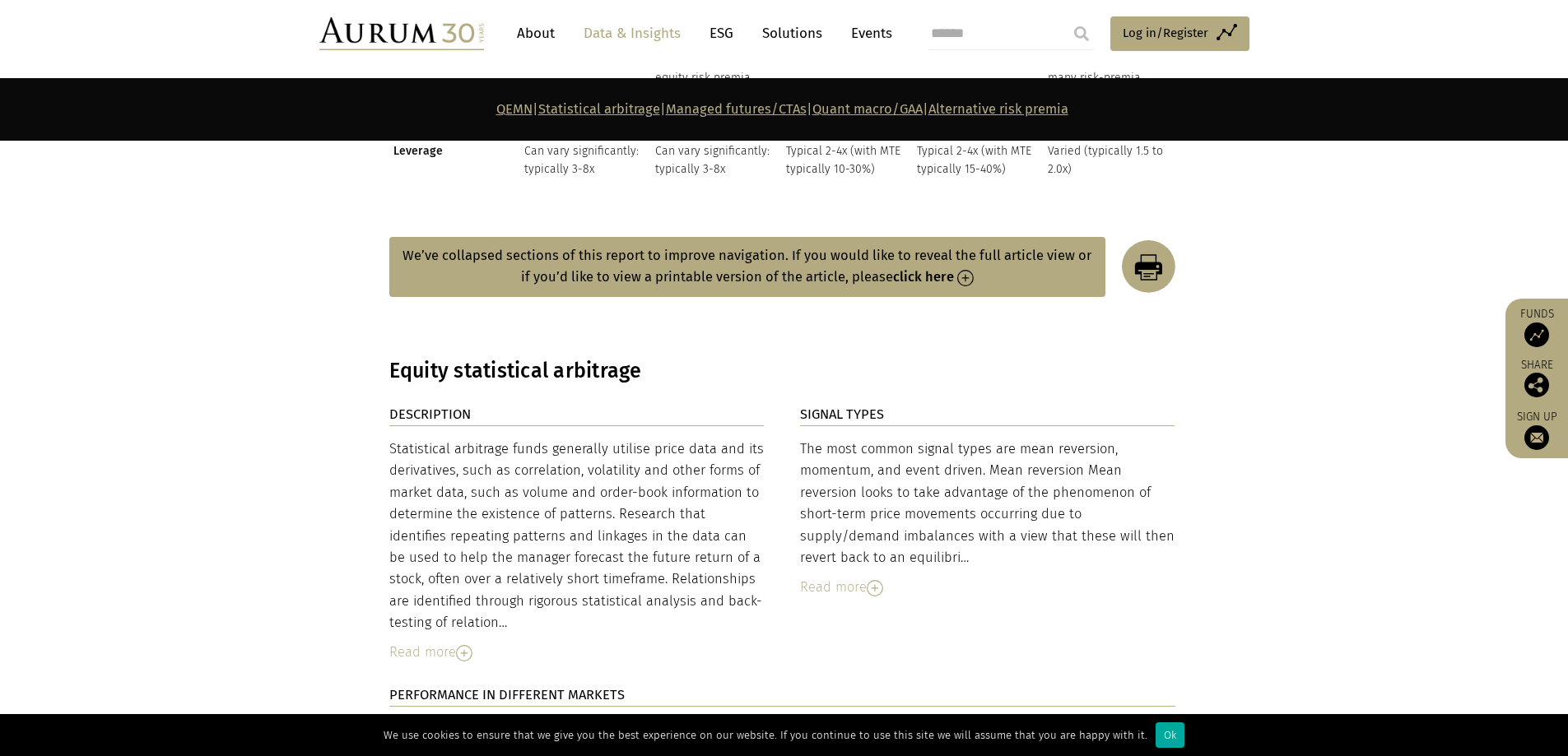click on "click here" at bounding box center (924, 276) 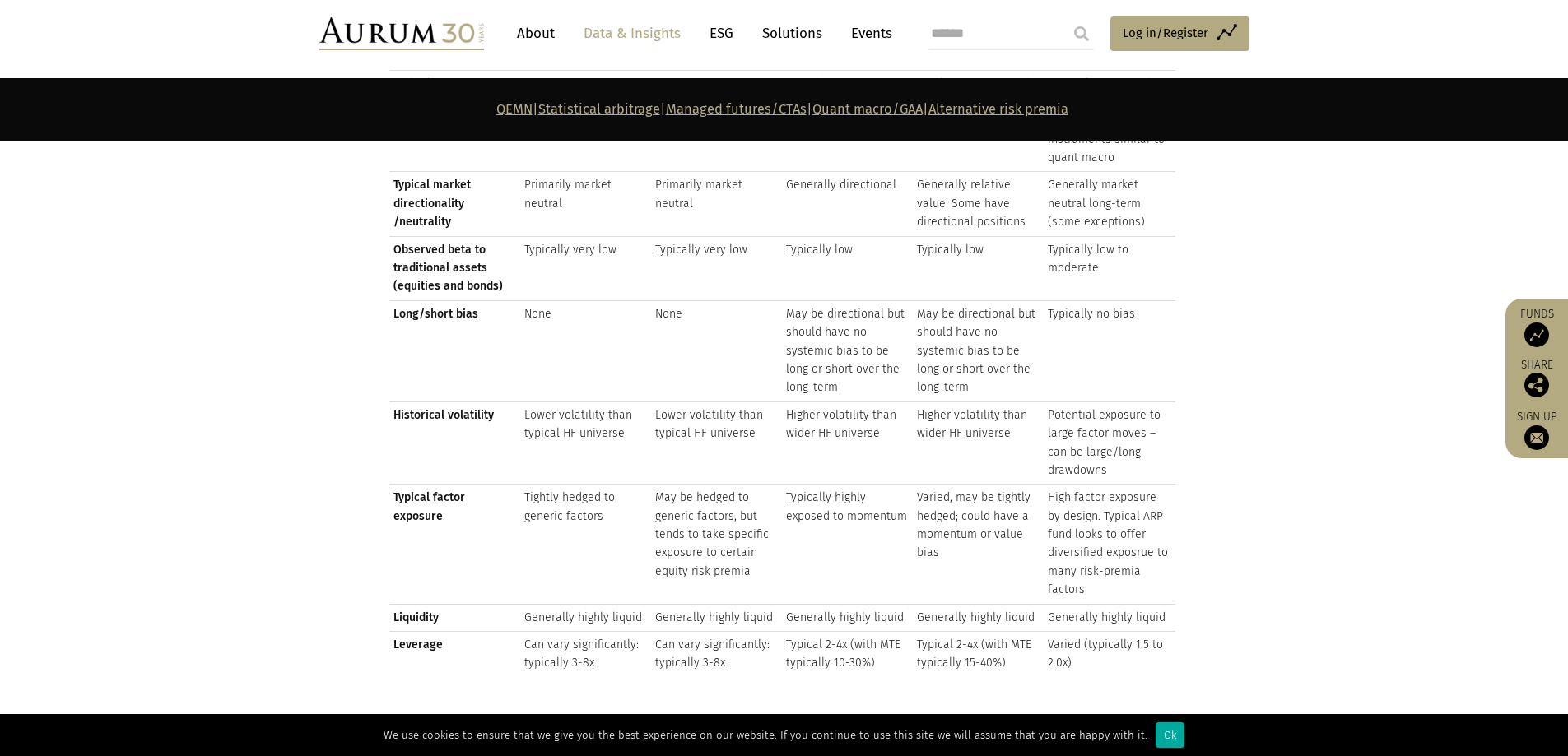 scroll, scrollTop: 1876, scrollLeft: 0, axis: vertical 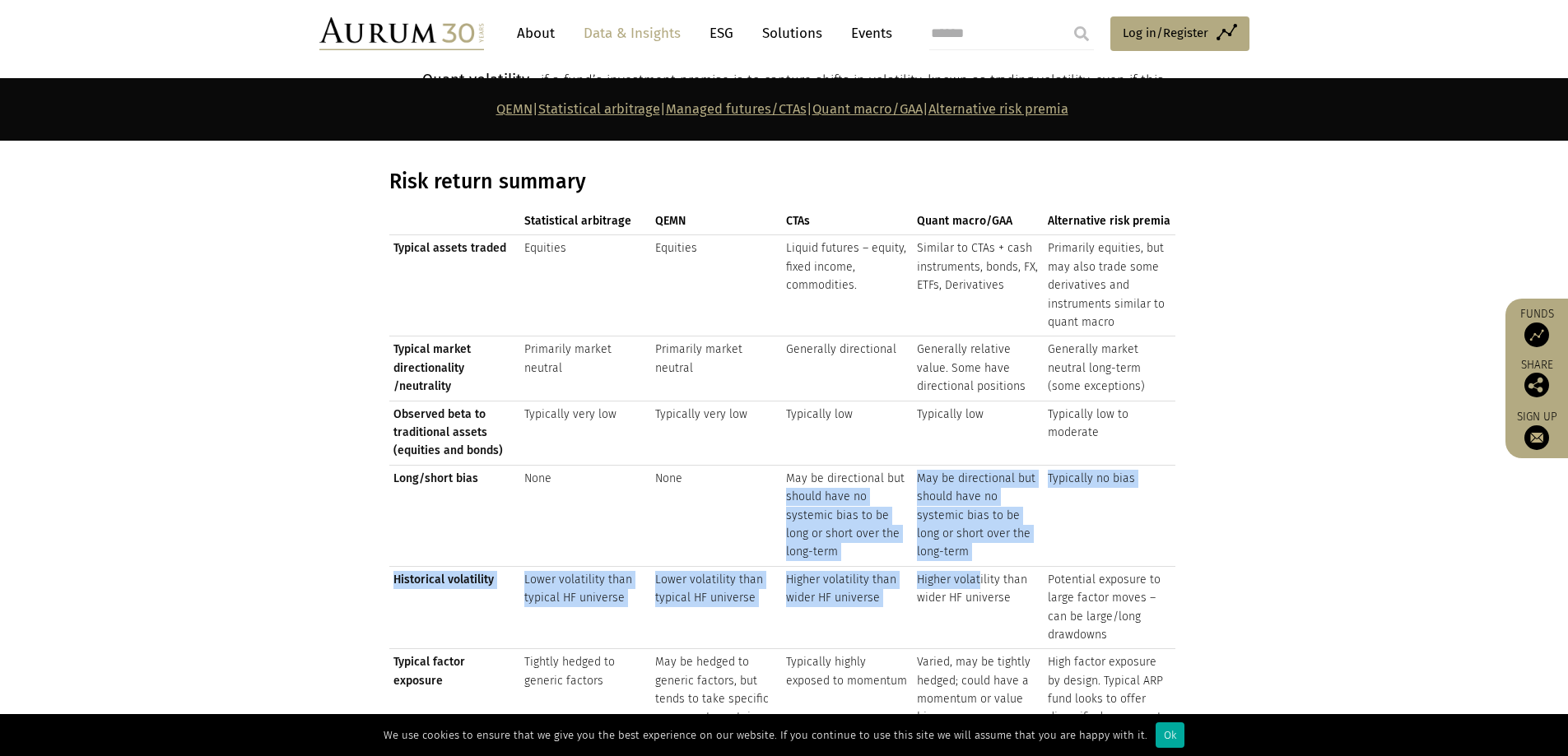drag, startPoint x: 938, startPoint y: 485, endPoint x: 979, endPoint y: 570, distance: 94.37161 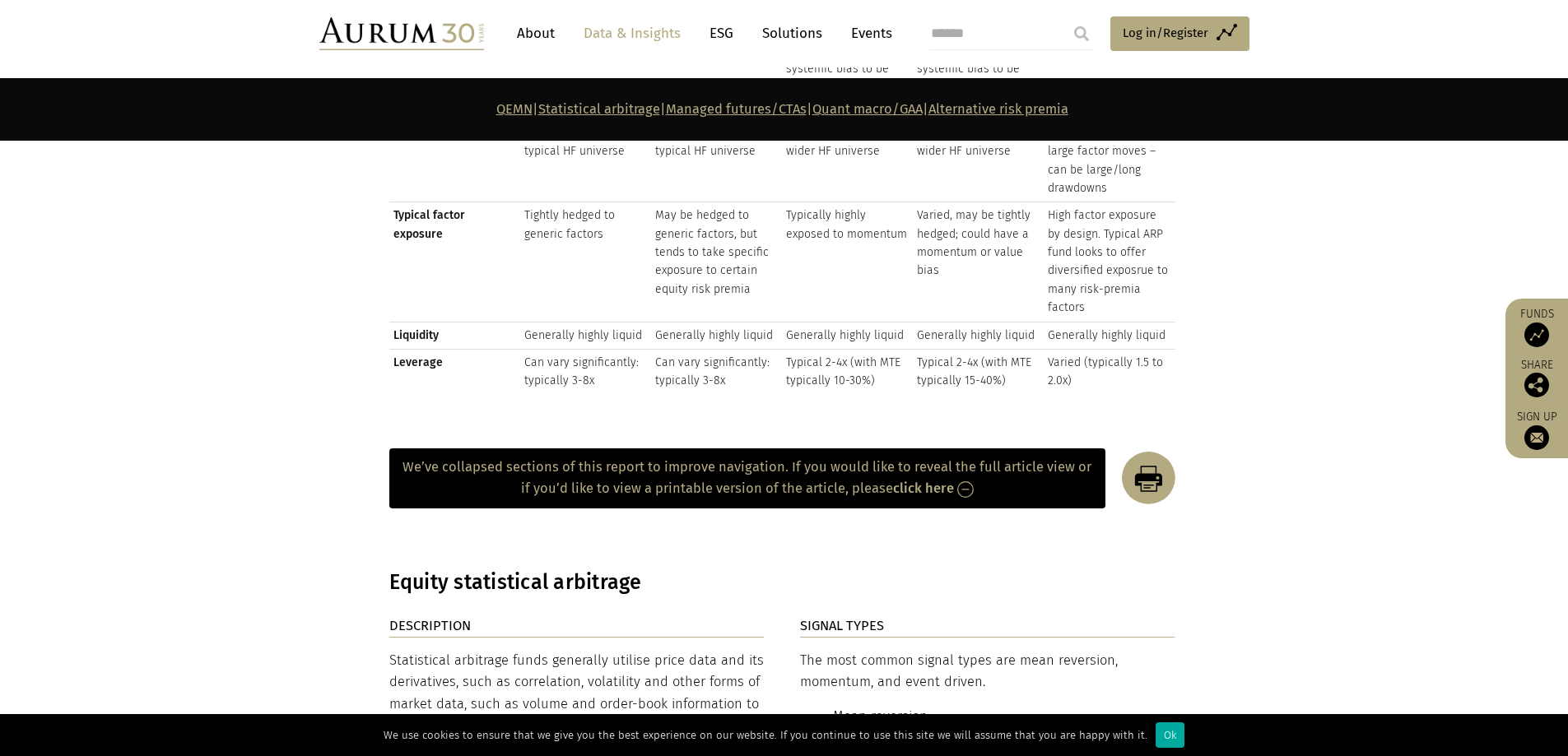 scroll, scrollTop: 2616, scrollLeft: 0, axis: vertical 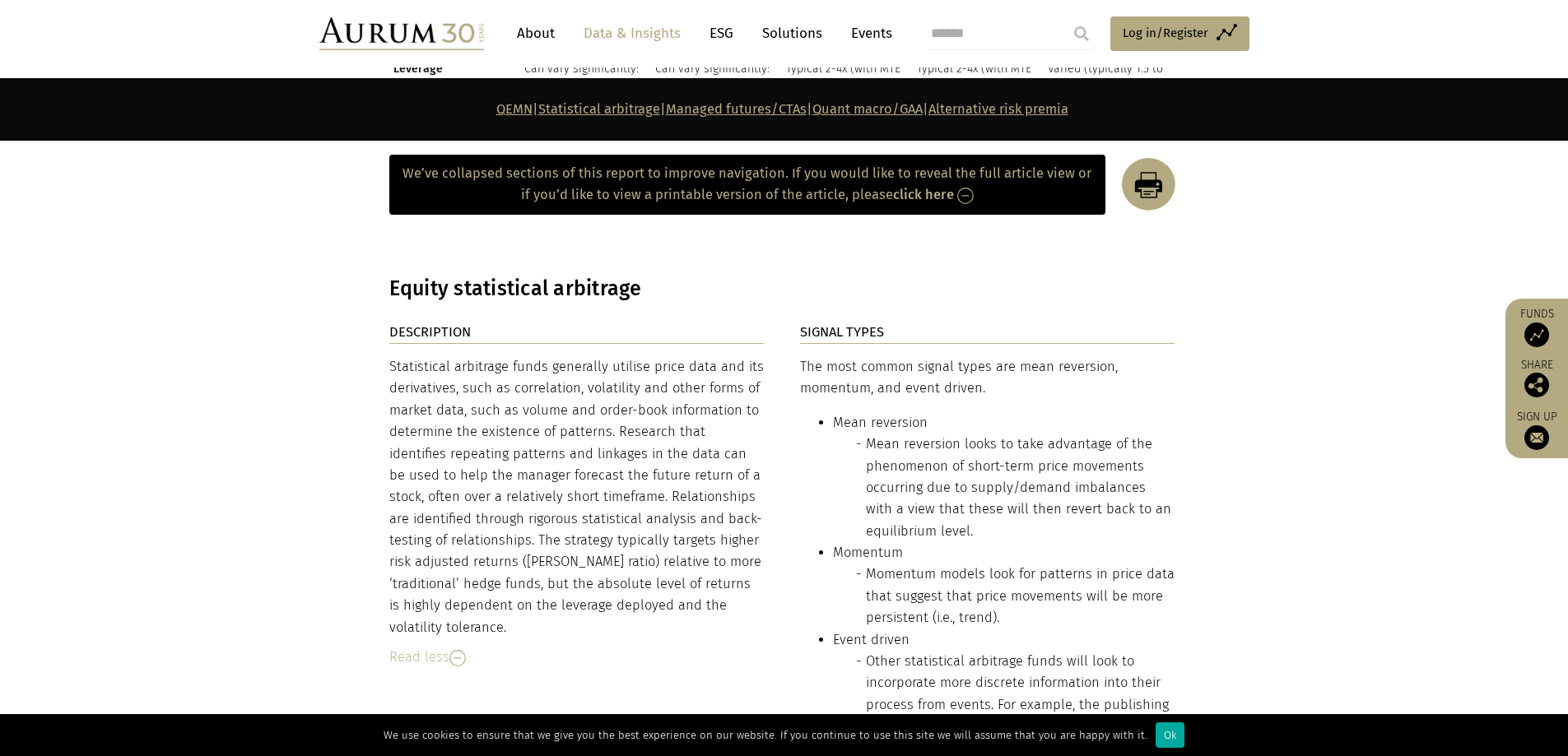 click on "The most common signal types are mean reversion, momentum, and event driven.
Mean reversion
Mean reversion looks to take advantage of the phenomenon of short-term price movements occurring due to supply/demand imbalances with a view that these will then revert back to an equilibrium level.
Momentum
Momentum models look for patterns in price data that suggest that price movements will be more persistent (i.e., trend).
Event driven
Other statistical arbitrage funds will look to incorporate more discrete information into their process from events. For example, the publishing of analyst earnings estimates, or systematically incorporating sentiment strength from news flow using techniques such as natural language processing (“NLP”). Announced mergers, share buy-backs, index rebalancing and corporate insider buying/selling of shares are other examples of event-driven data, all of which could be systematically incorporated into a trading system.
longer-term" at bounding box center [988, 737] 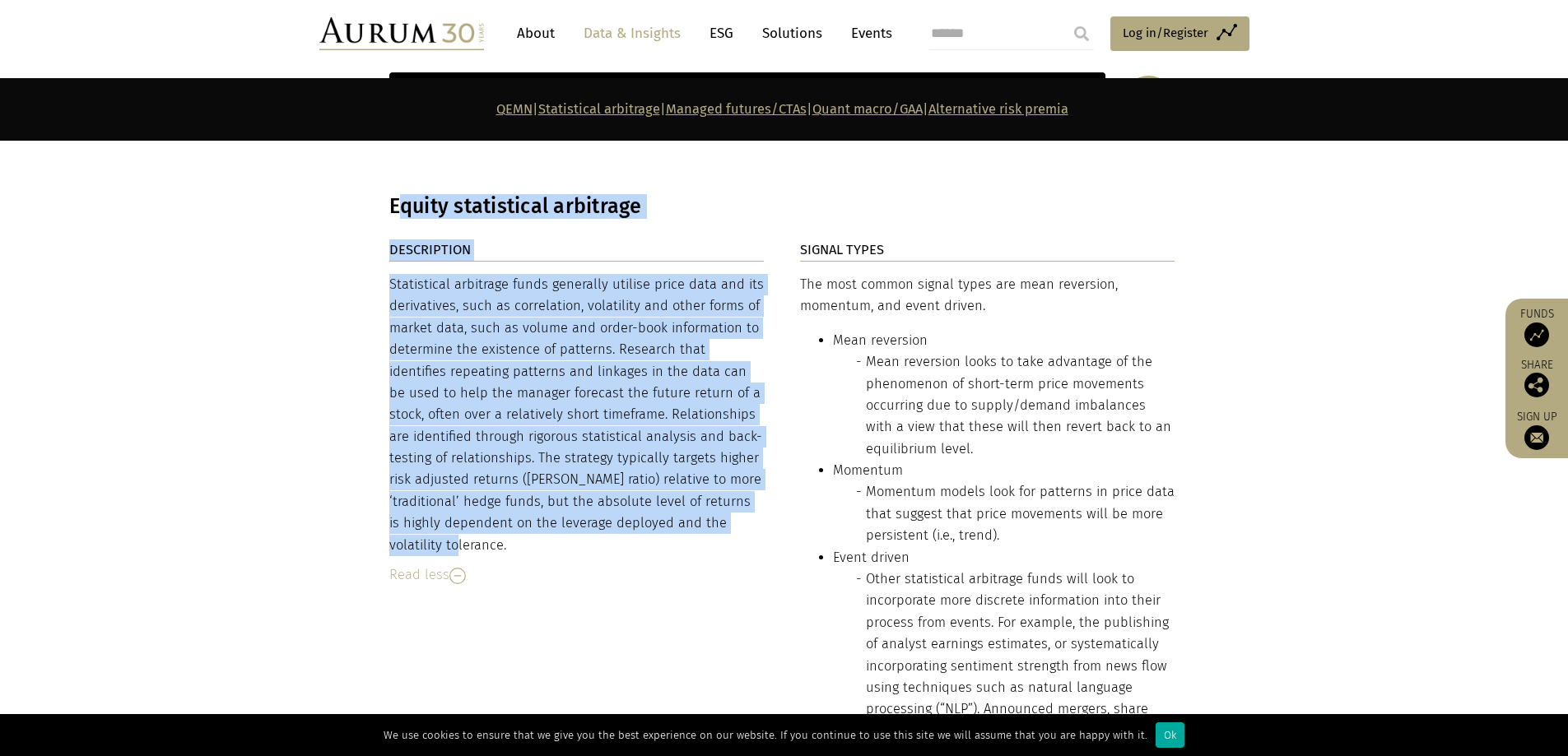 drag, startPoint x: 399, startPoint y: 202, endPoint x: 708, endPoint y: 513, distance: 438.40849 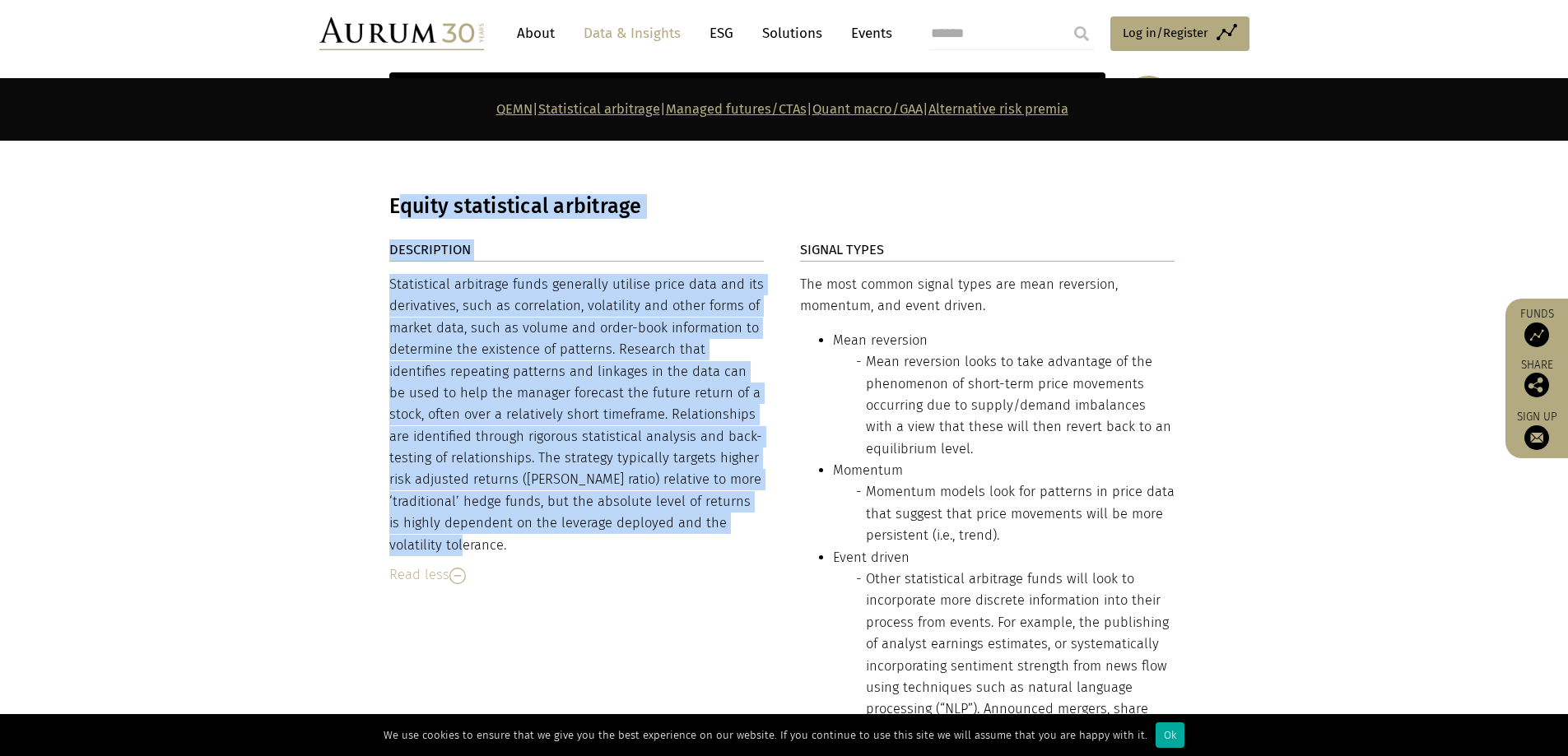 click on "Statistical arbitrage funds generally utilise price data and its derivatives, such as correlation, volatility and other forms of market data, such as volume and order-book information to determine the existence of patterns. Research that identifies repeating patterns and linkages in the data can be used to help the manager forecast the future return of a stock, often over a relatively short timeframe. Relationships are identified through rigorous statistical analysis and back-testing of relationships. The strategy typically targets higher risk adjusted returns ([PERSON_NAME] ratio) relative to more ‘traditional’ hedge funds, but the absolute level of returns is highly dependent on the leverage deployed and the volatility tolerance." at bounding box center [577, 415] 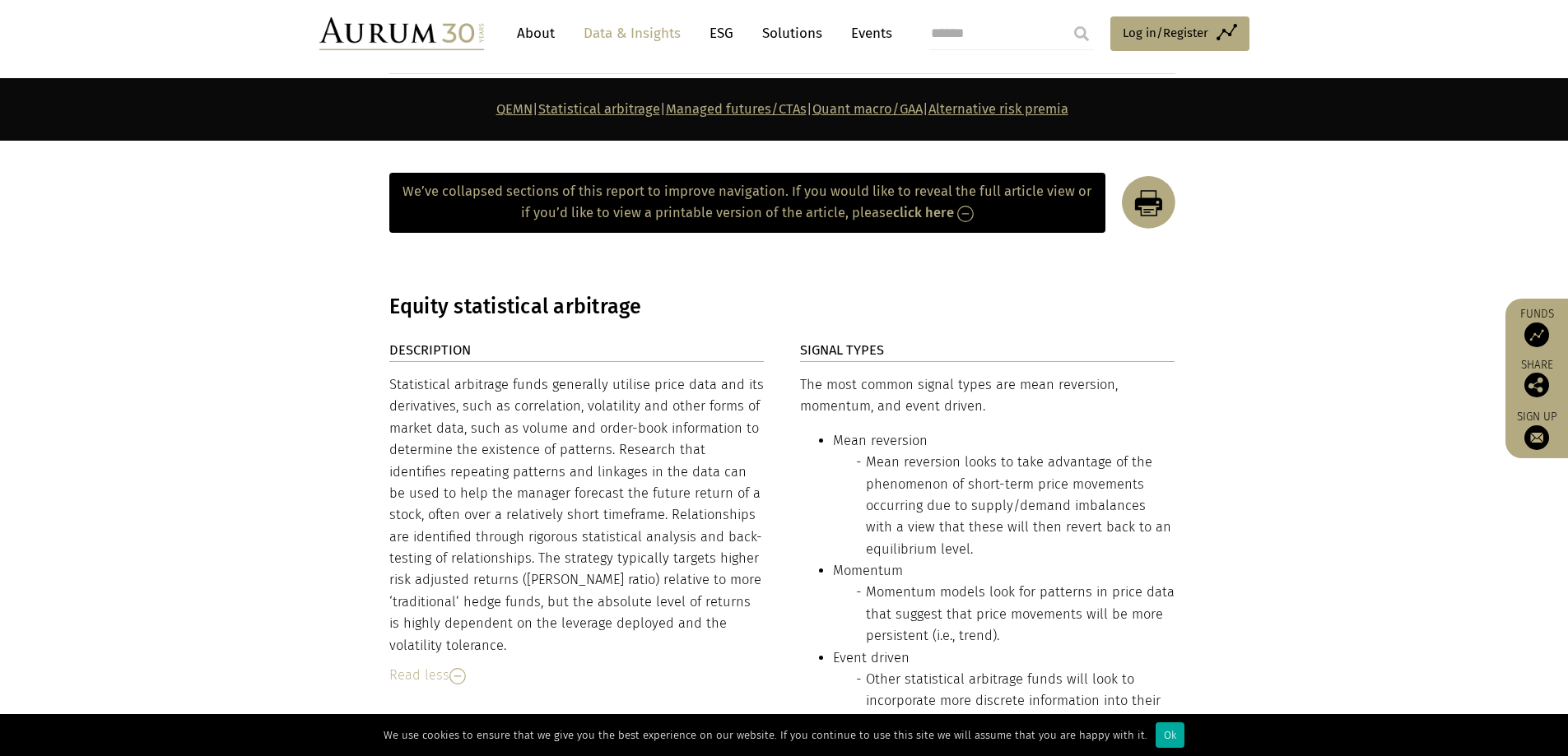 scroll, scrollTop: 2616, scrollLeft: 0, axis: vertical 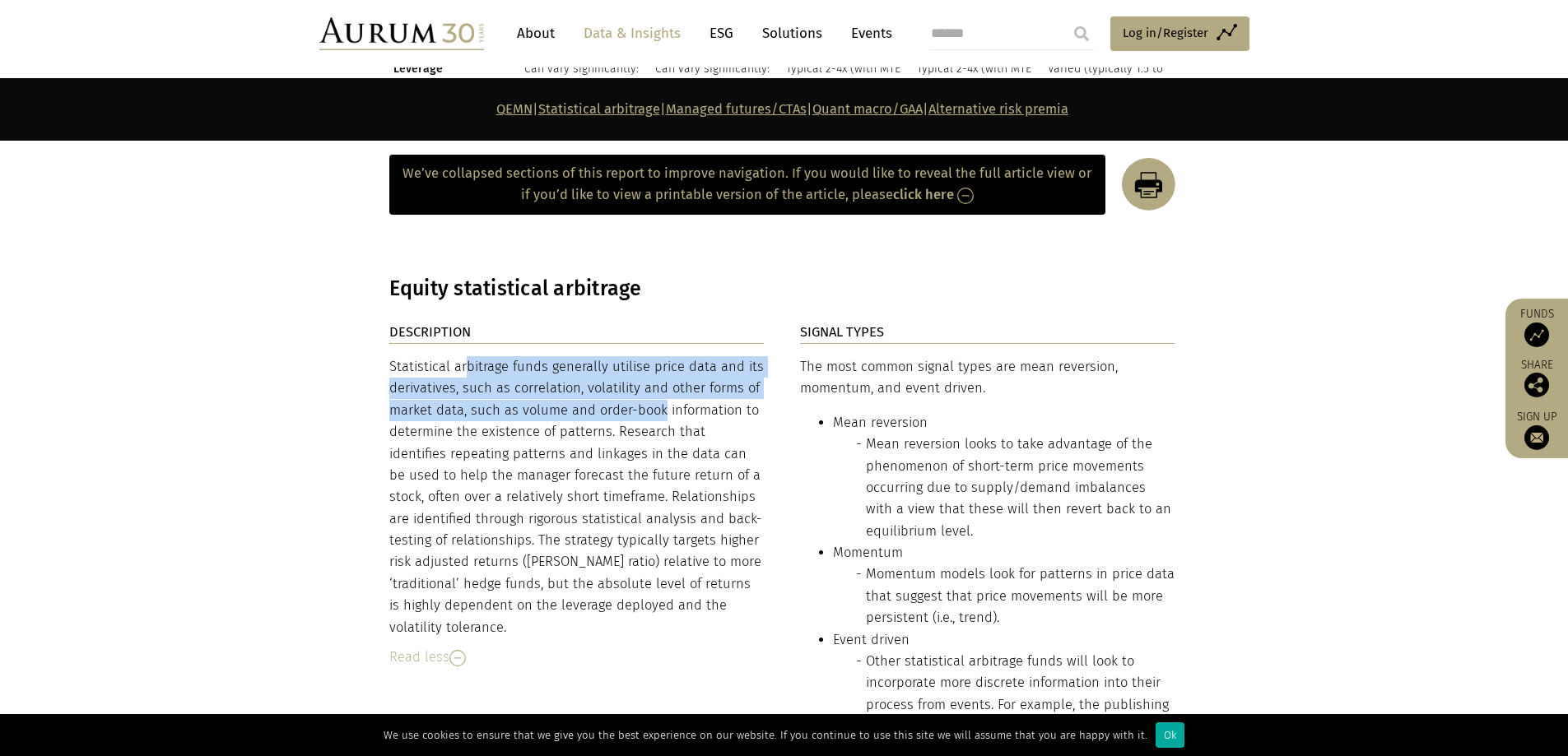 drag, startPoint x: 393, startPoint y: 360, endPoint x: 578, endPoint y: 393, distance: 187.9202 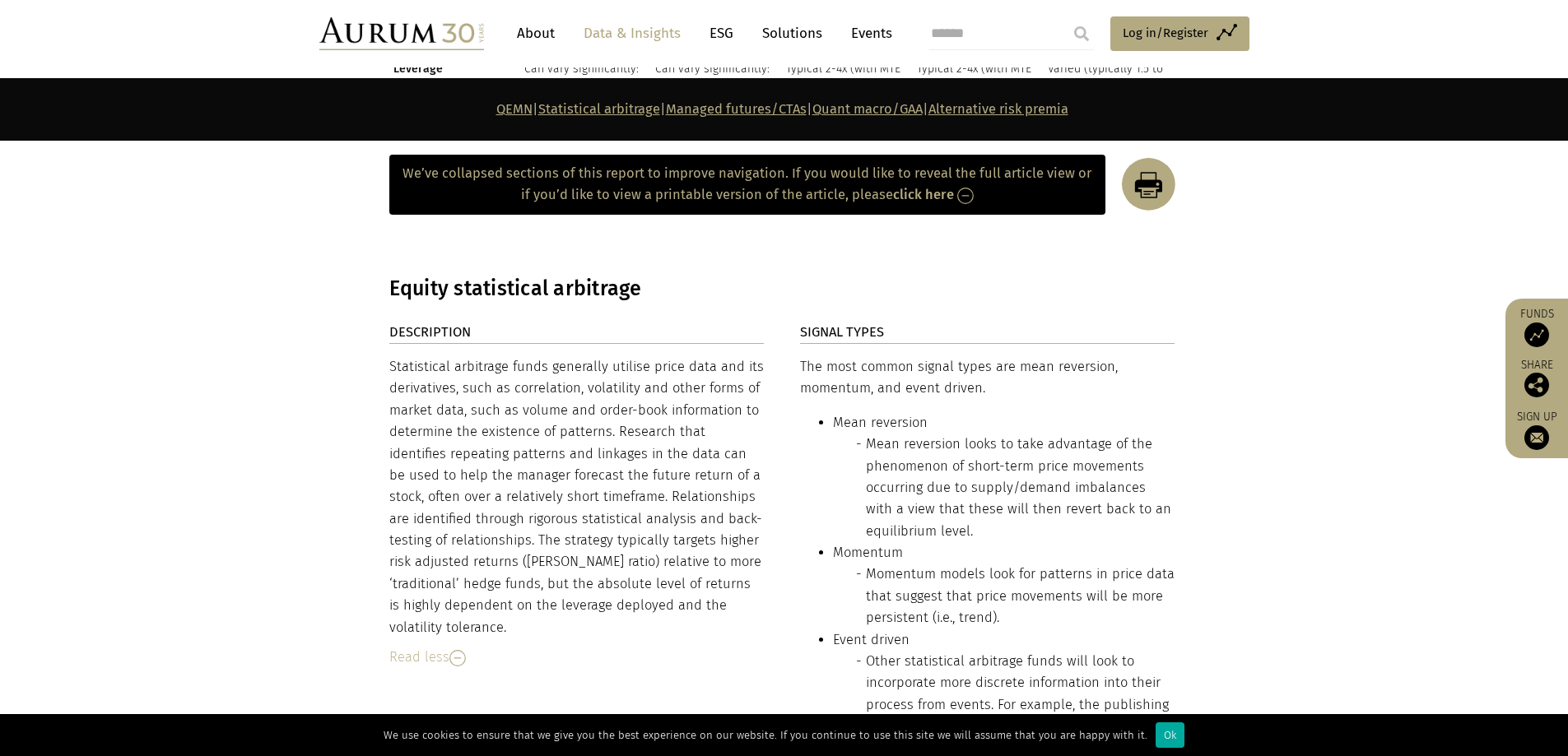 click on "DESCRIPTION" at bounding box center [577, 332] 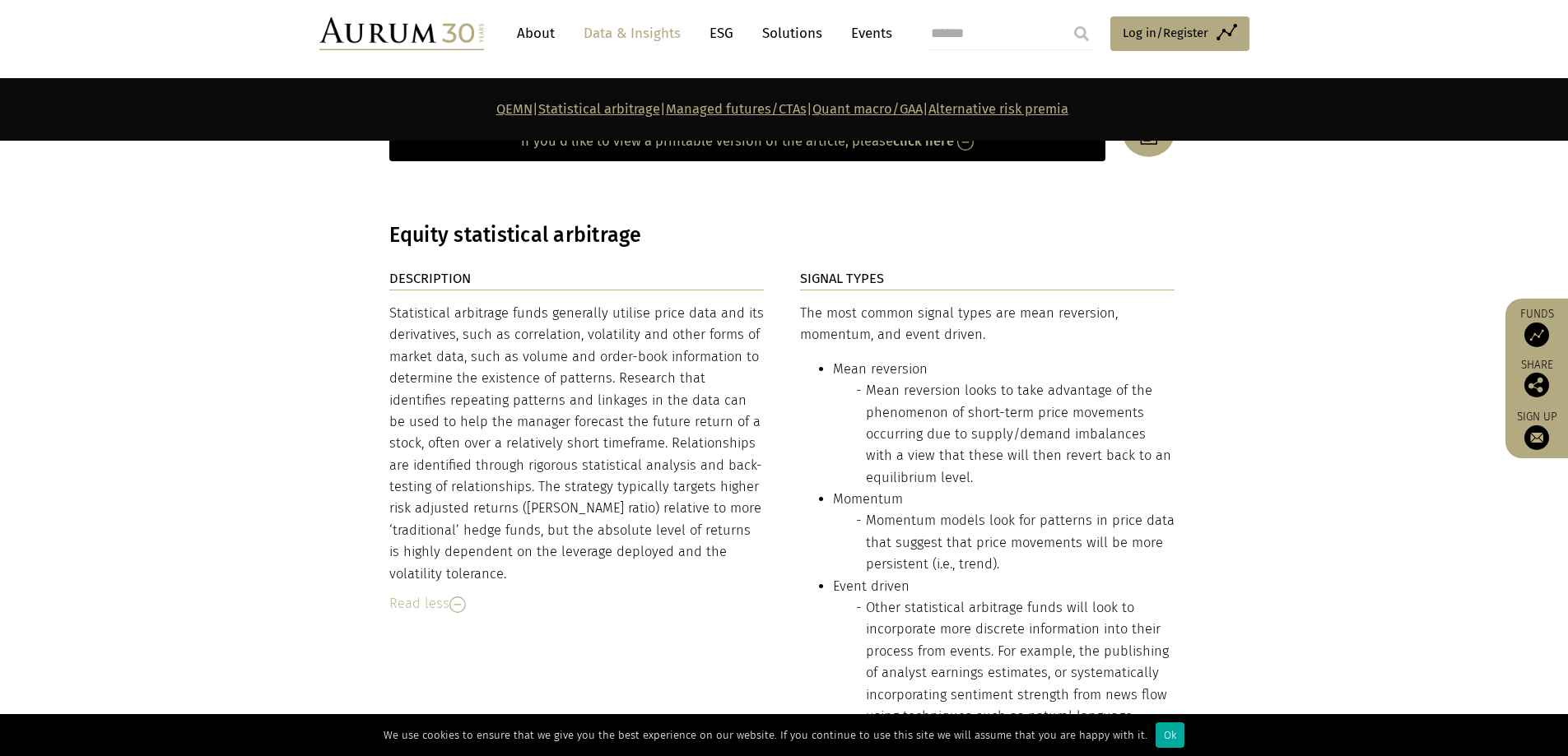 scroll, scrollTop: 2698, scrollLeft: 0, axis: vertical 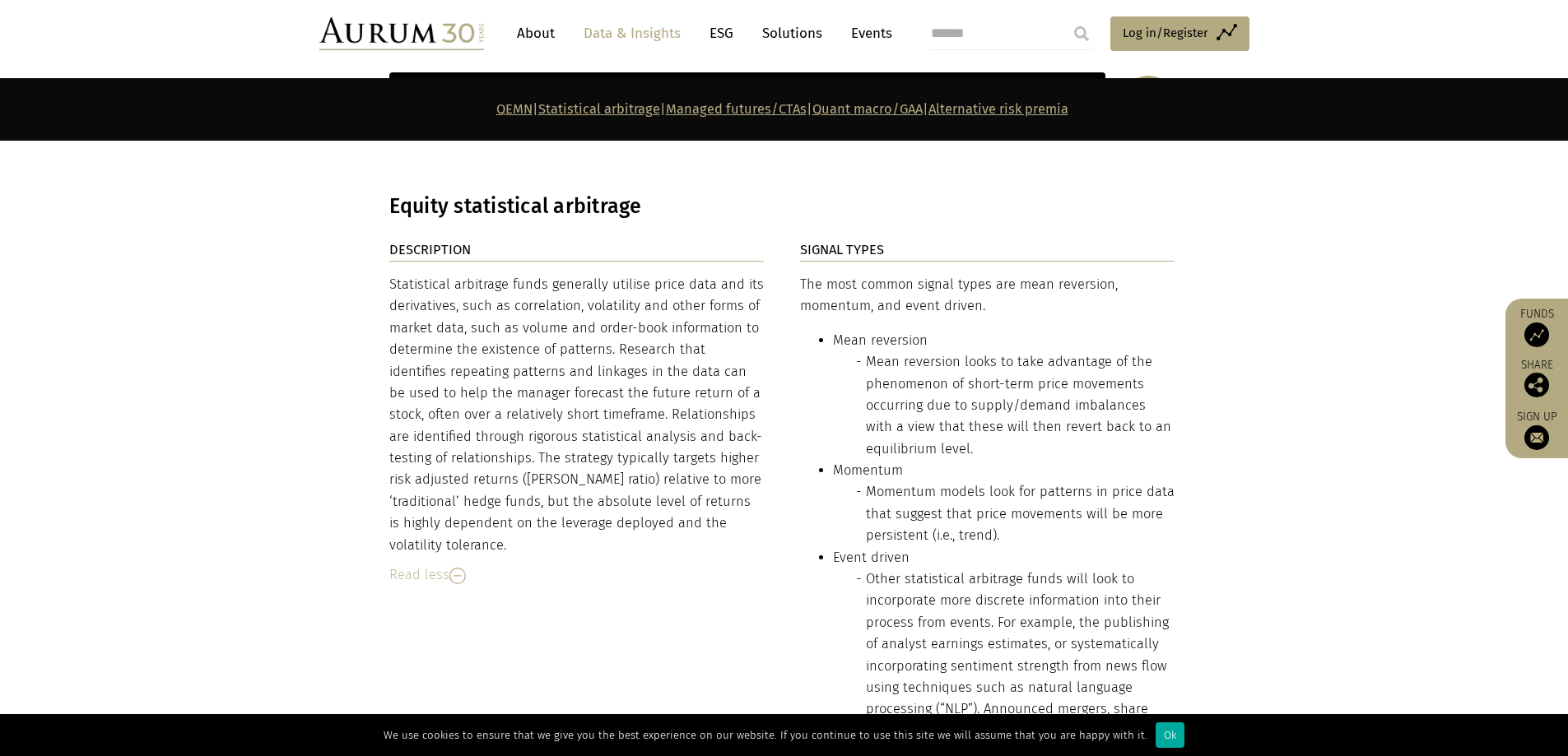 drag, startPoint x: 492, startPoint y: 462, endPoint x: 560, endPoint y: 536, distance: 100.49876 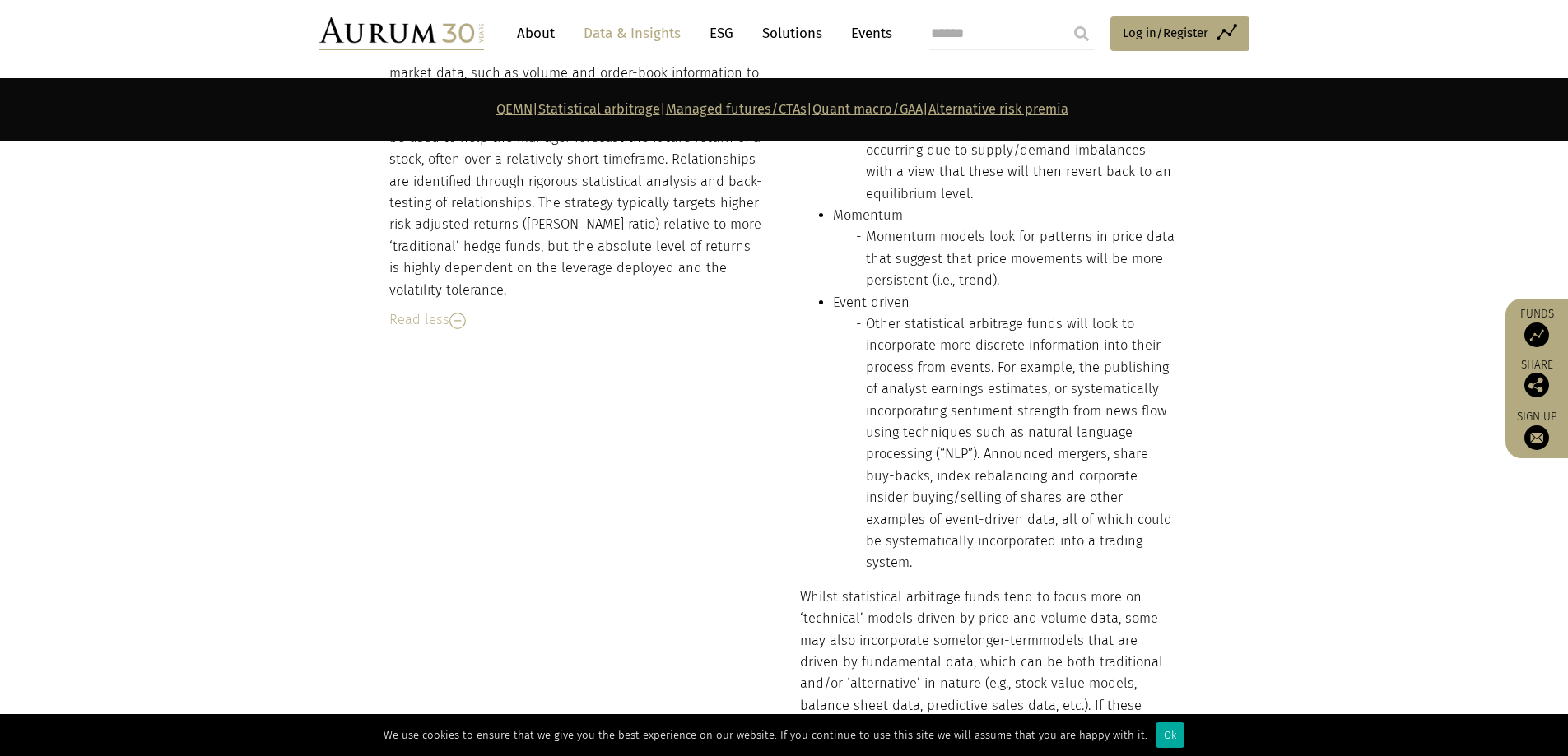 scroll, scrollTop: 3192, scrollLeft: 0, axis: vertical 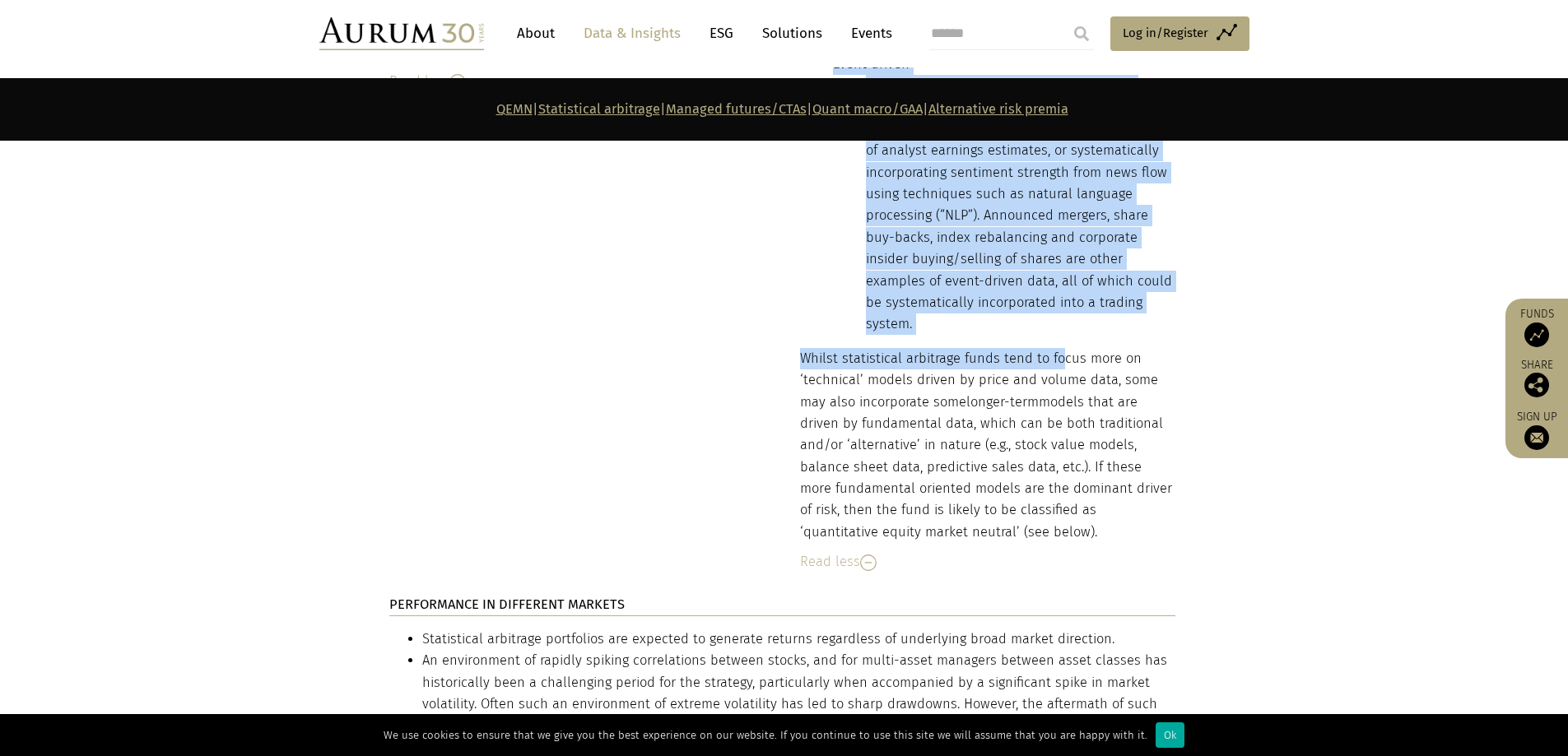 drag, startPoint x: 785, startPoint y: 345, endPoint x: 1056, endPoint y: 345, distance: 271 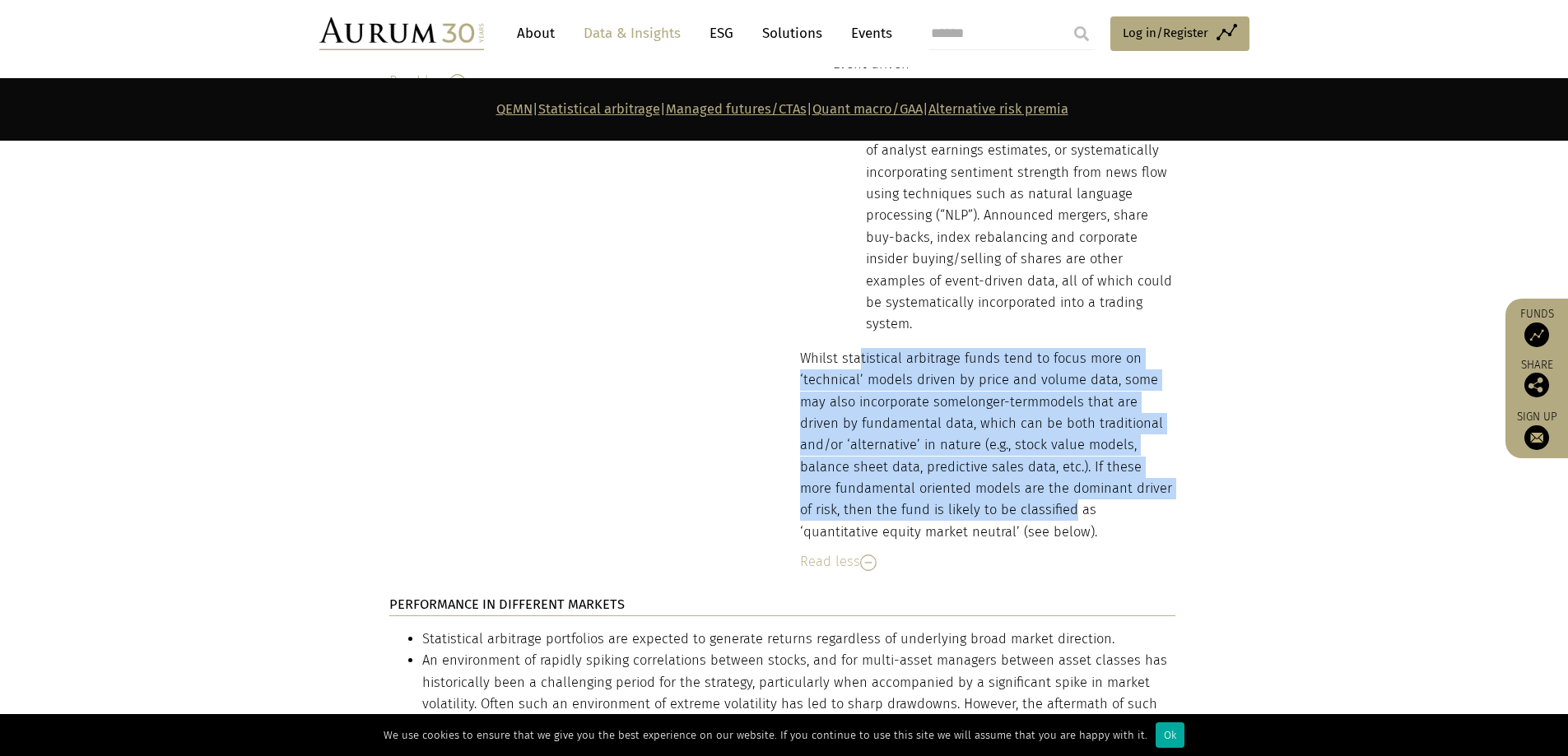drag, startPoint x: 858, startPoint y: 353, endPoint x: 1021, endPoint y: 494, distance: 215.52262 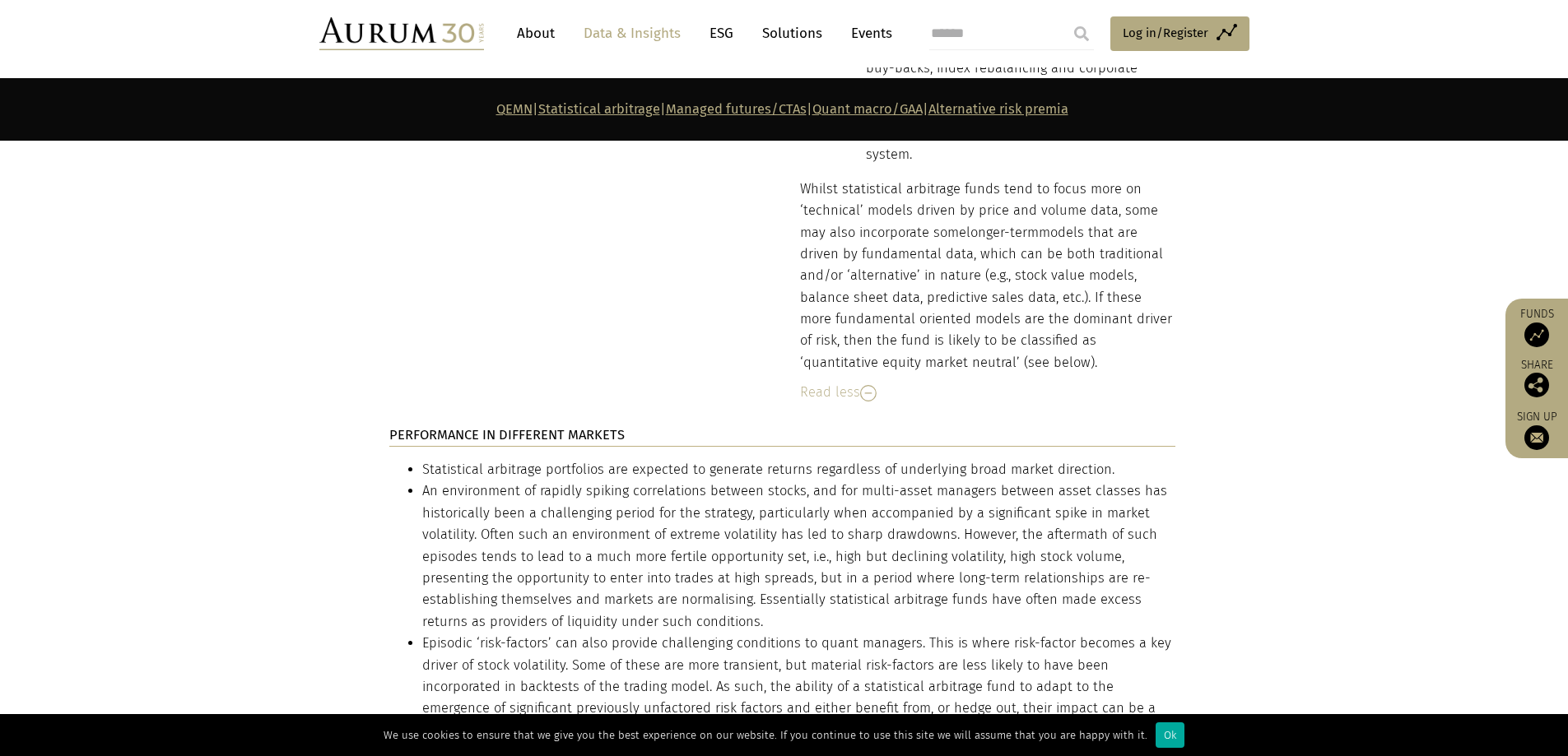scroll, scrollTop: 3439, scrollLeft: 0, axis: vertical 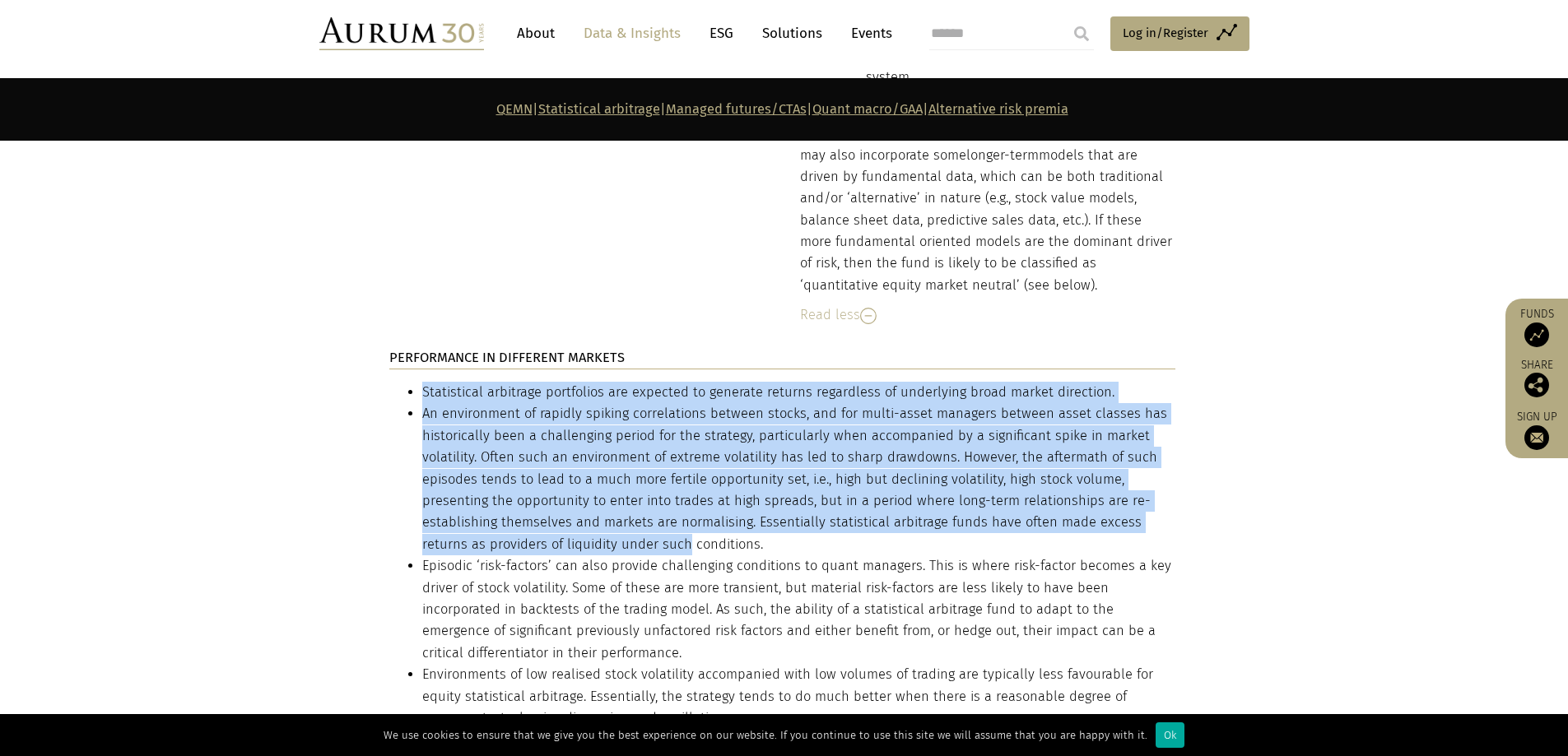 drag, startPoint x: 413, startPoint y: 378, endPoint x: 638, endPoint y: 525, distance: 268.76384 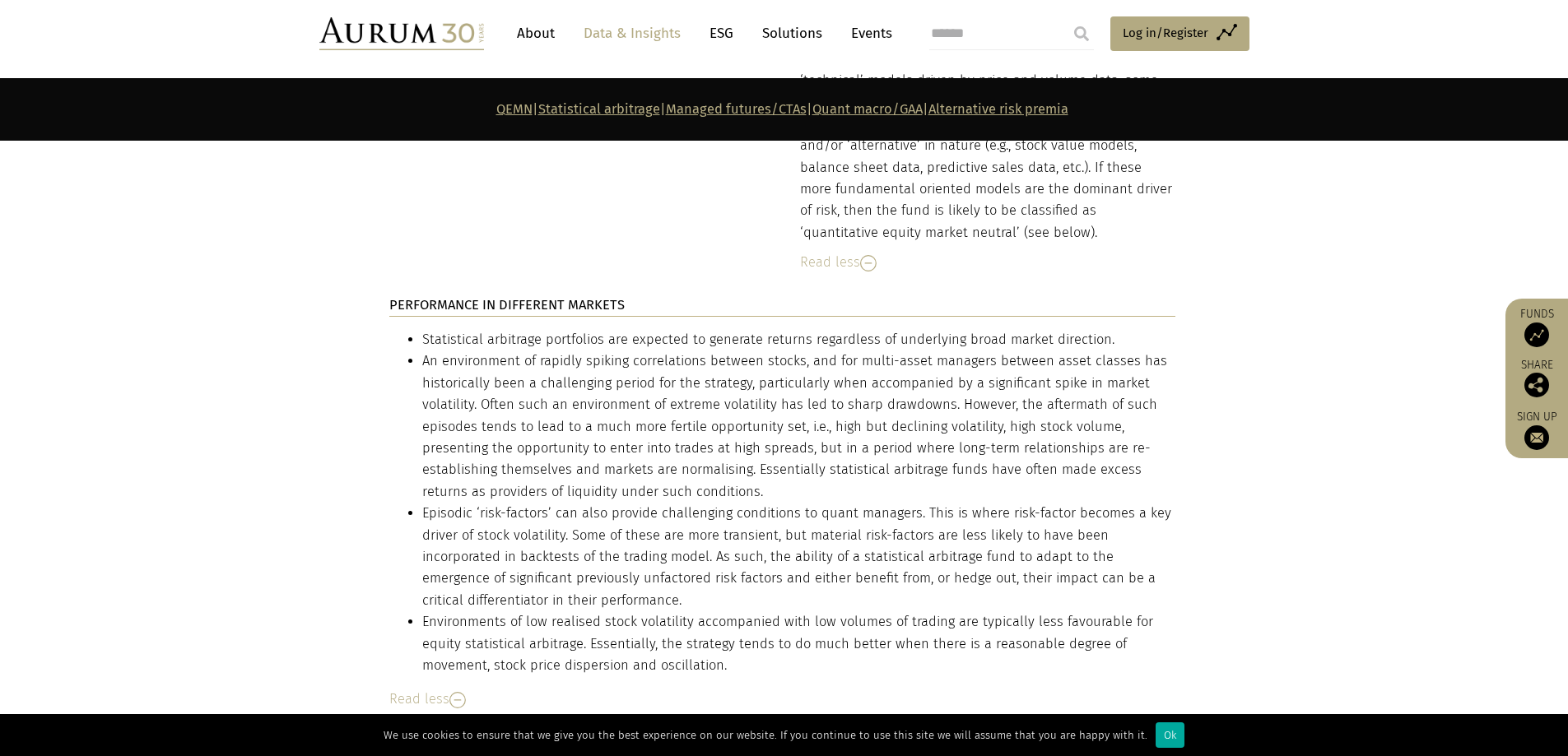 scroll, scrollTop: 3521, scrollLeft: 0, axis: vertical 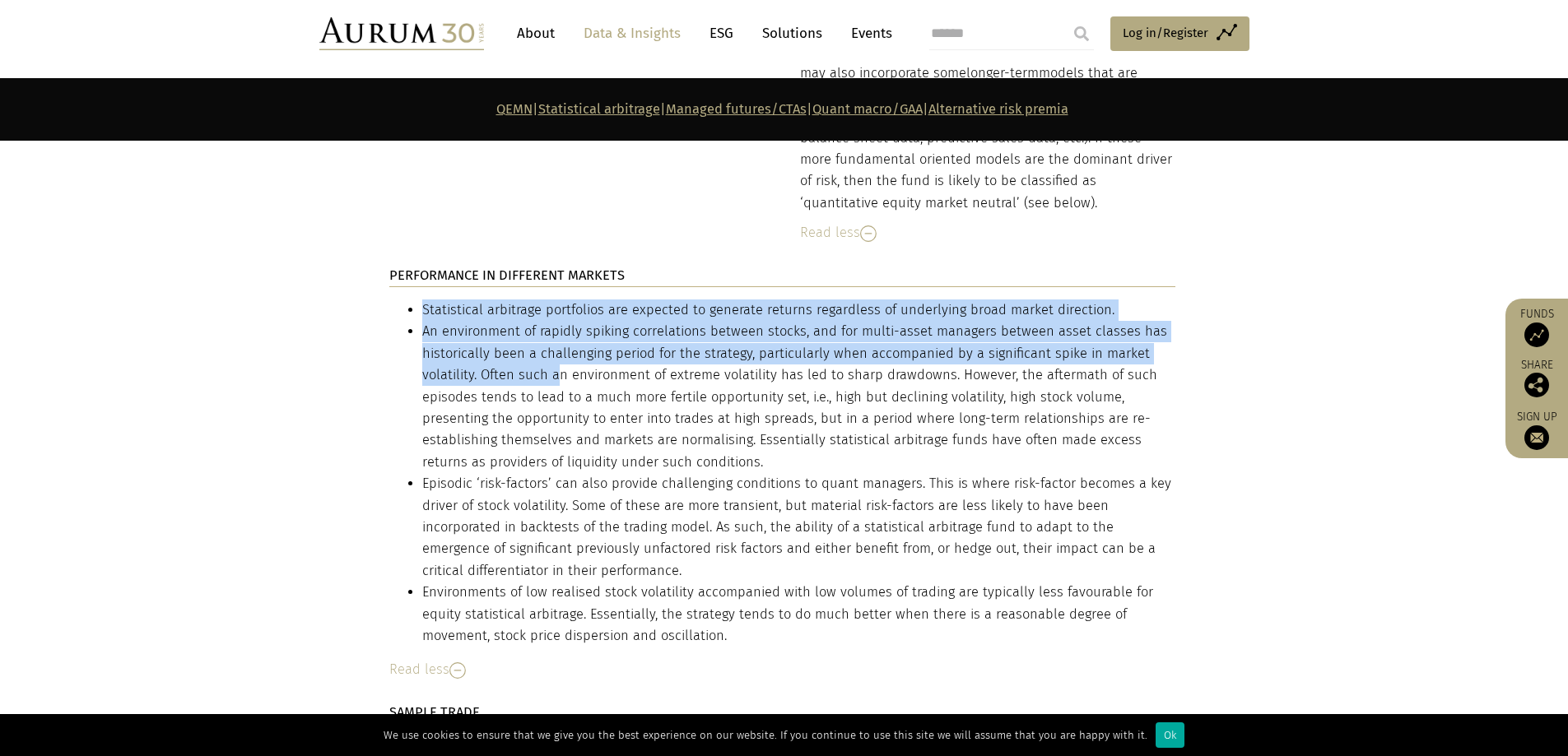 drag, startPoint x: 419, startPoint y: 297, endPoint x: 553, endPoint y: 369, distance: 152.11837 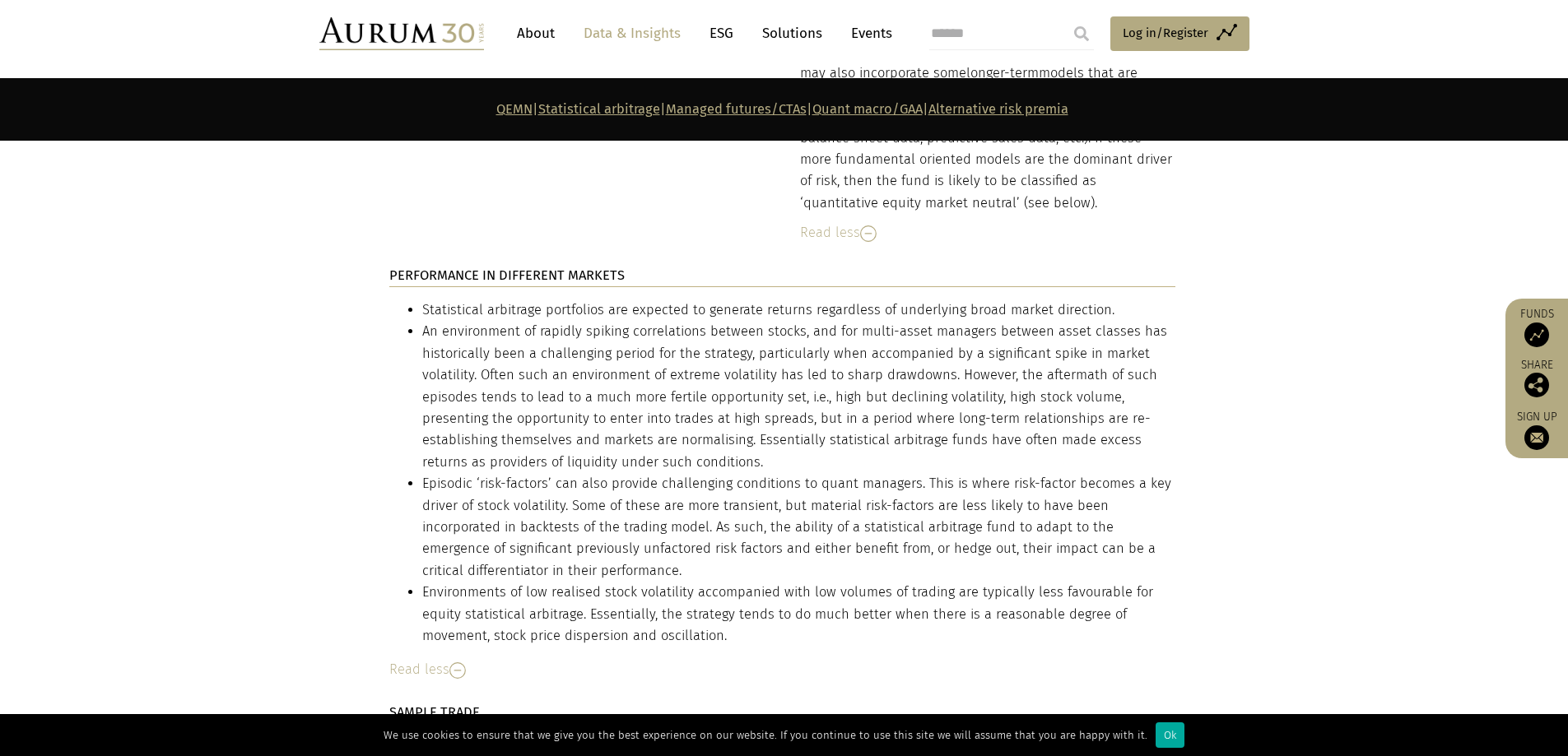 click on "An environment of rapidly spiking correlations between stocks, and for multi-asset managers between asset classes has historically been a challenging period for the strategy, particularly when accompanied by a significant spike in market volatility. Often such an environment of extreme volatility has led to sharp drawdowns. However, the aftermath of such episodes tends to lead to a much more fertile opportunity set, i.e., high but declining volatility, high stock volume, presenting the opportunity to enter into trades at high spreads, but in a period where long-term relationships are re-establishing themselves and markets are normalising. Essentially statistical arbitrage funds have often made excess returns as providers of liquidity under such conditions." at bounding box center (798, 397) 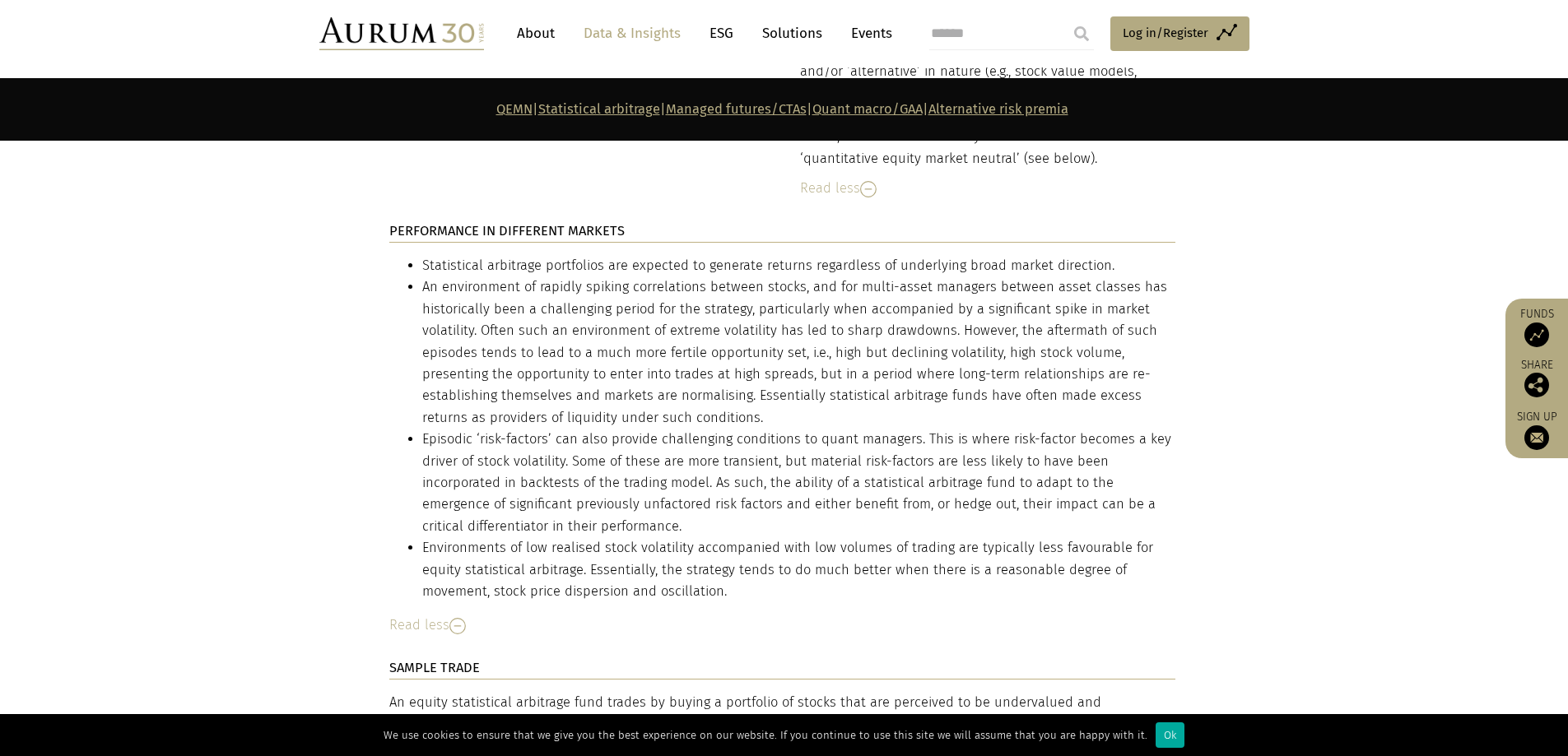 scroll, scrollTop: 3685, scrollLeft: 0, axis: vertical 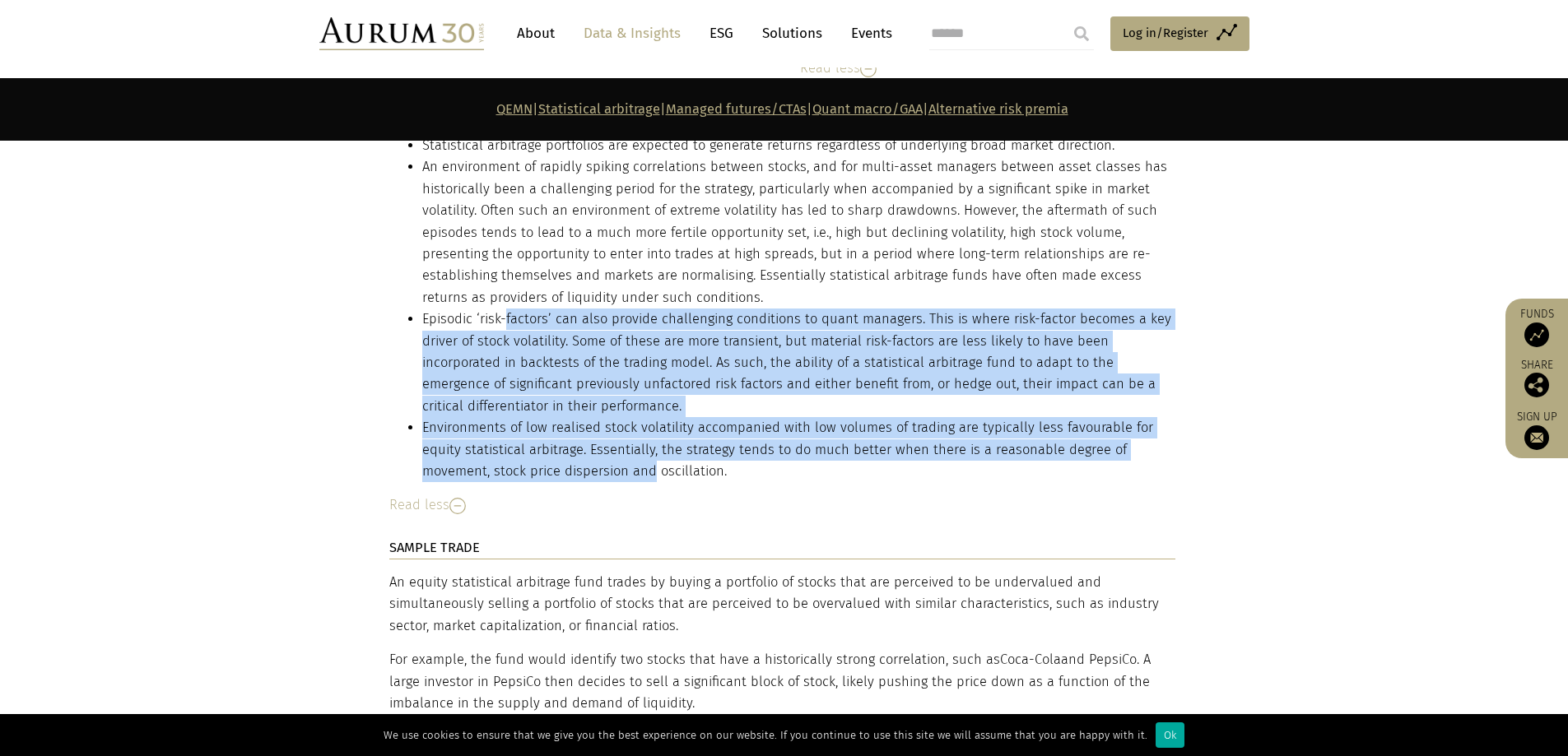 drag, startPoint x: 505, startPoint y: 298, endPoint x: 652, endPoint y: 468, distance: 224.74207 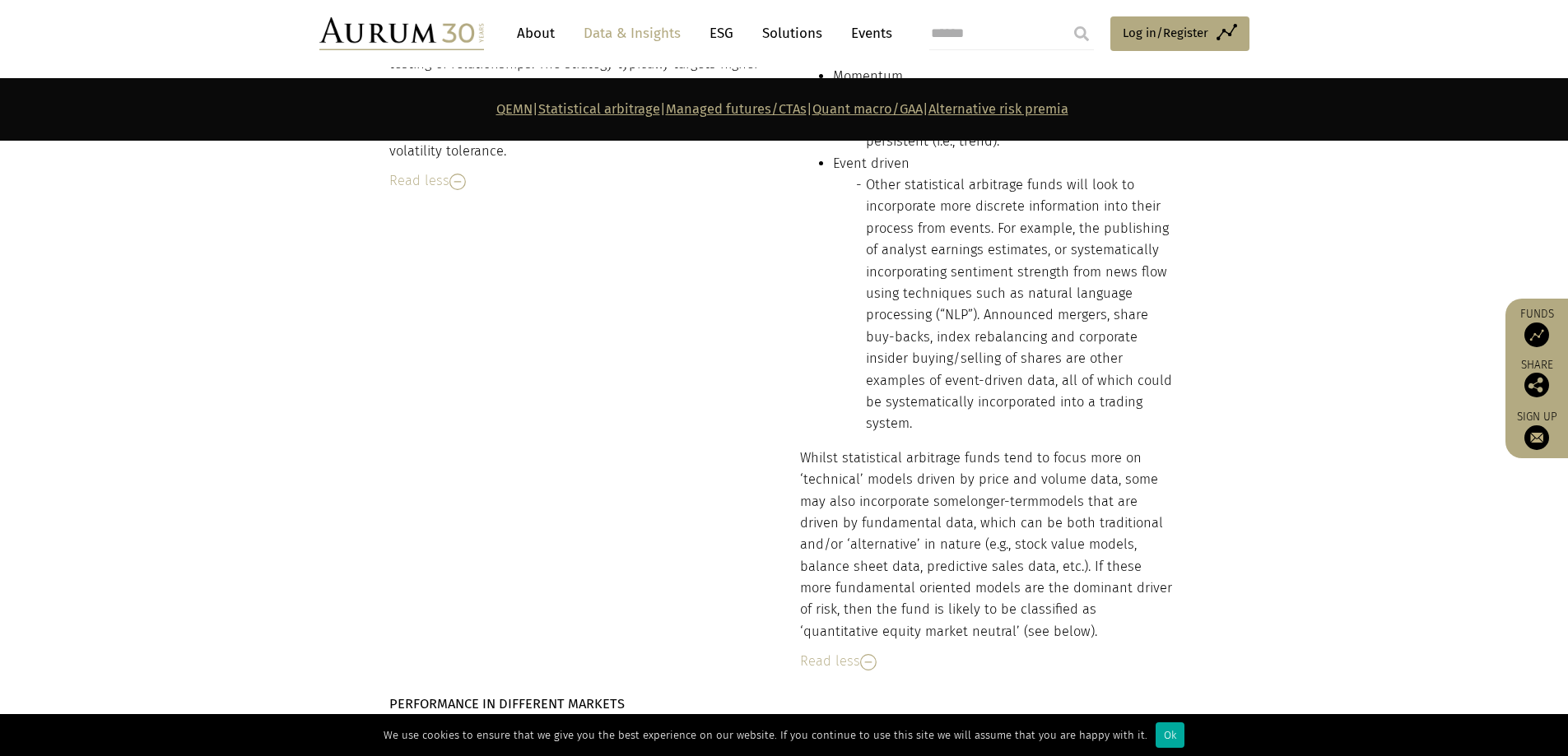 scroll, scrollTop: 2945, scrollLeft: 0, axis: vertical 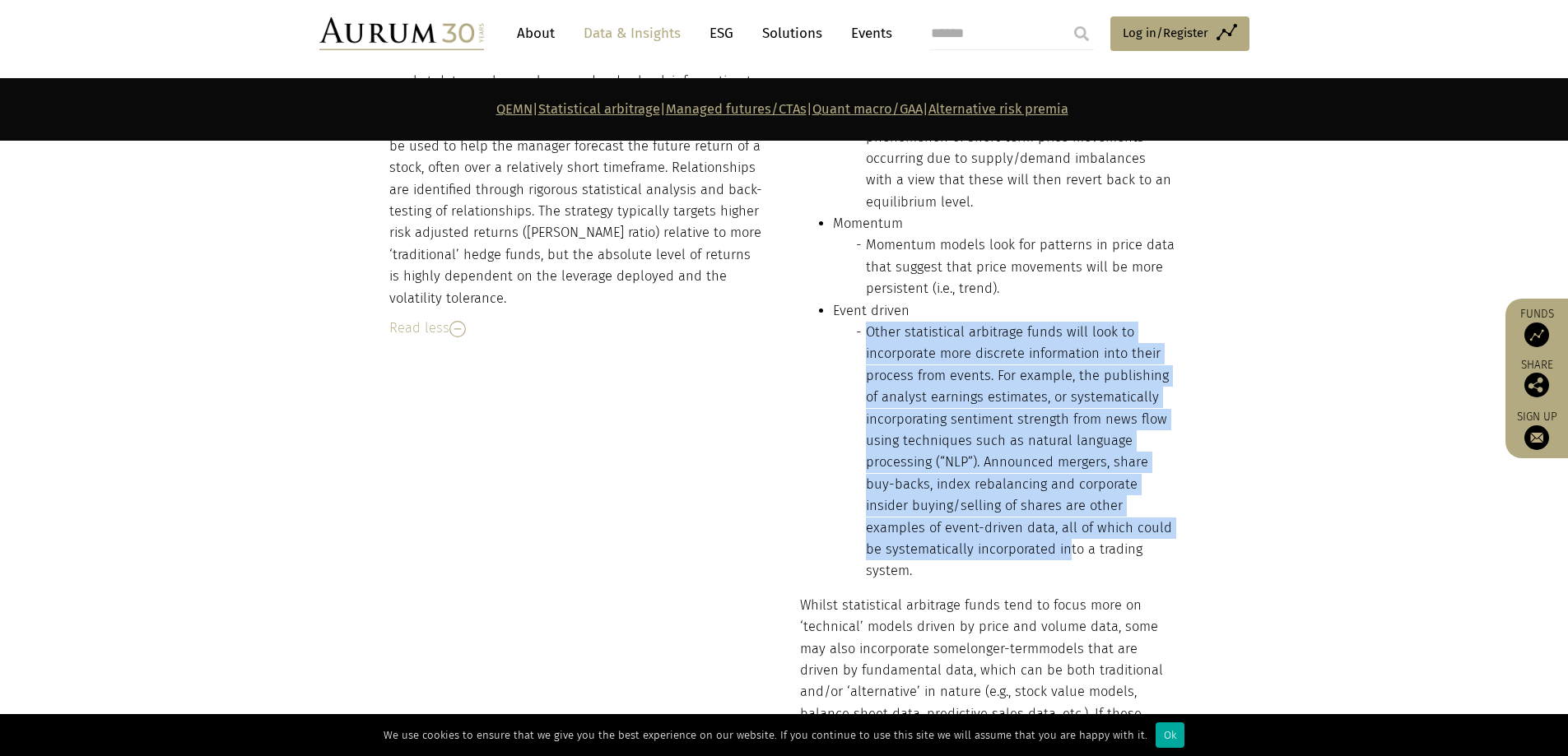 drag, startPoint x: 860, startPoint y: 317, endPoint x: 1063, endPoint y: 535, distance: 297.88085 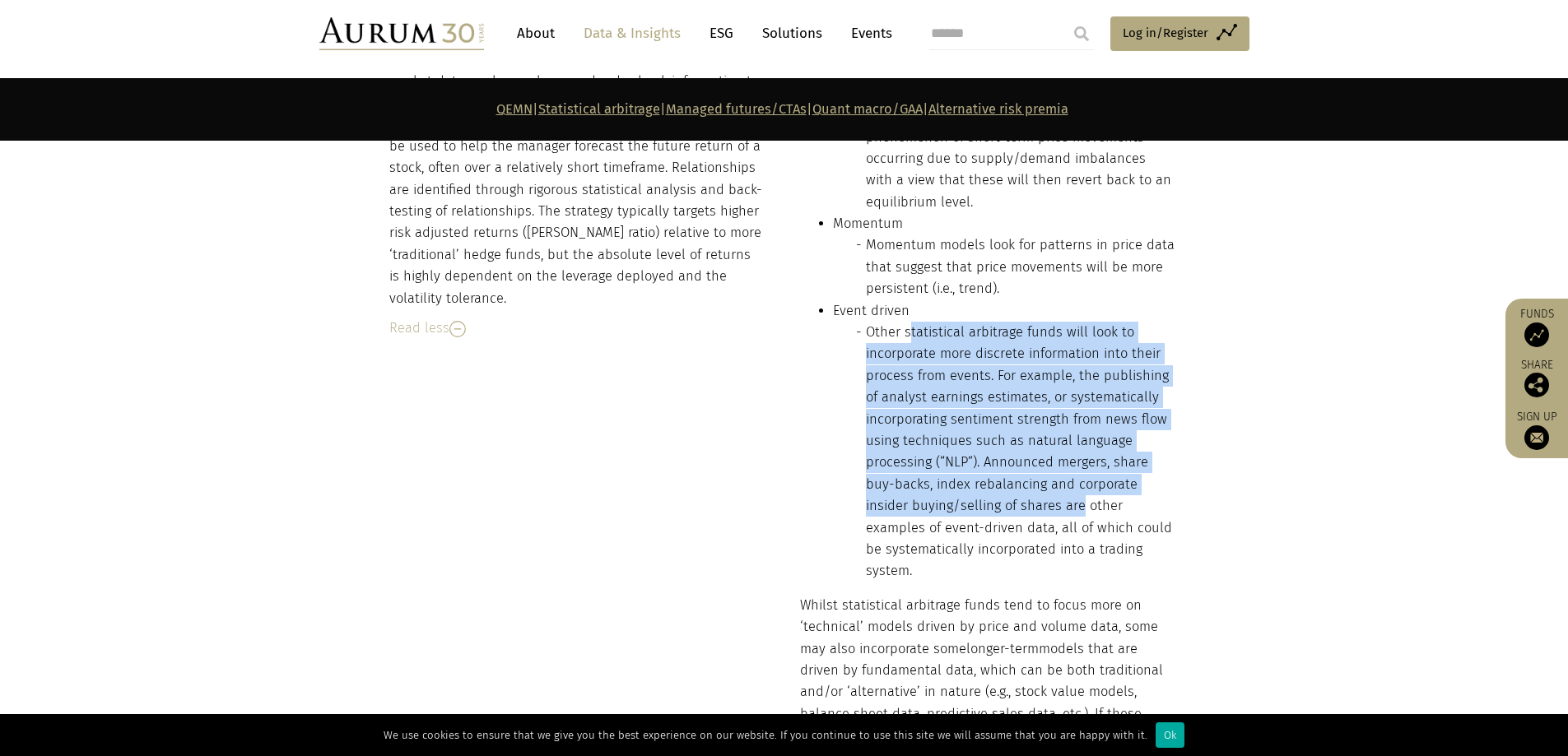 drag, startPoint x: 1079, startPoint y: 494, endPoint x: 908, endPoint y: 326, distance: 239.71859 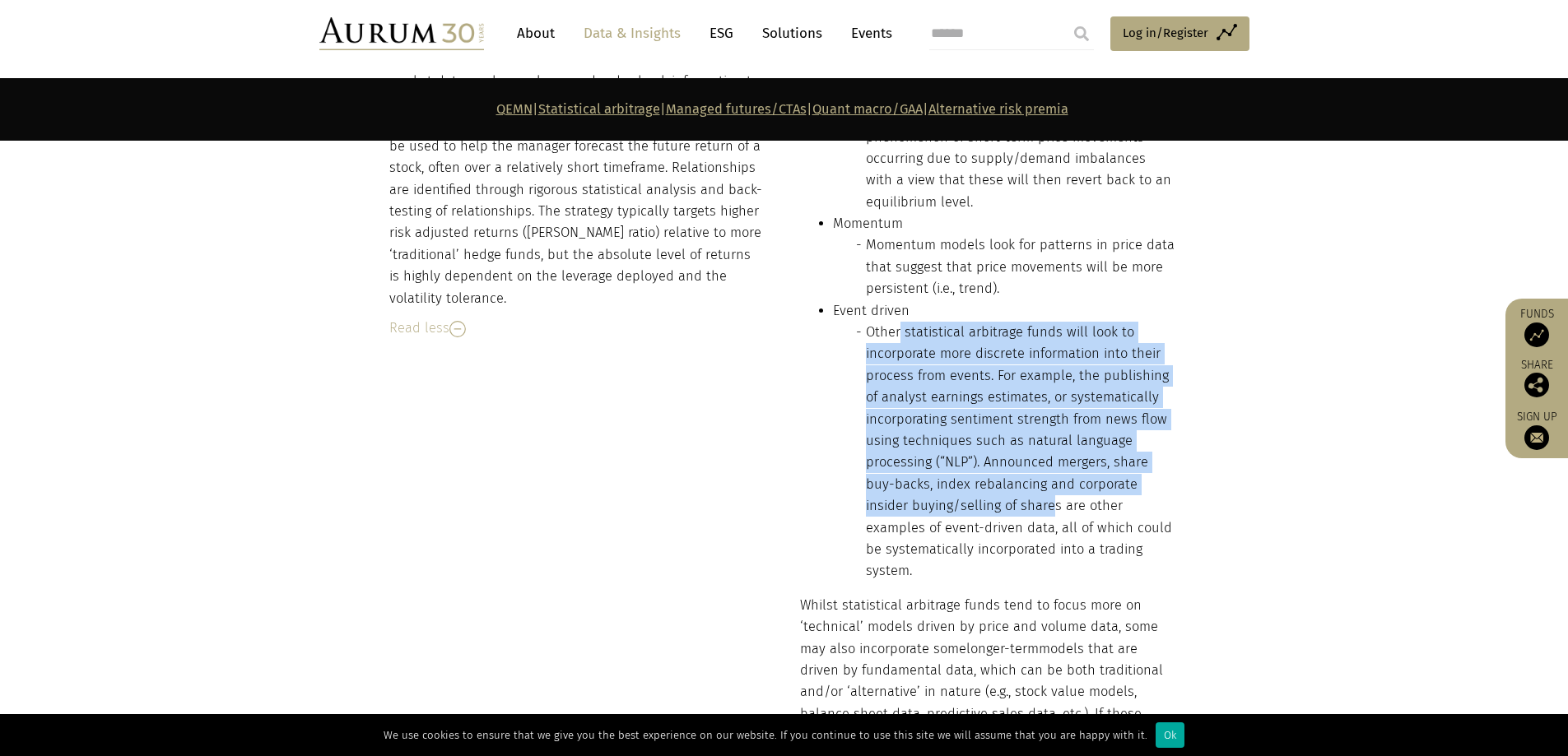 drag, startPoint x: 901, startPoint y: 321, endPoint x: 1052, endPoint y: 491, distance: 227.37854 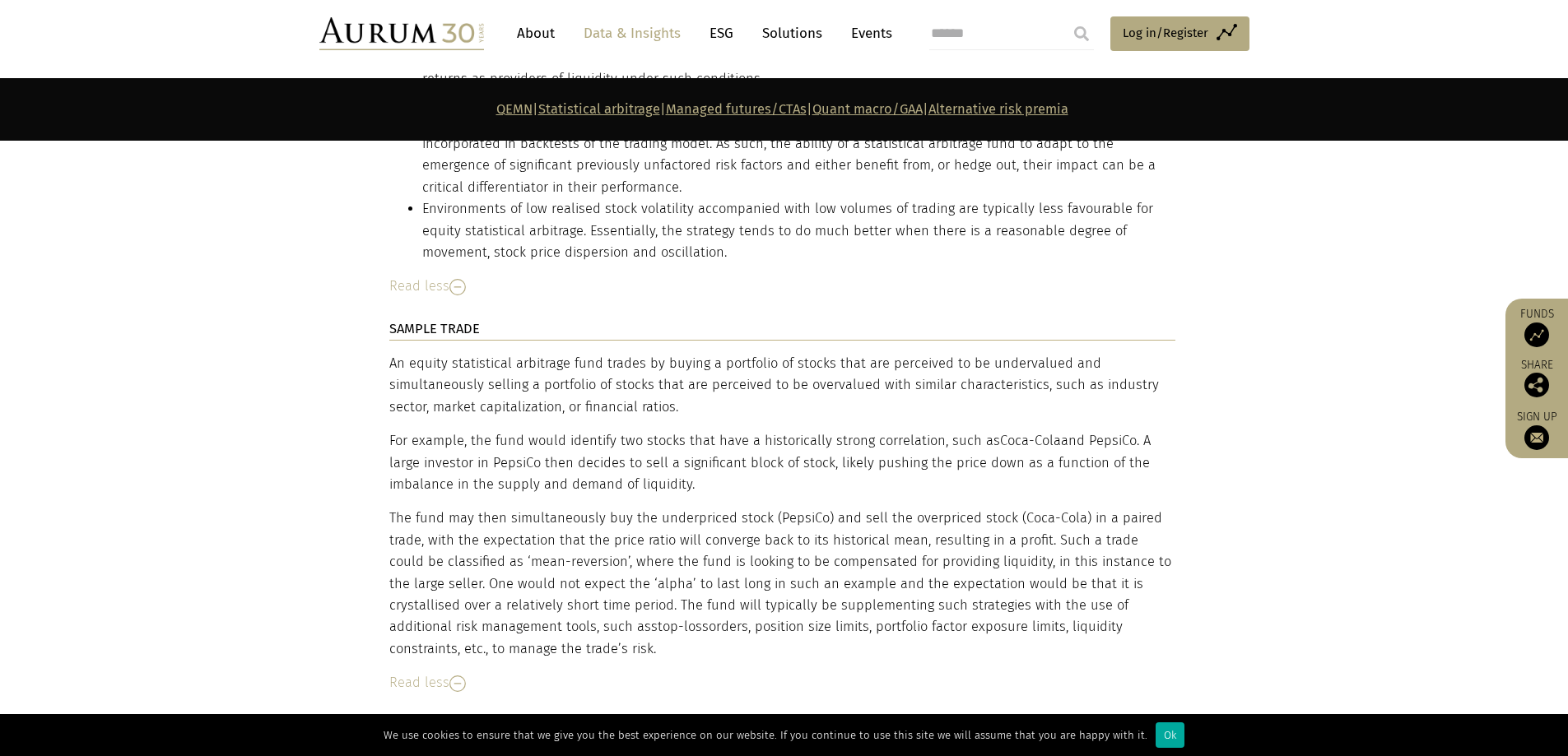 scroll, scrollTop: 3932, scrollLeft: 0, axis: vertical 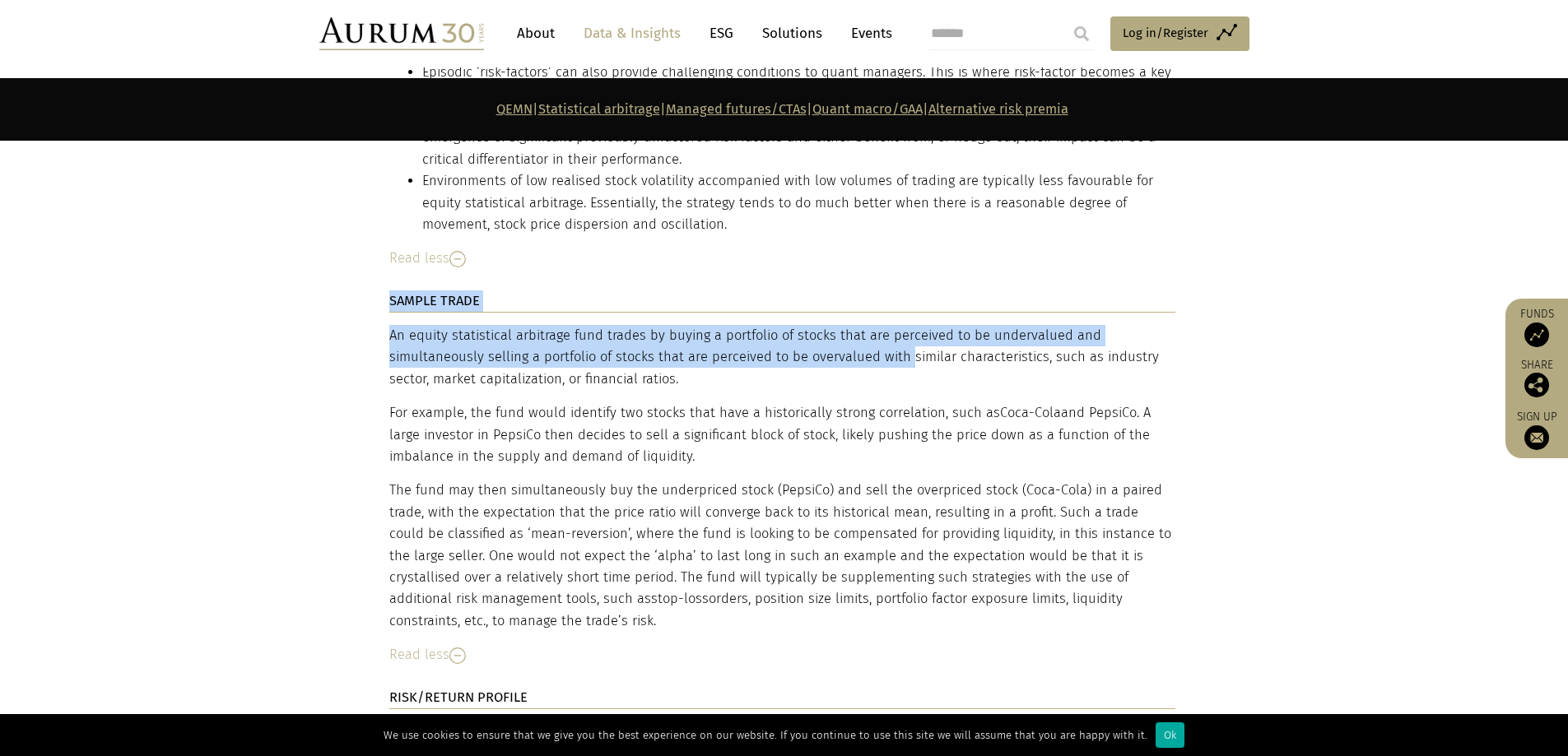 drag, startPoint x: 380, startPoint y: 322, endPoint x: 876, endPoint y: 333, distance: 496.122 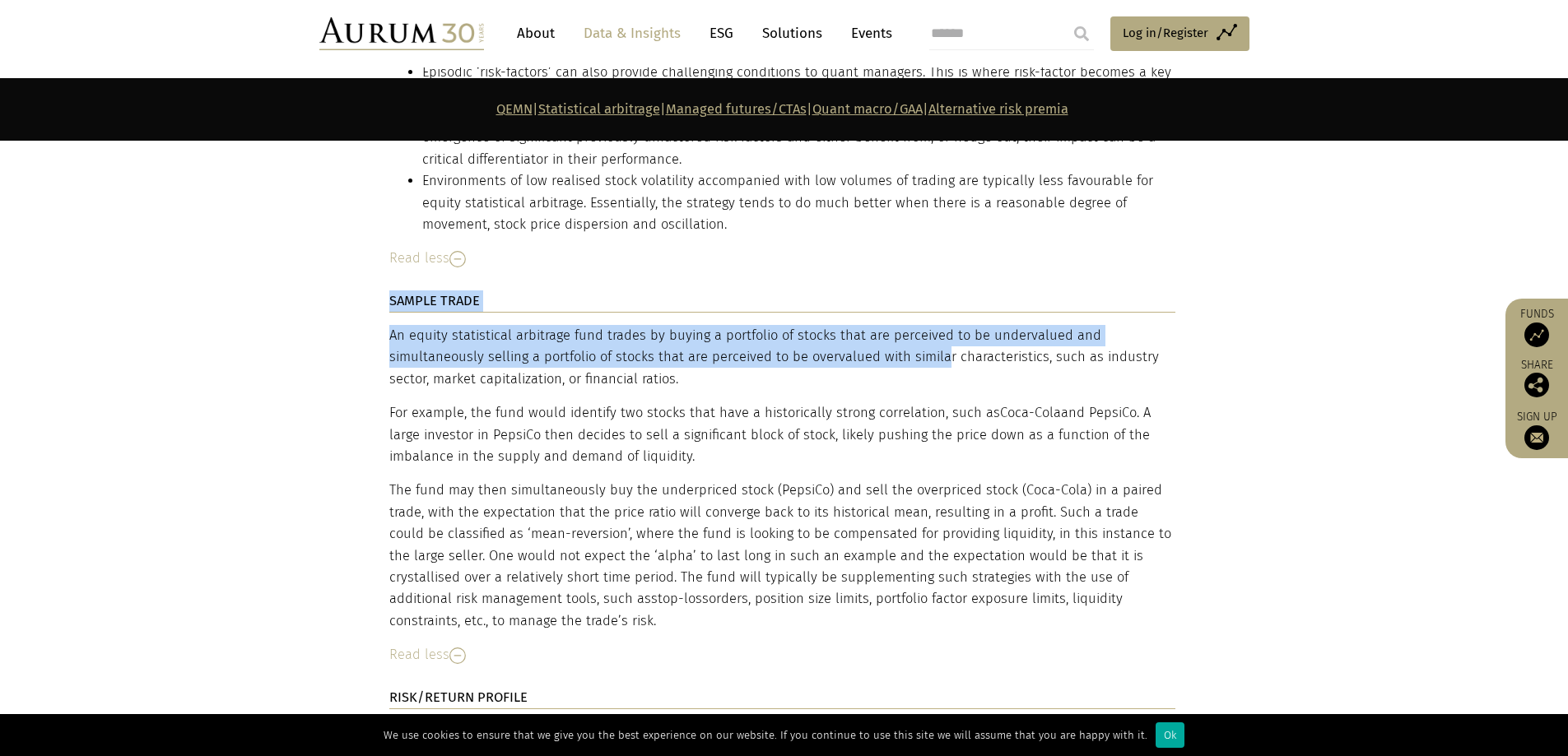 click on "An equity statistical arbitrage fund trades by buying a portfolio of stocks that are perceived to be undervalued and simultaneously selling a portfolio of stocks that are perceived to be overvalued with similar characteristics, such as industry sector, market capitalization, or financial ratios.
For example, the fund would identify two stocks that have a historically strong correlation, such as  Coca-Cola  and PepsiCo. A large investor in PepsiCo then decides to sell a significant block of stock, likely pushing the price down as a function of the imbalance in the supply and demand of liquidity.
The fund may then simultaneously buy the underpriced stock (PepsiCo) and sell the overpriced stock ( Coca-Cola ) in a paired trade, with the expectation that the price ratio will converge back to its historical mean, resulting in a profit. Such a trade could be classified as ‘ mean-reversion stop-loss" at bounding box center (782, 478) 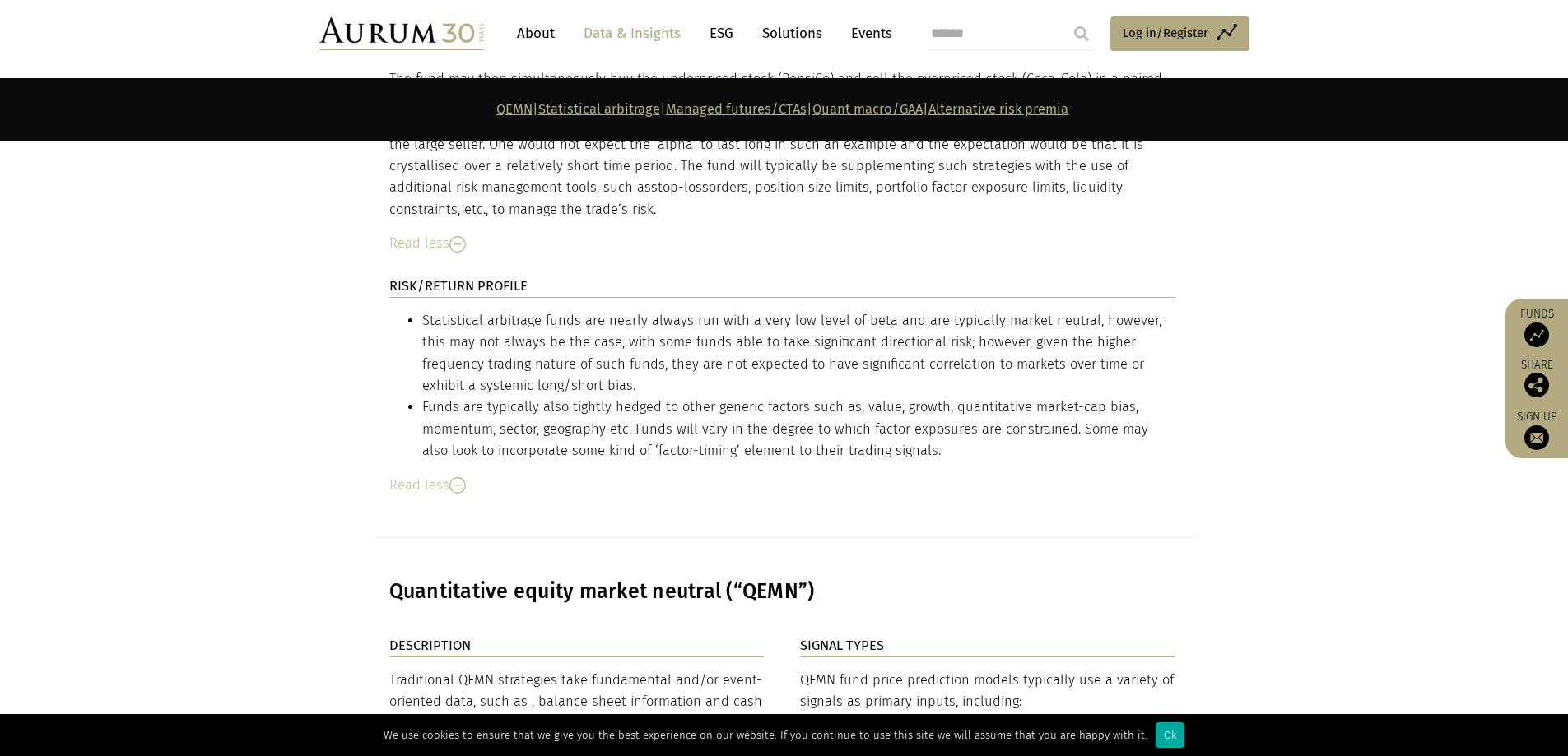 scroll, scrollTop: 4426, scrollLeft: 0, axis: vertical 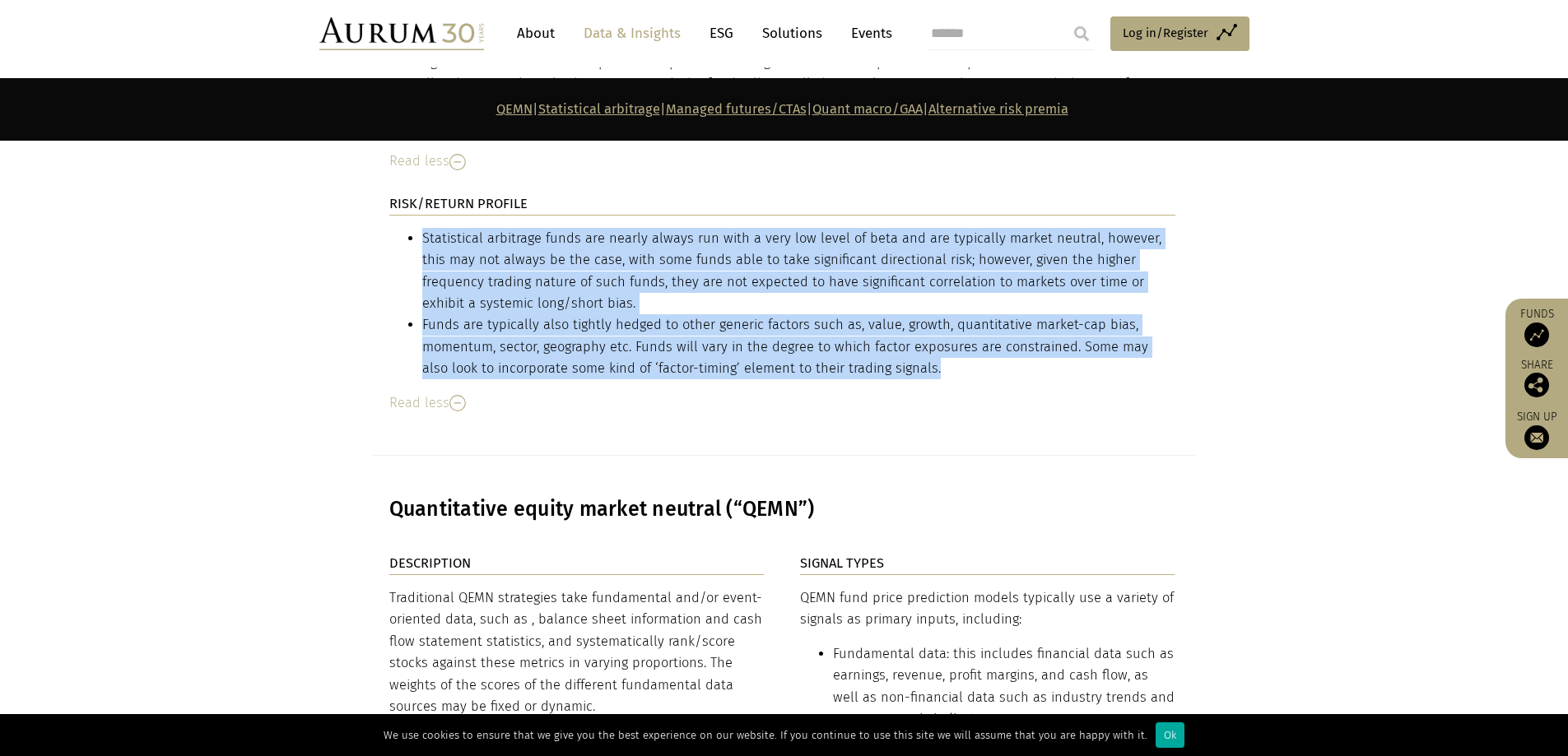drag, startPoint x: 403, startPoint y: 217, endPoint x: 1006, endPoint y: 358, distance: 619.26569 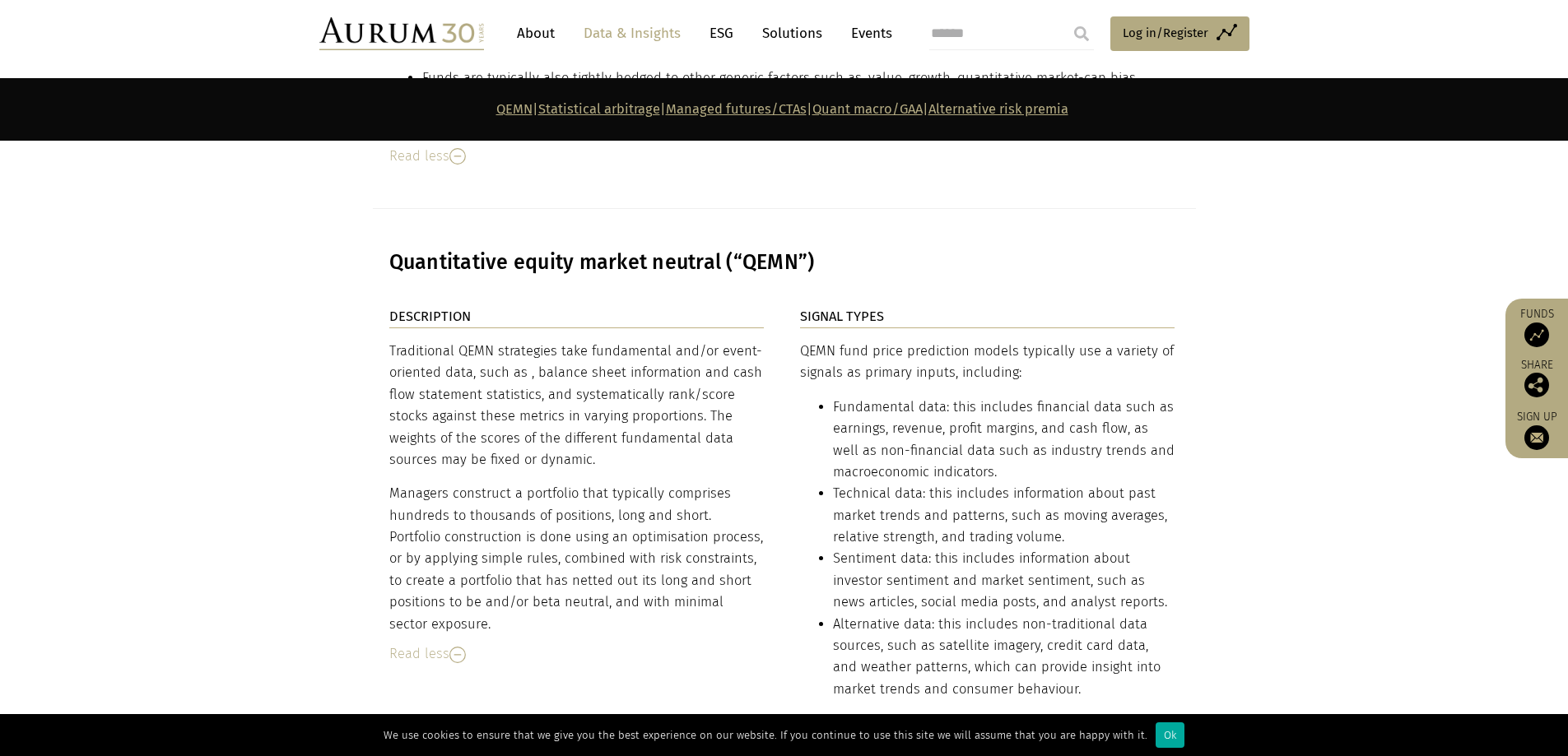 scroll, scrollTop: 4755, scrollLeft: 0, axis: vertical 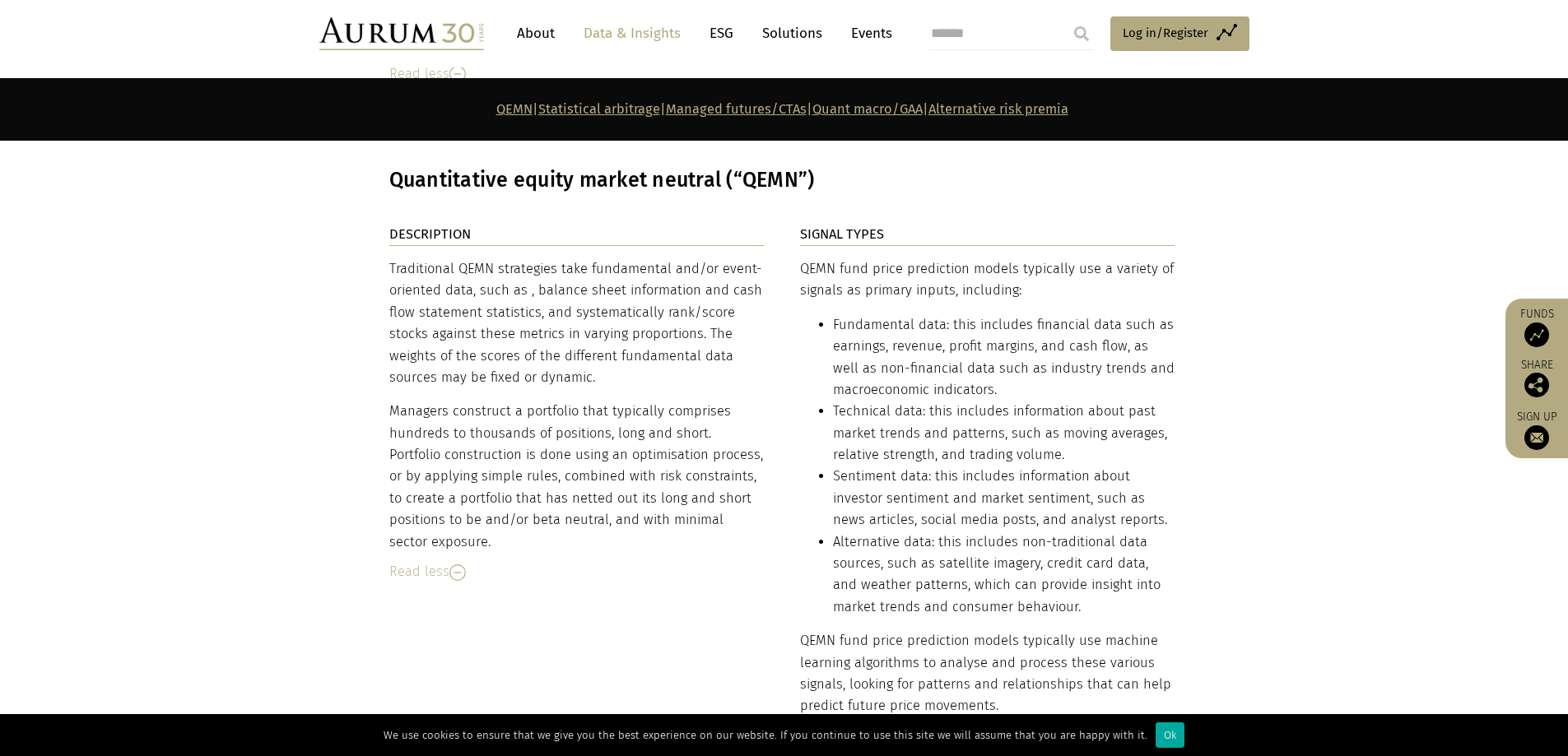 drag, startPoint x: 370, startPoint y: 262, endPoint x: 594, endPoint y: 373, distance: 249.994 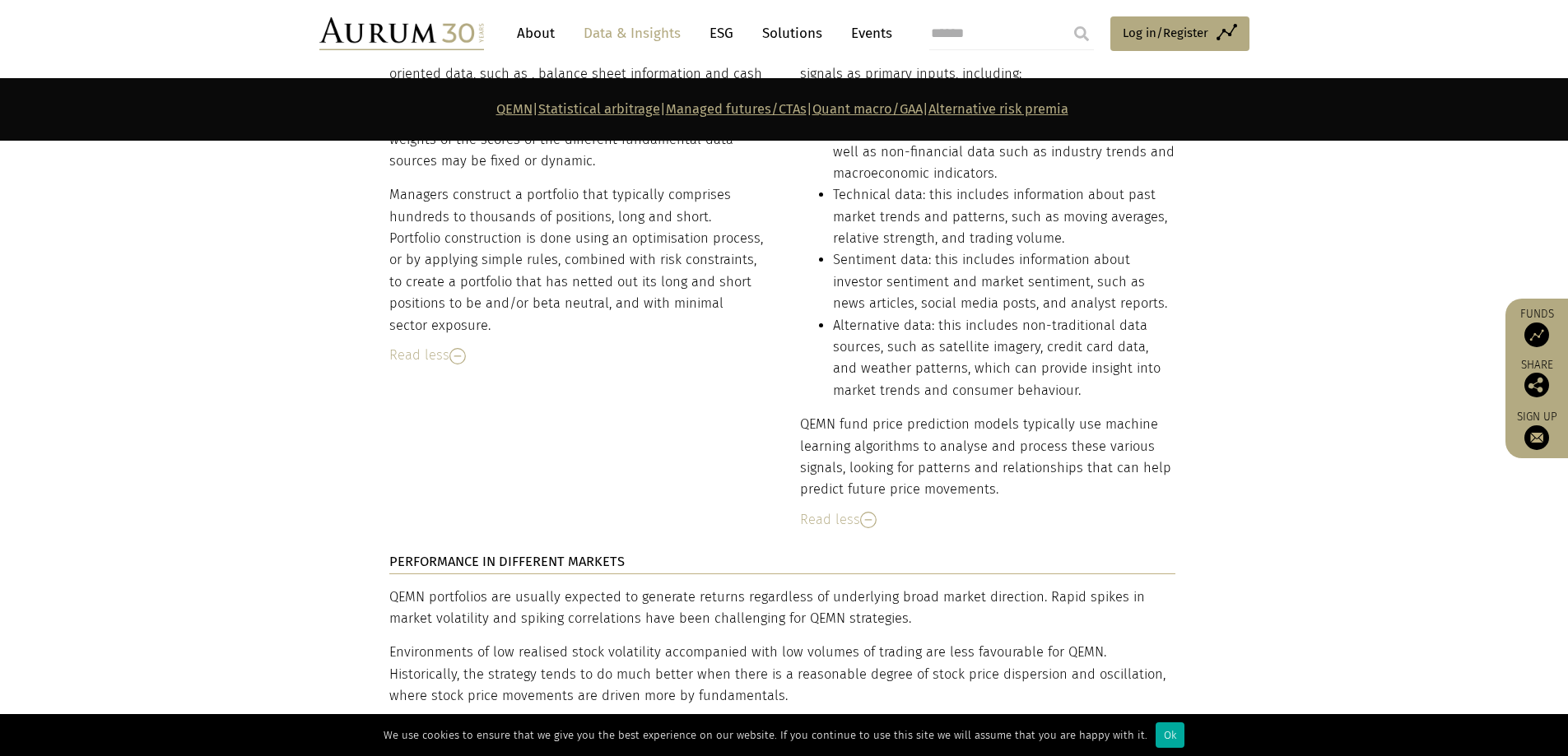 scroll, scrollTop: 5002, scrollLeft: 0, axis: vertical 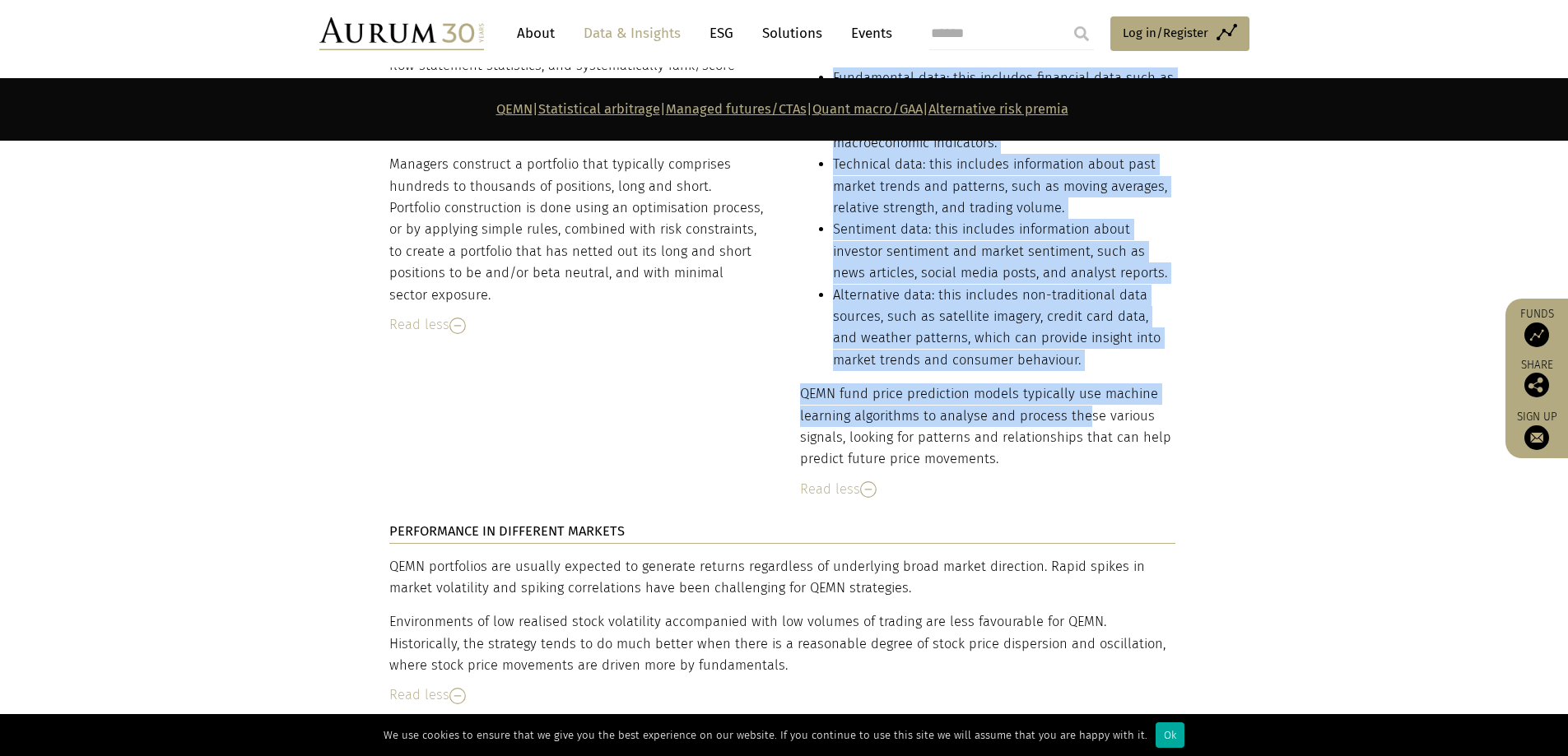 drag, startPoint x: 784, startPoint y: 376, endPoint x: 1085, endPoint y: 394, distance: 301.5377 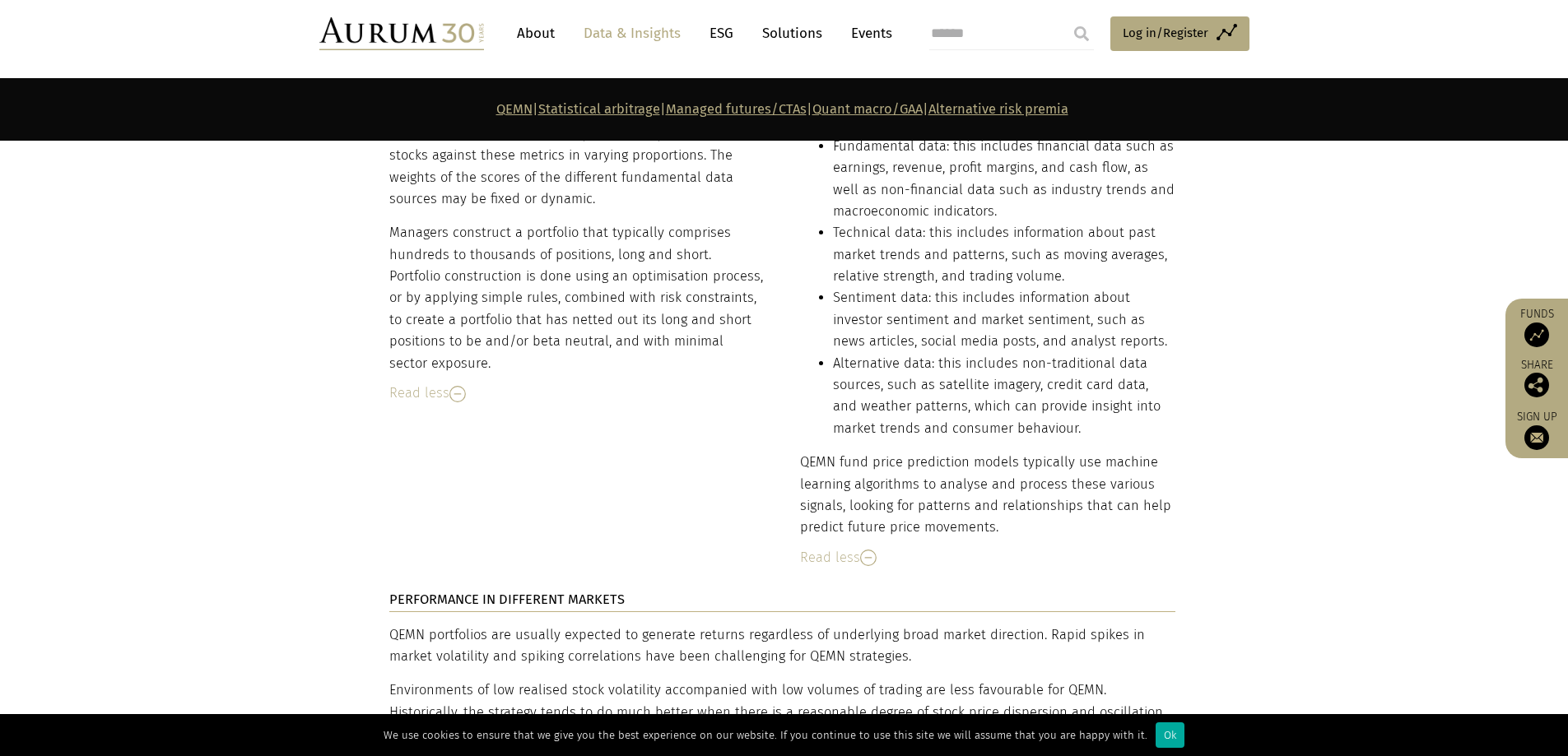 scroll, scrollTop: 5084, scrollLeft: 0, axis: vertical 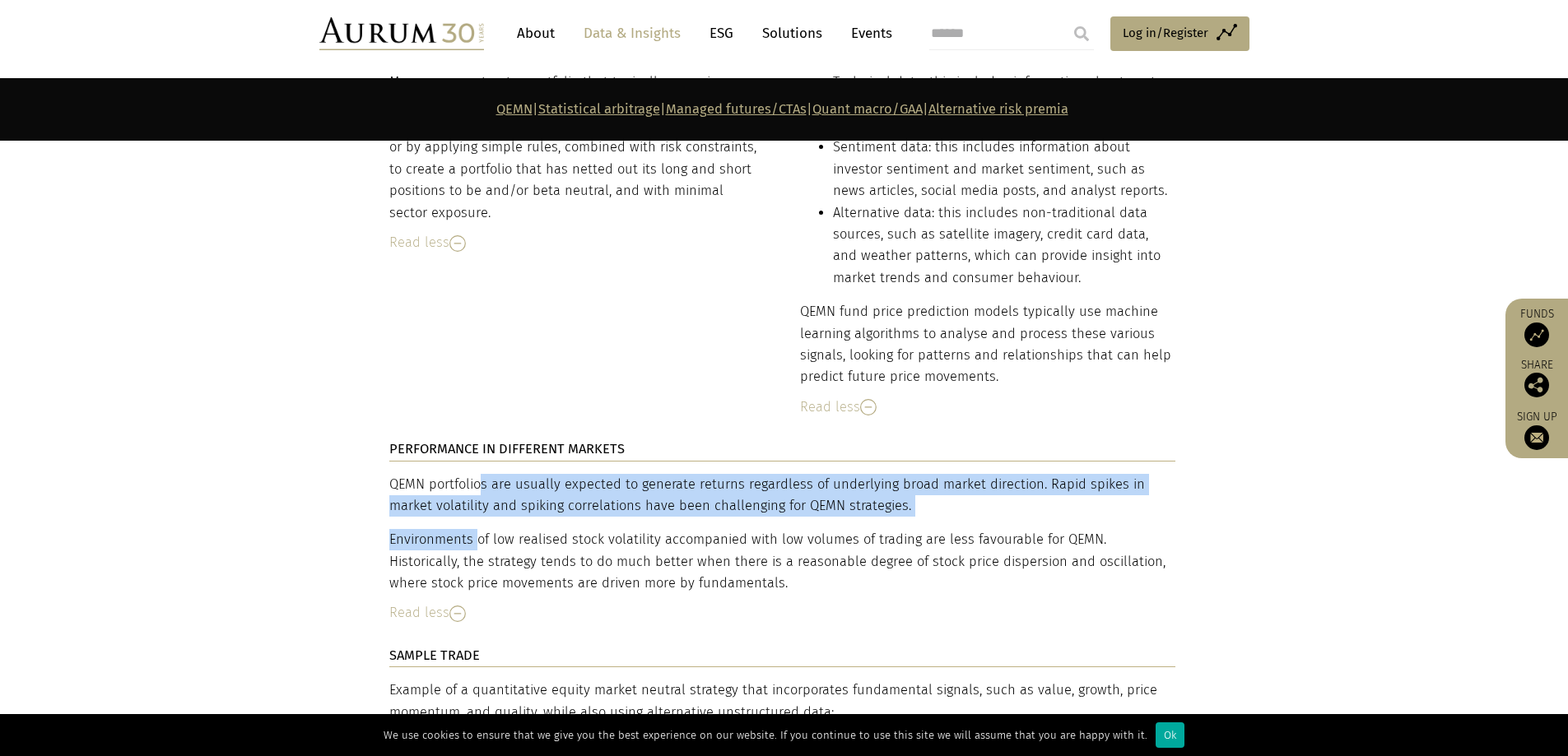 drag, startPoint x: 395, startPoint y: 475, endPoint x: 477, endPoint y: 516, distance: 91.678787 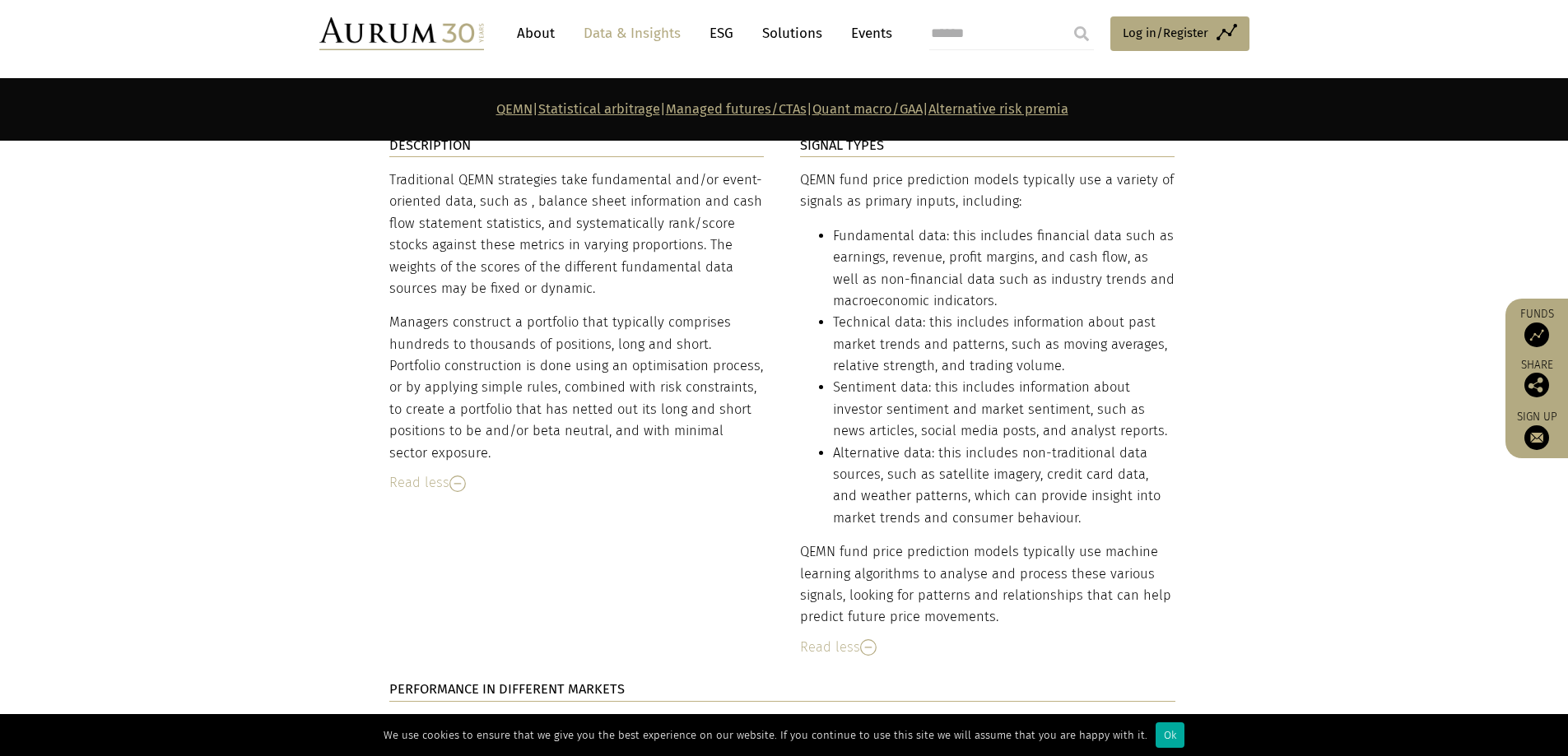 scroll, scrollTop: 4837, scrollLeft: 0, axis: vertical 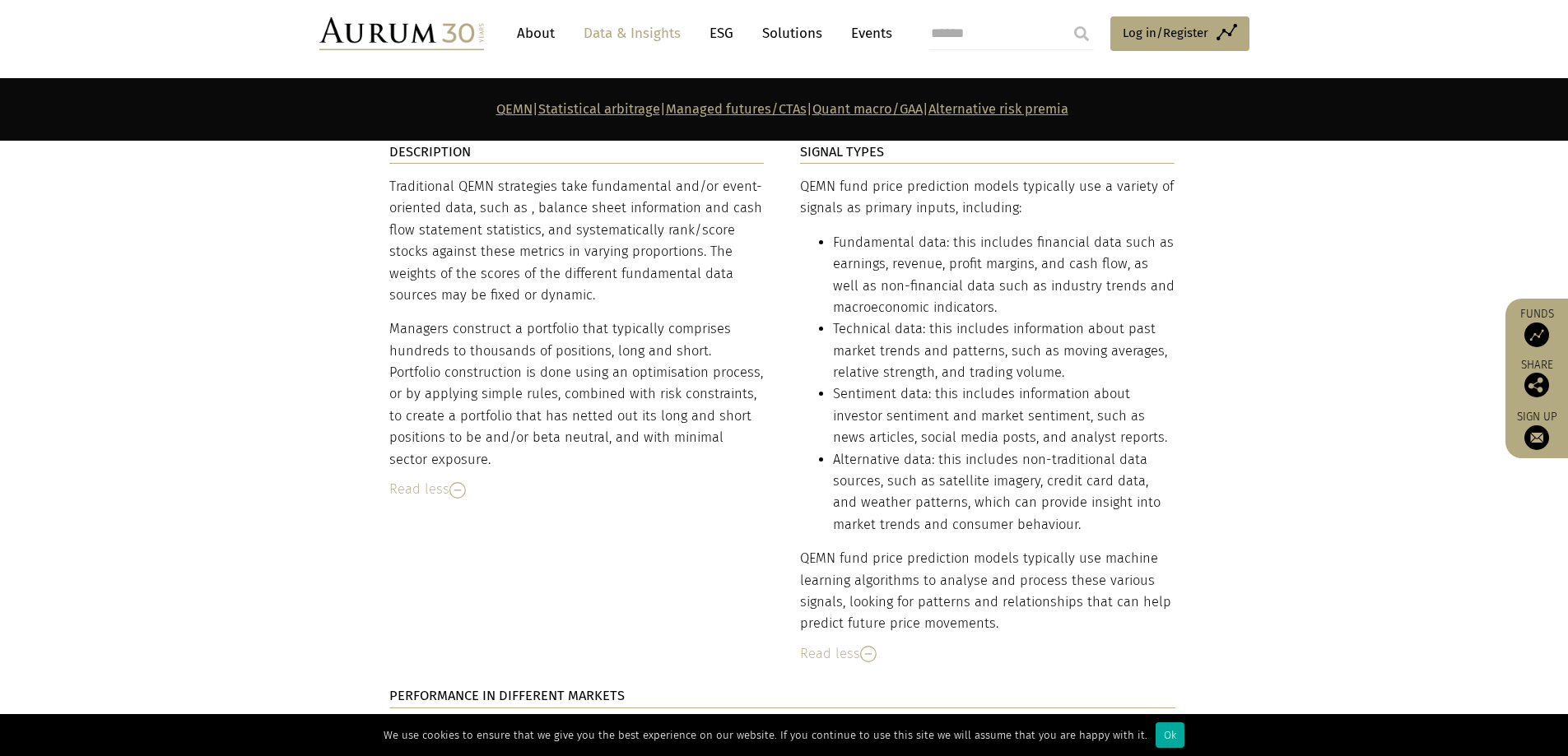 drag, startPoint x: 855, startPoint y: 456, endPoint x: 840, endPoint y: 456, distance: 15 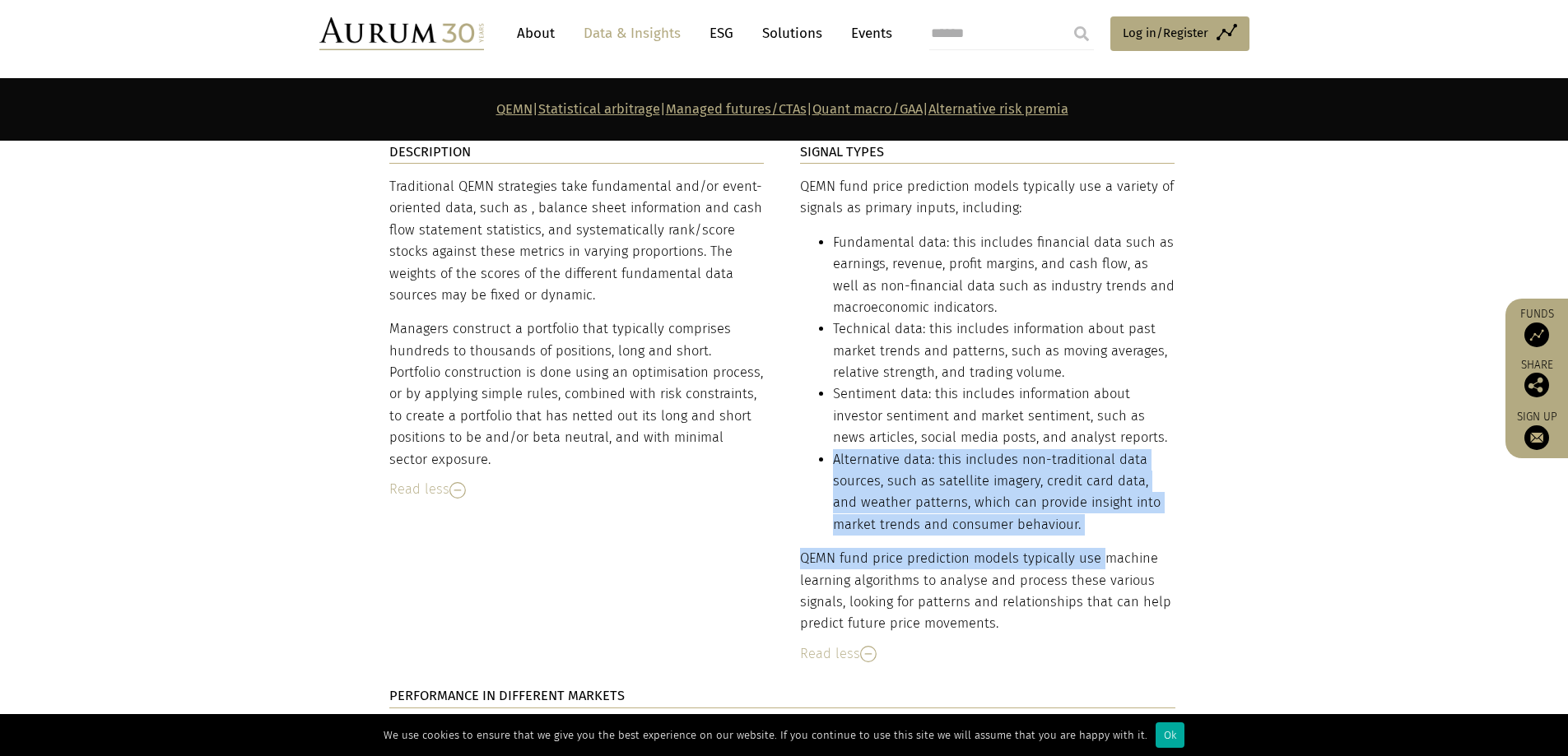 drag, startPoint x: 834, startPoint y: 453, endPoint x: 1108, endPoint y: 525, distance: 283.30196 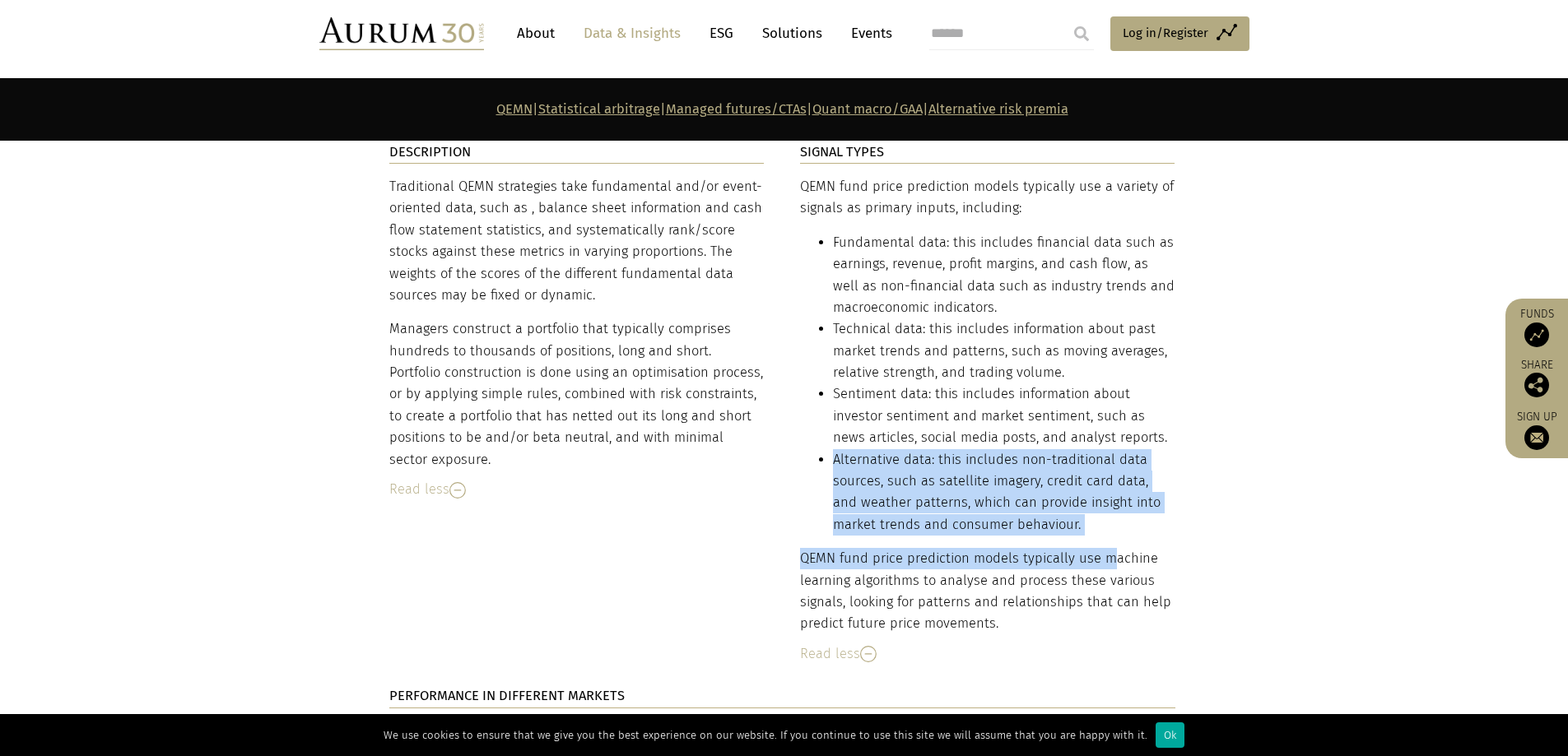 click on "QEMN fund price prediction models typically use a variety of signals as primary inputs, including:
Fundamental data: this includes financial data such as earnings, revenue, profit margins, and cash flow, as well as non-financial data such as industry trends and macroeconomic indicators.
Technical data: this includes information about past market trends and patterns, such as moving averages, relative strength, and trading volume.
Sentiment data: this includes information about investor sentiment and market sentiment, such as news articles, social media posts, and analyst reports.
Alternative data: this includes non-traditional data sources, such as satellite imagery, credit card data, and weather patterns, which can provide insight into market trends and consumer behaviour." at bounding box center (988, 406) 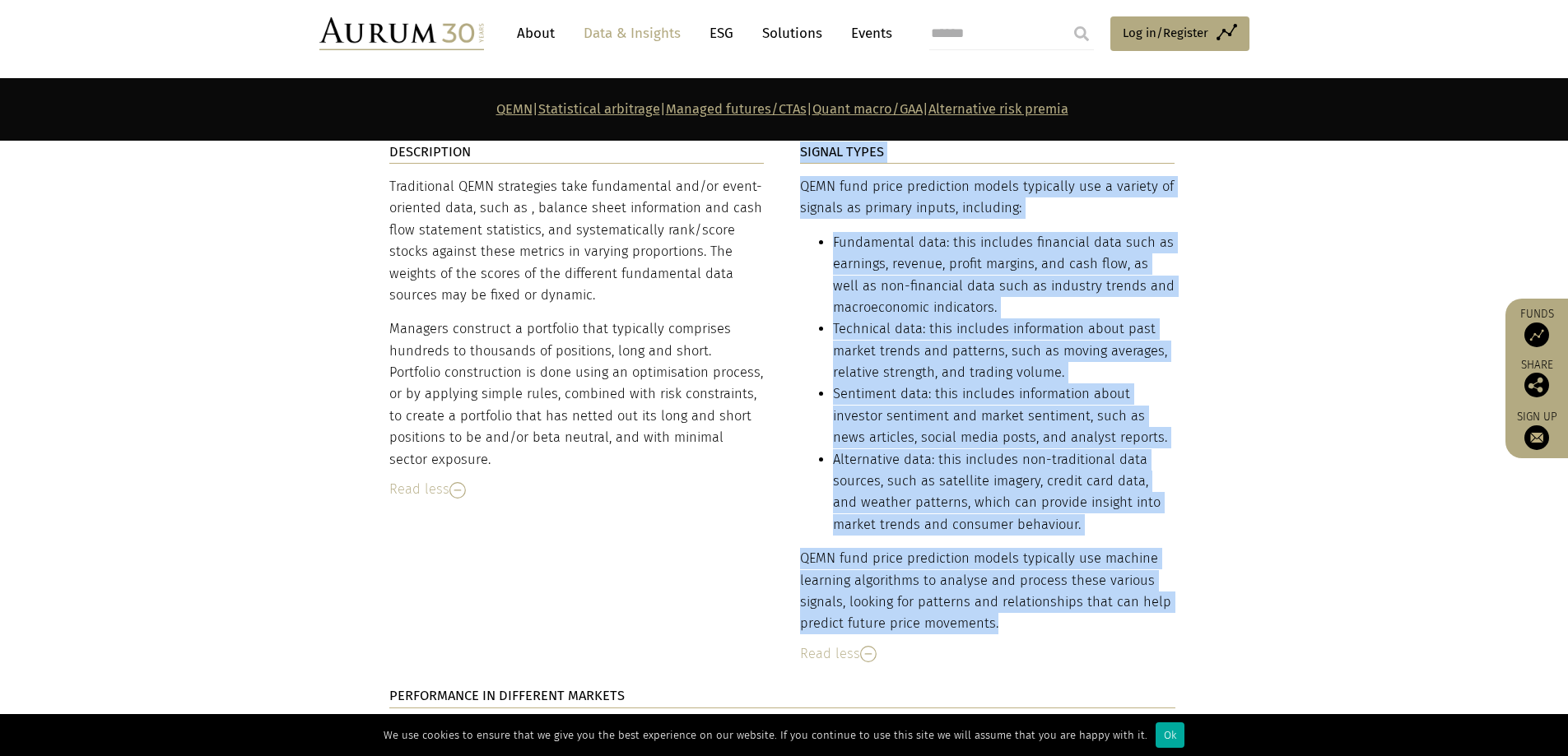 drag, startPoint x: 772, startPoint y: 545, endPoint x: 1094, endPoint y: 610, distance: 328.495 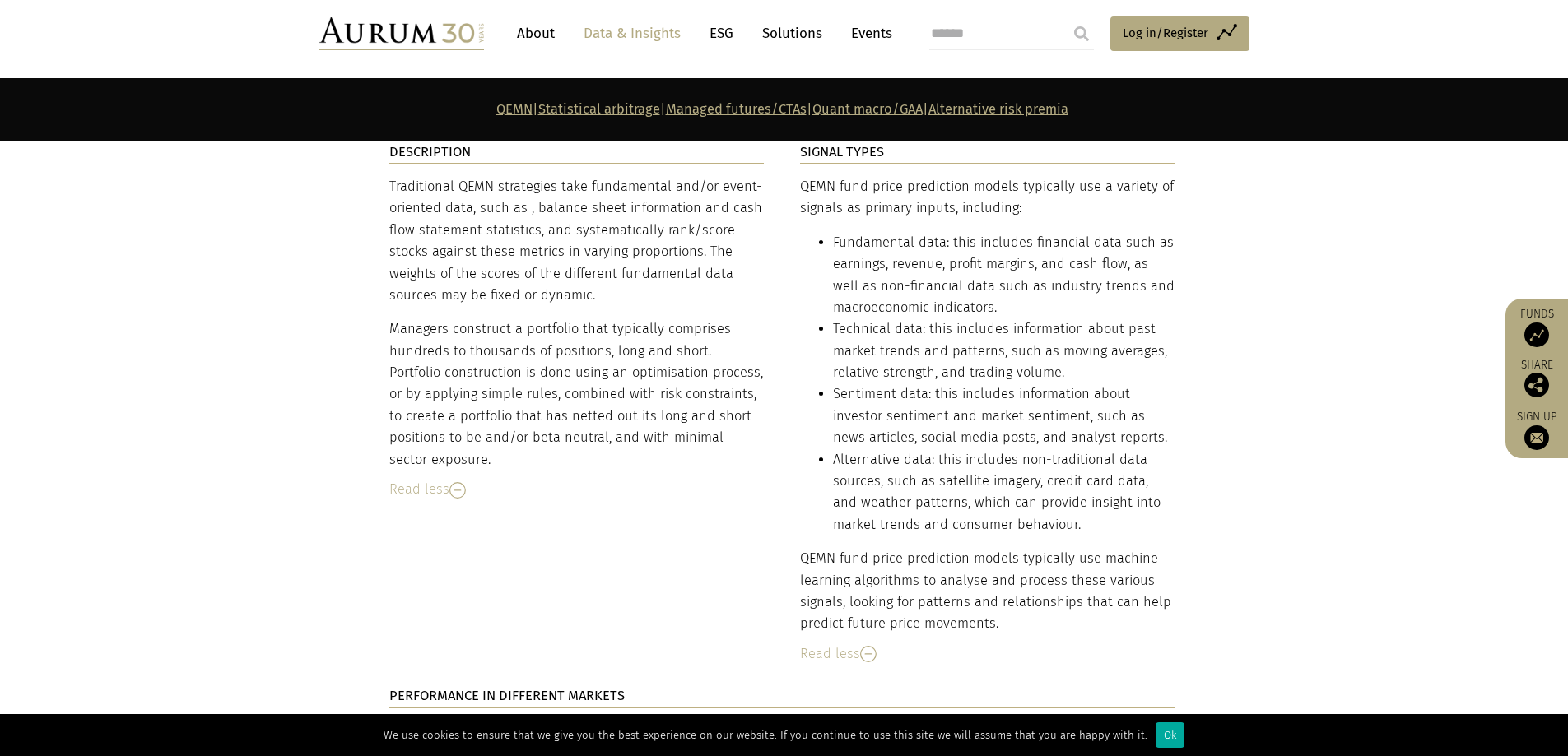 click on "Managers construct a portfolio that typically comprises hundreds to thousands of positions, long and short. Portfolio construction is done using an optimisation process, or by applying simple rules, combined with risk constraints, to create a portfolio that has netted out its long and short positions to be and/or beta neutral, and with minimal sector exposure." at bounding box center (577, 394) 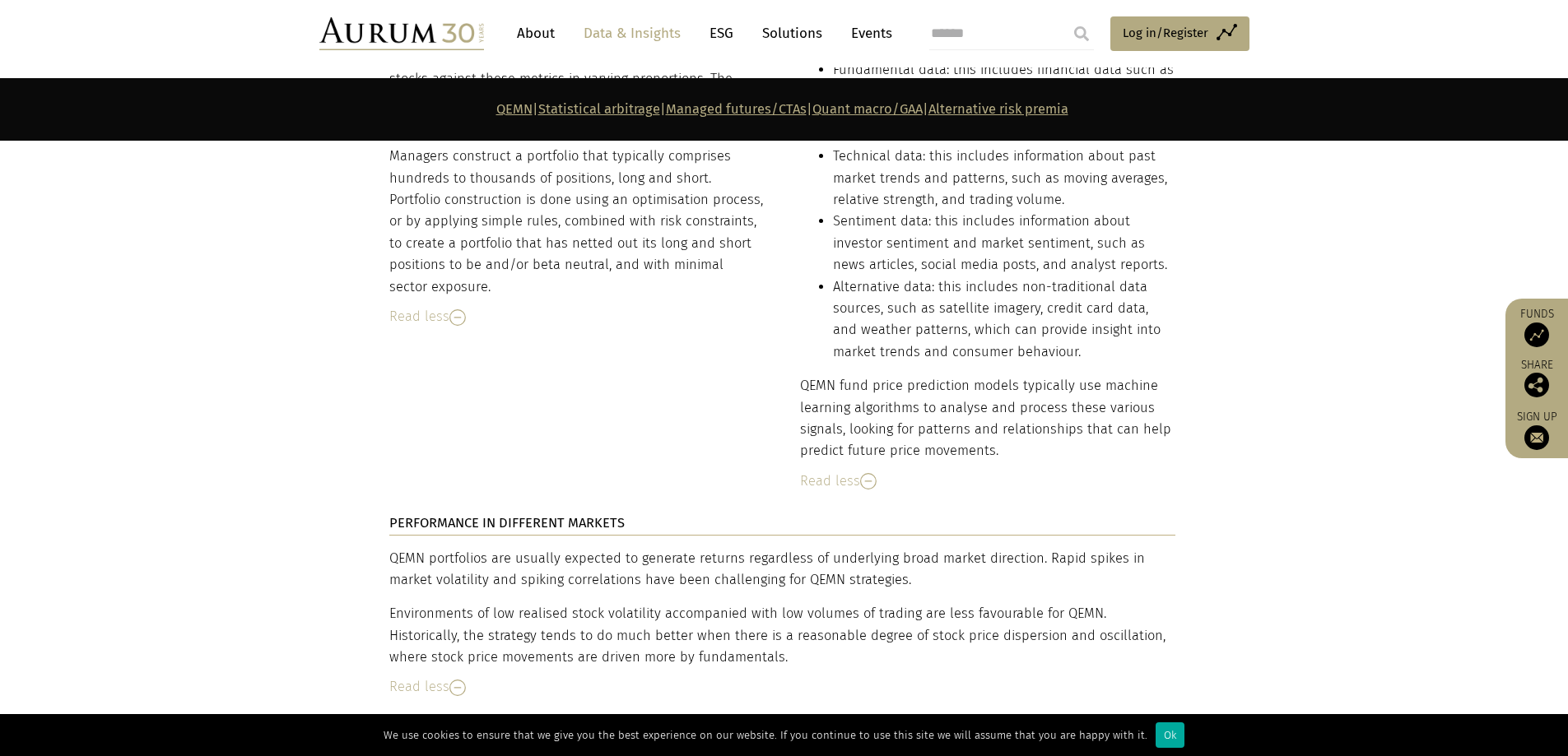 scroll, scrollTop: 5166, scrollLeft: 0, axis: vertical 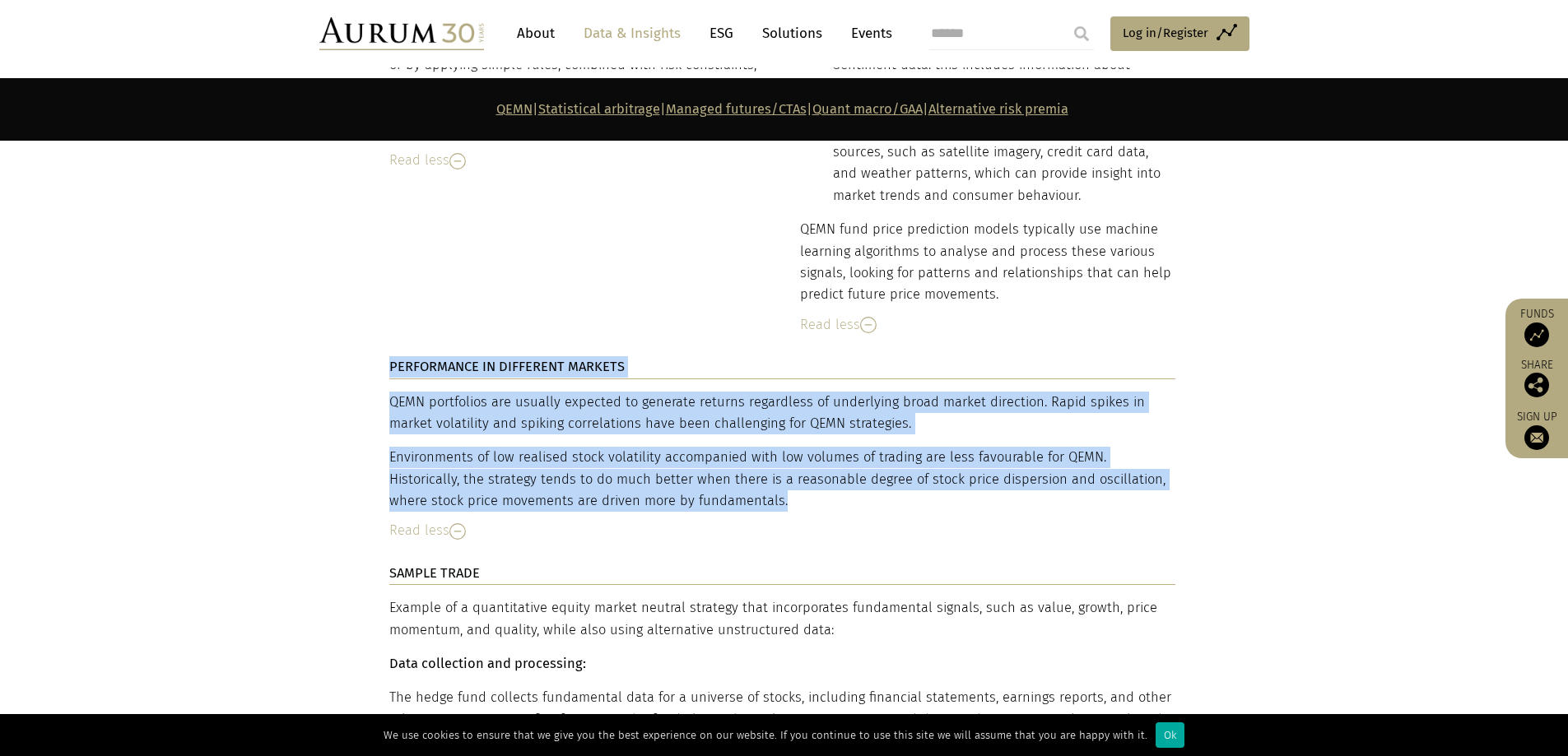drag, startPoint x: 384, startPoint y: 391, endPoint x: 702, endPoint y: 489, distance: 332.75817 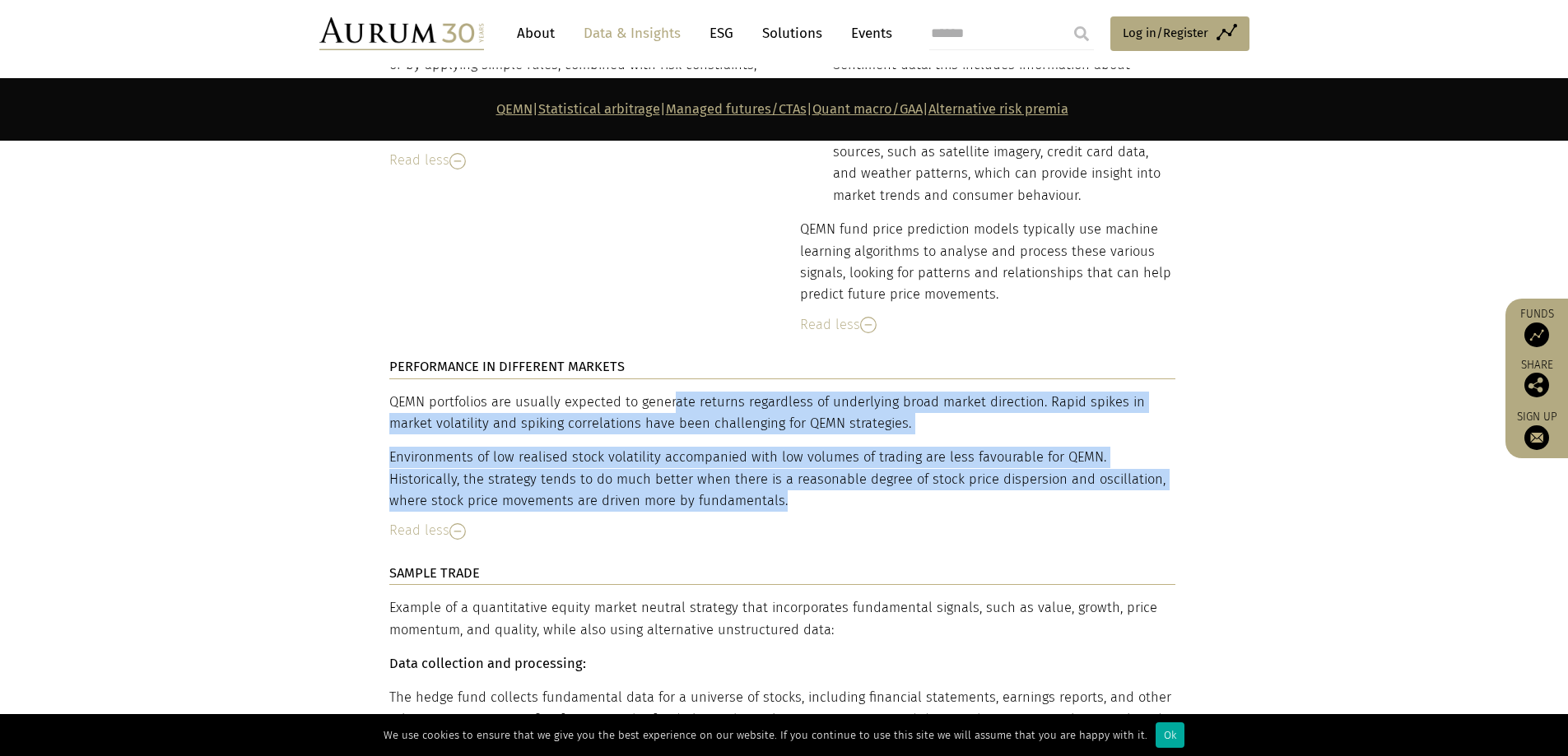 drag, startPoint x: 768, startPoint y: 498, endPoint x: 588, endPoint y: 400, distance: 204.94877 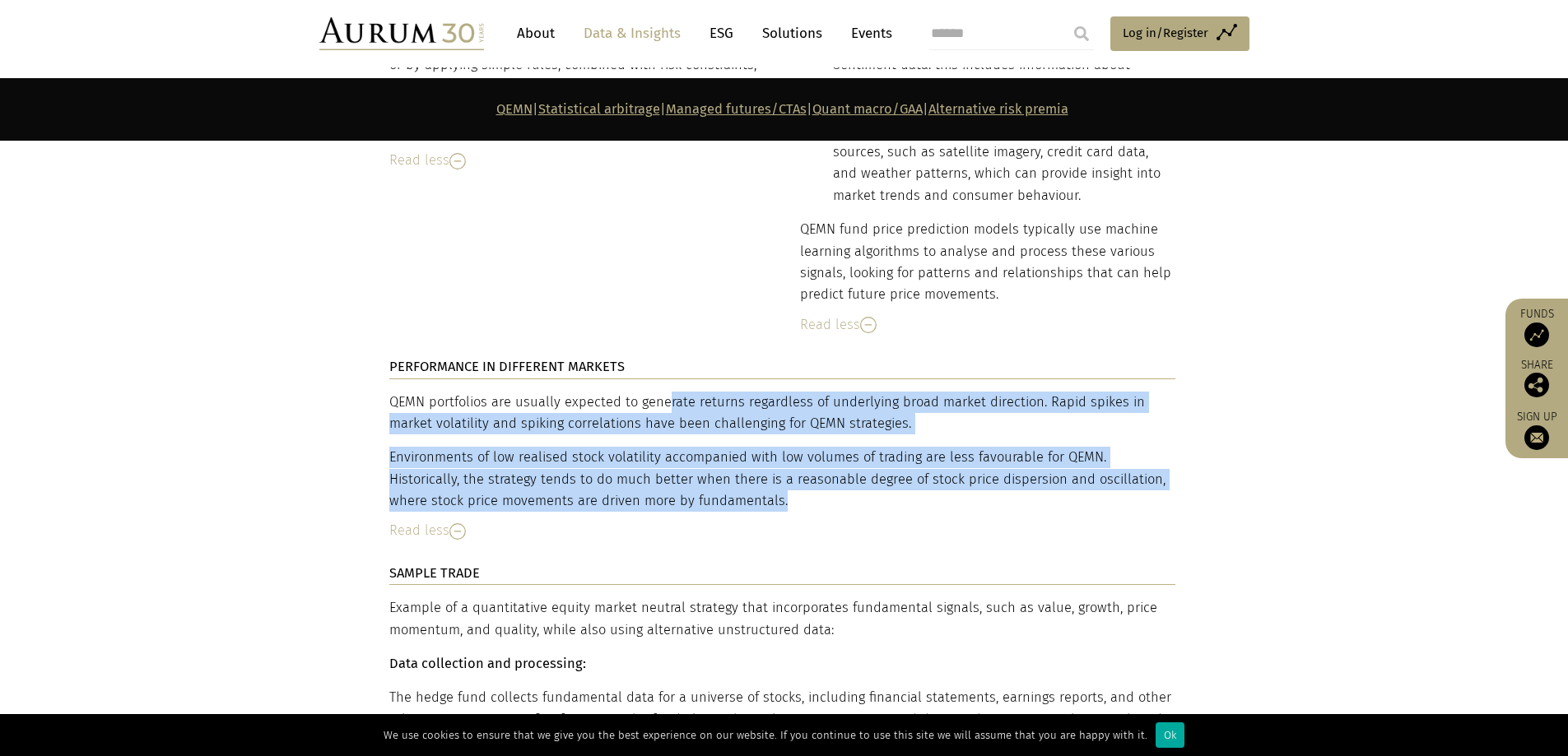 drag, startPoint x: 584, startPoint y: 392, endPoint x: 711, endPoint y: 491, distance: 161.0279 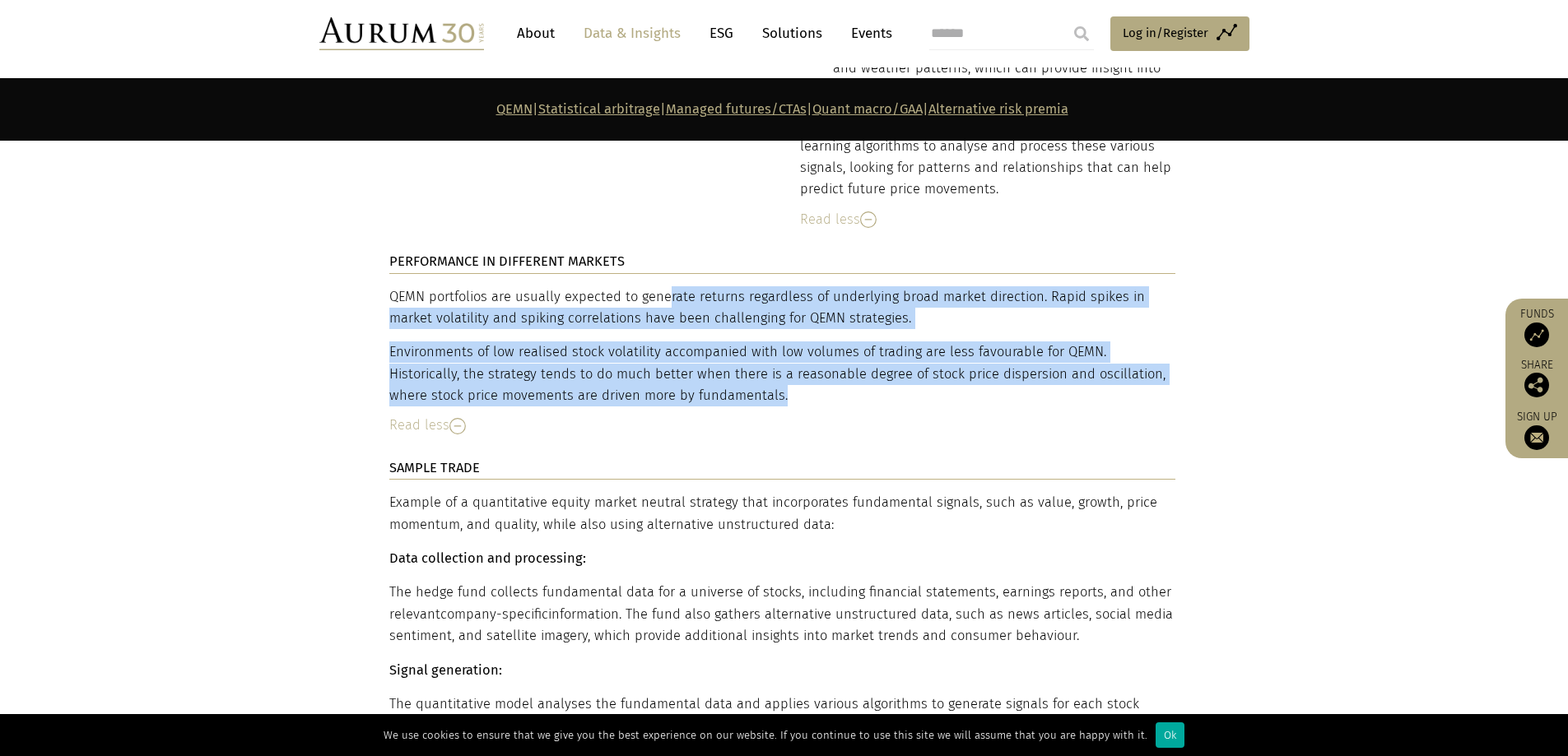 scroll, scrollTop: 5248, scrollLeft: 0, axis: vertical 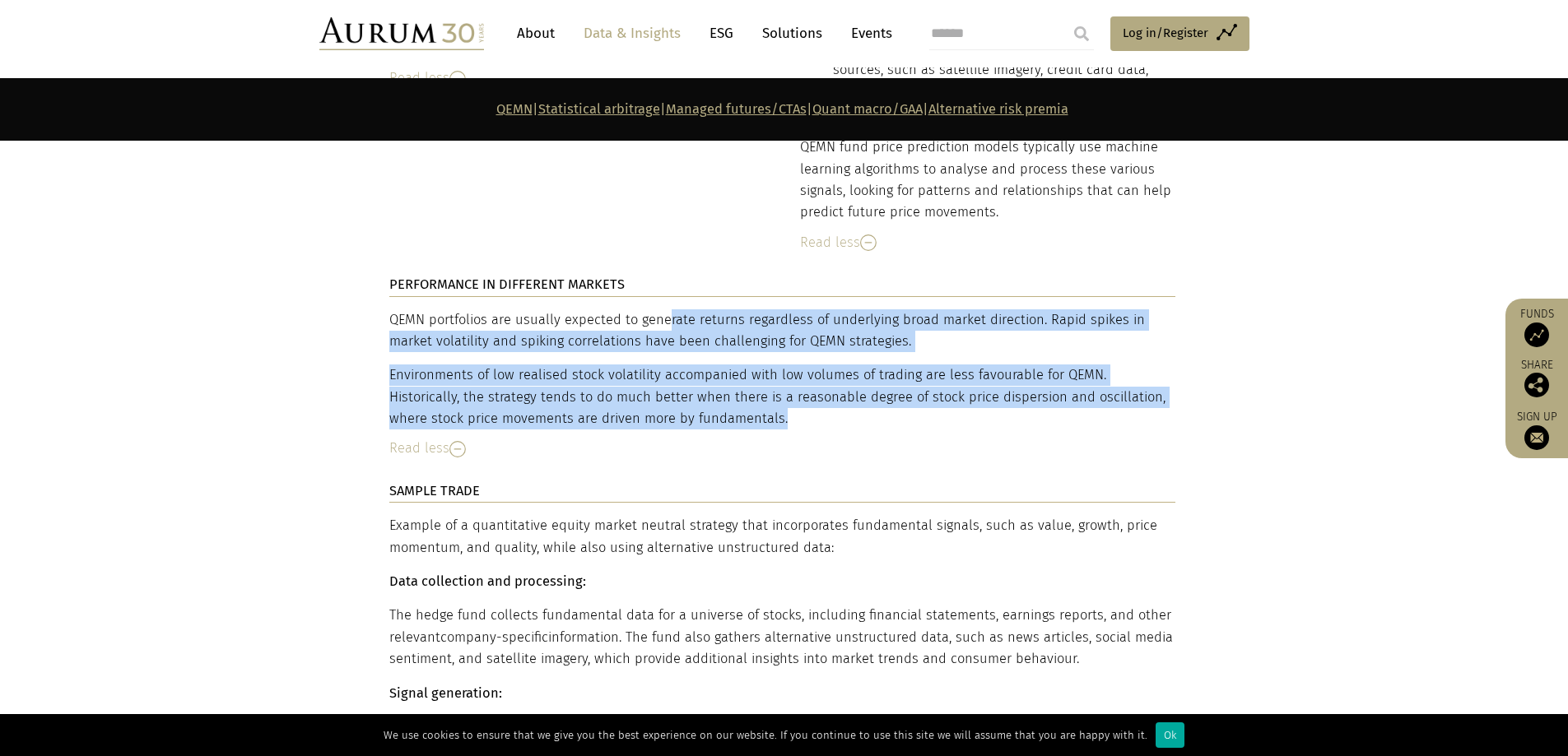 click on "Environments of low realised stock volatility accompanied with low volumes of trading are less favourable for QEMN. Historically, the strategy tends to do much better when there is a reasonable degree of stock price dispersion and oscillation, where stock price movements are driven more by fundamentals." at bounding box center (782, 397) 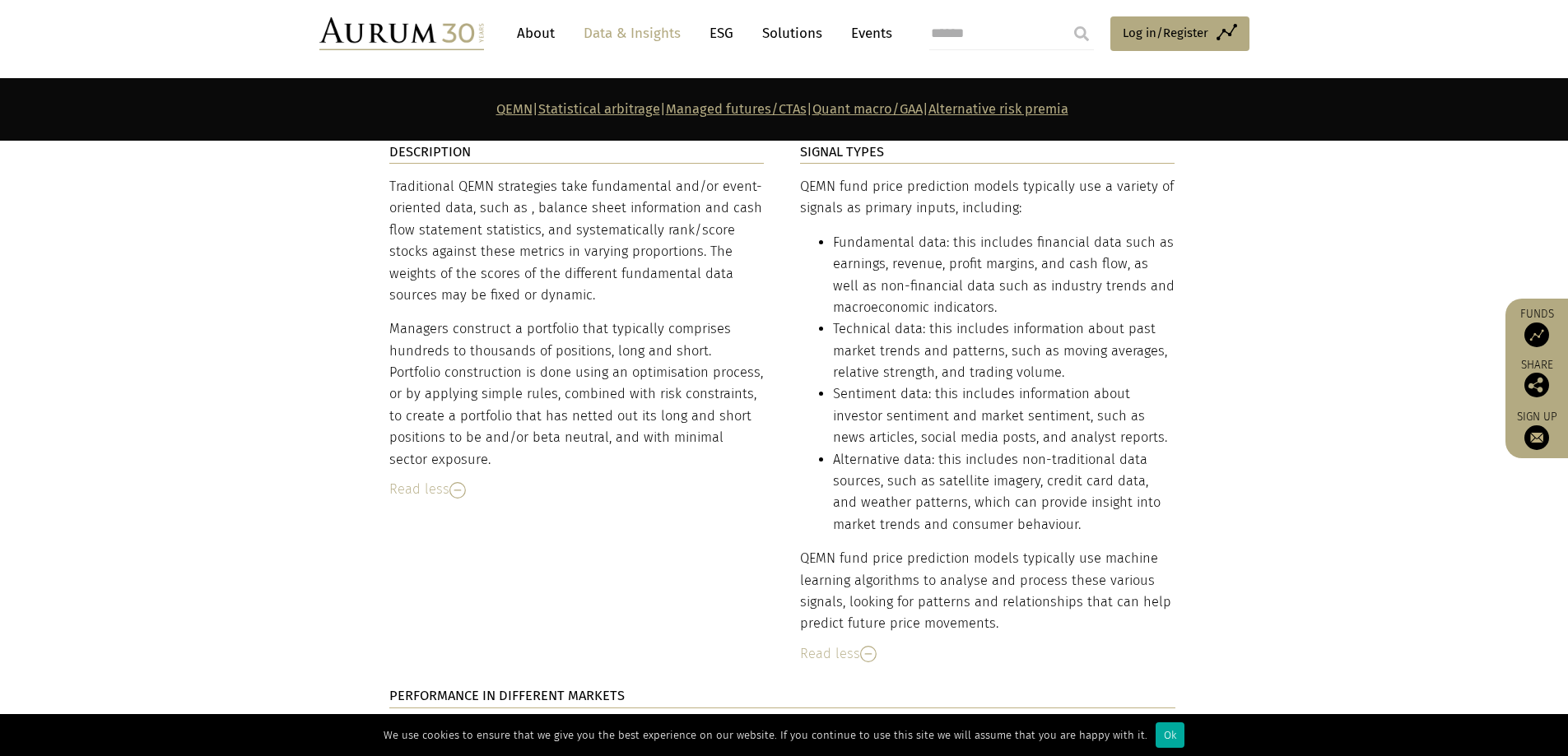 scroll, scrollTop: 4755, scrollLeft: 0, axis: vertical 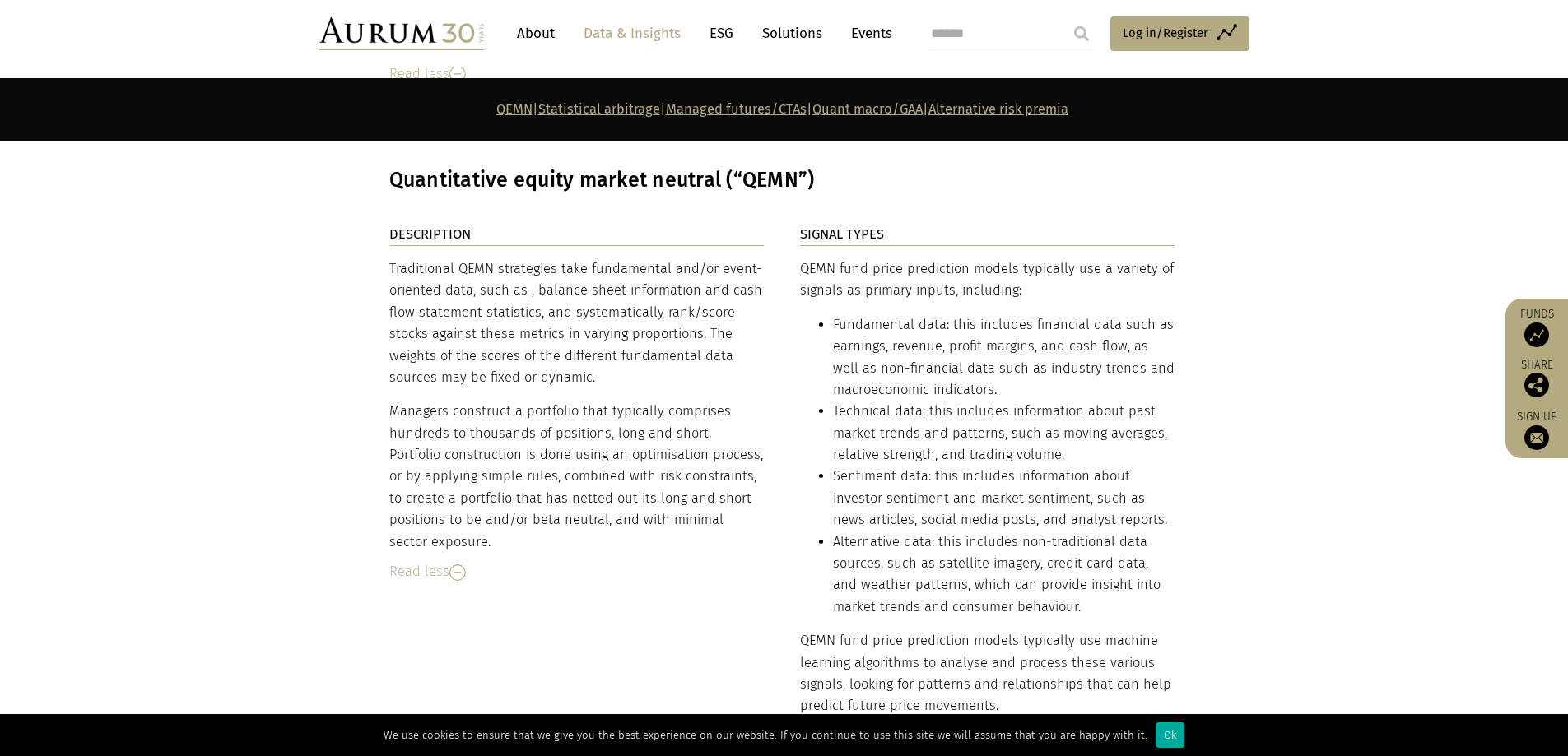 click on "DESCRIPTION
Traditional QEMN strategies take fundamental and/or event-oriented data, such as , balance sheet information and cash flow statement statistics, and systematically rank/score stocks against these metrics in varying proportions. The weights of the scores of the different fundamental data sources may be fixed or dynamic.
Managers construct a portfolio that typically comprises hundreds to thousands of positions, long and short. Portfolio construction is done using an optimisation process, or by app…
Traditional QEMN strategies take fundamental and/or event-oriented data, such as , balance sheet information and cash flow statement statistics, and systematically rank/score stocks against these metrics in varying proportions. The weights of the scores of the different fundamental data sources may be fixed or dynamic.
Read less
SIGNAL TYPES" at bounding box center [784, 1061] 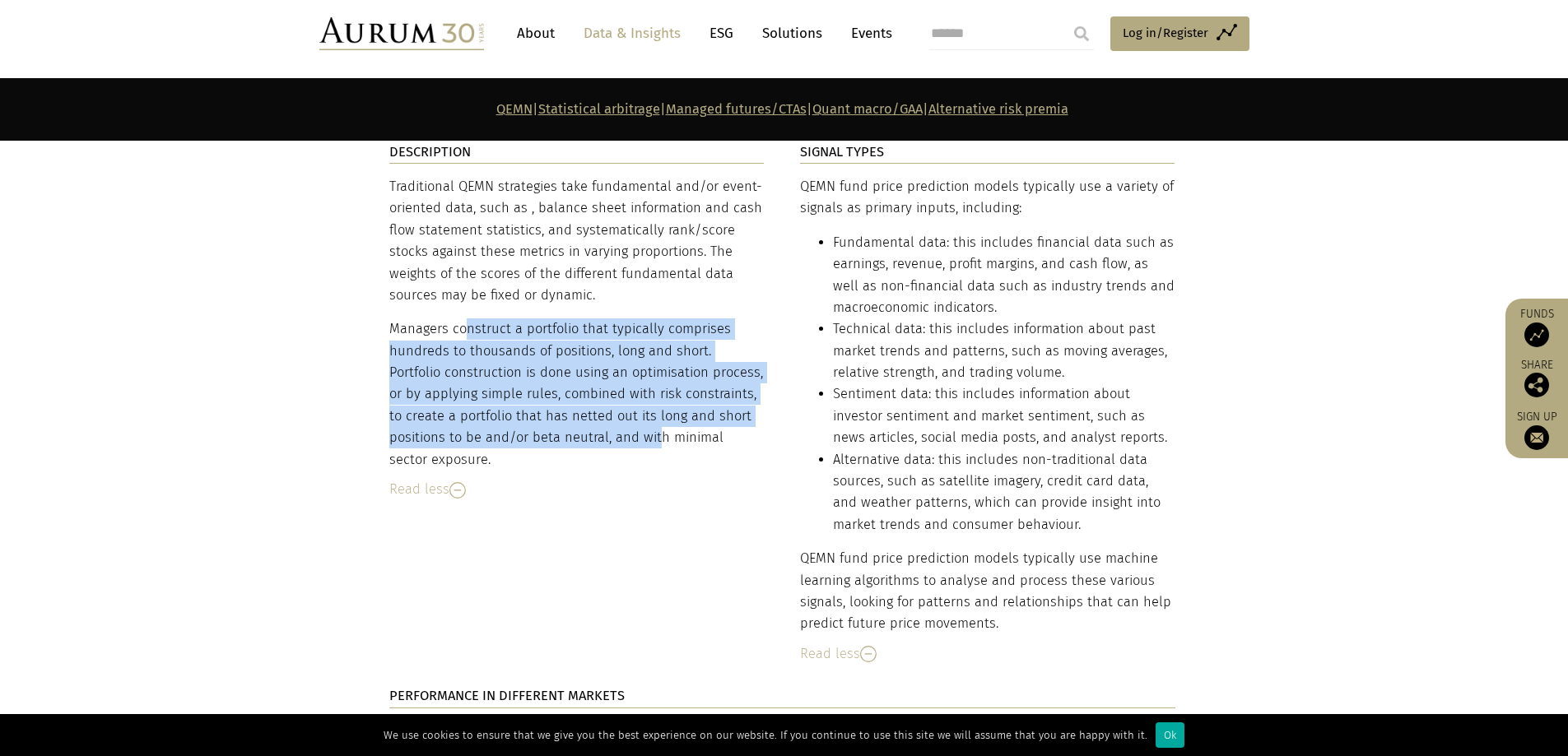 drag, startPoint x: 463, startPoint y: 313, endPoint x: 658, endPoint y: 427, distance: 225.87829 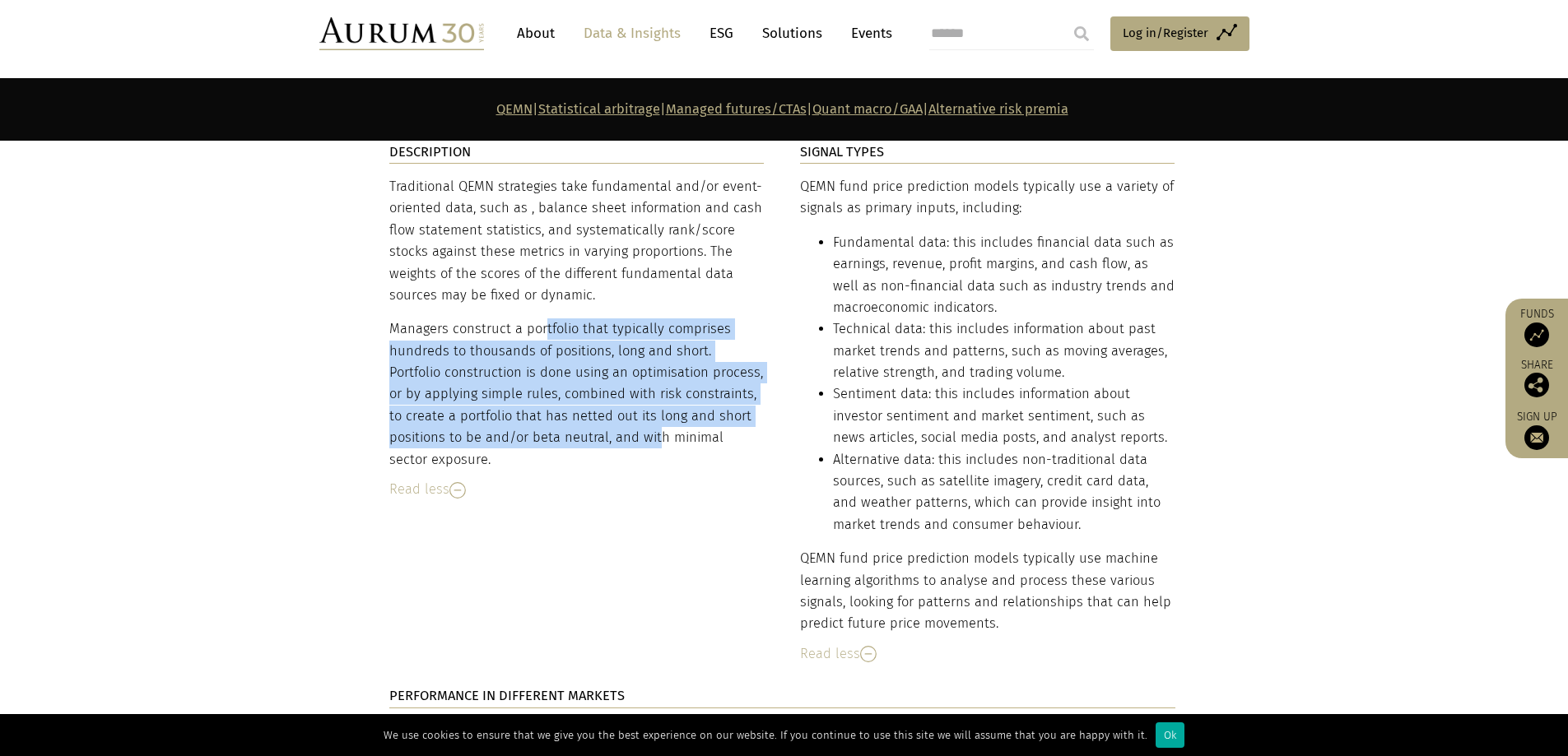 drag, startPoint x: 658, startPoint y: 426, endPoint x: 543, endPoint y: 322, distance: 155.0516 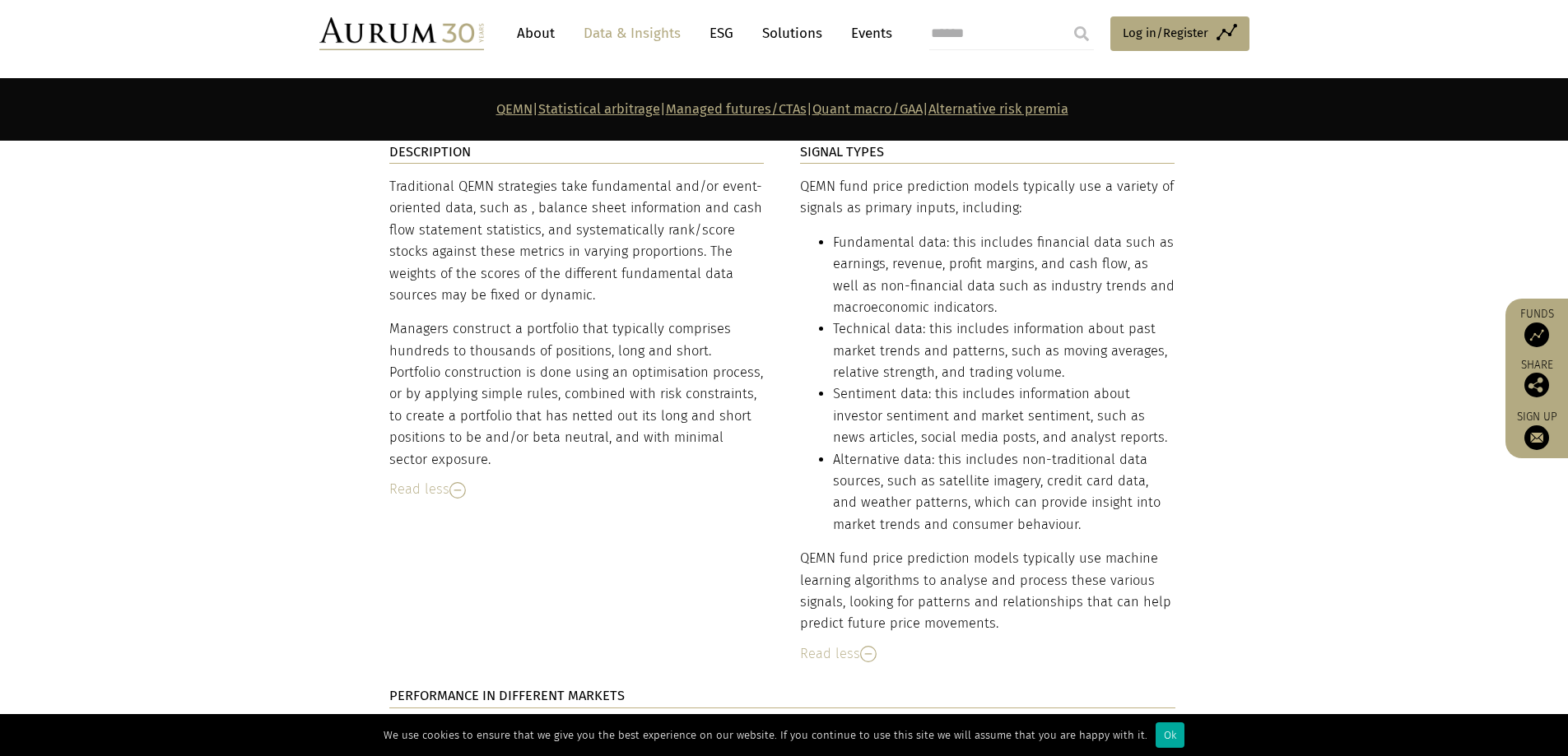 click on "Technical data: this includes information about past market trends and patterns, such as moving averages, relative strength, and trading volume." at bounding box center [1004, 350] 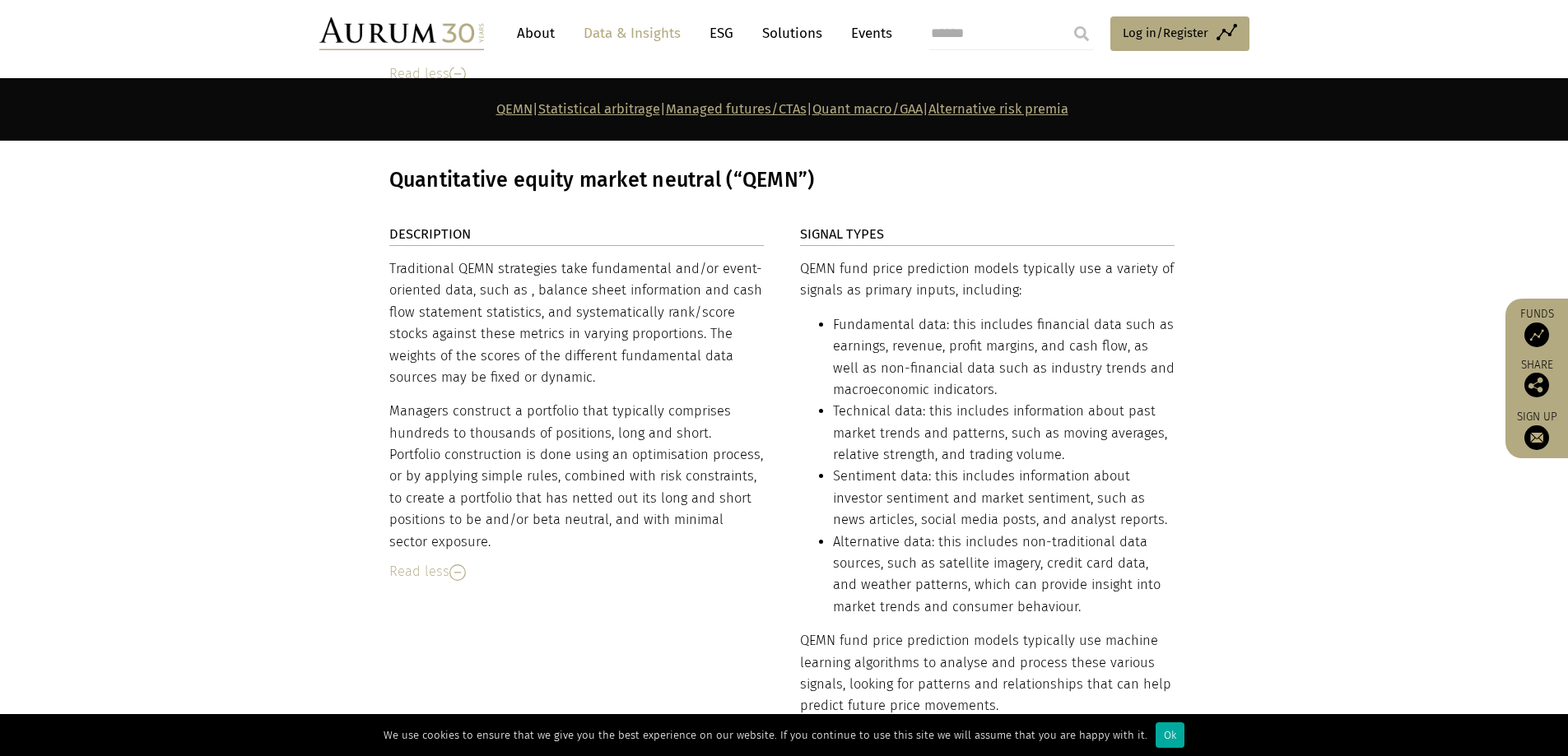 drag, startPoint x: 418, startPoint y: 256, endPoint x: 593, endPoint y: 358, distance: 202.55617 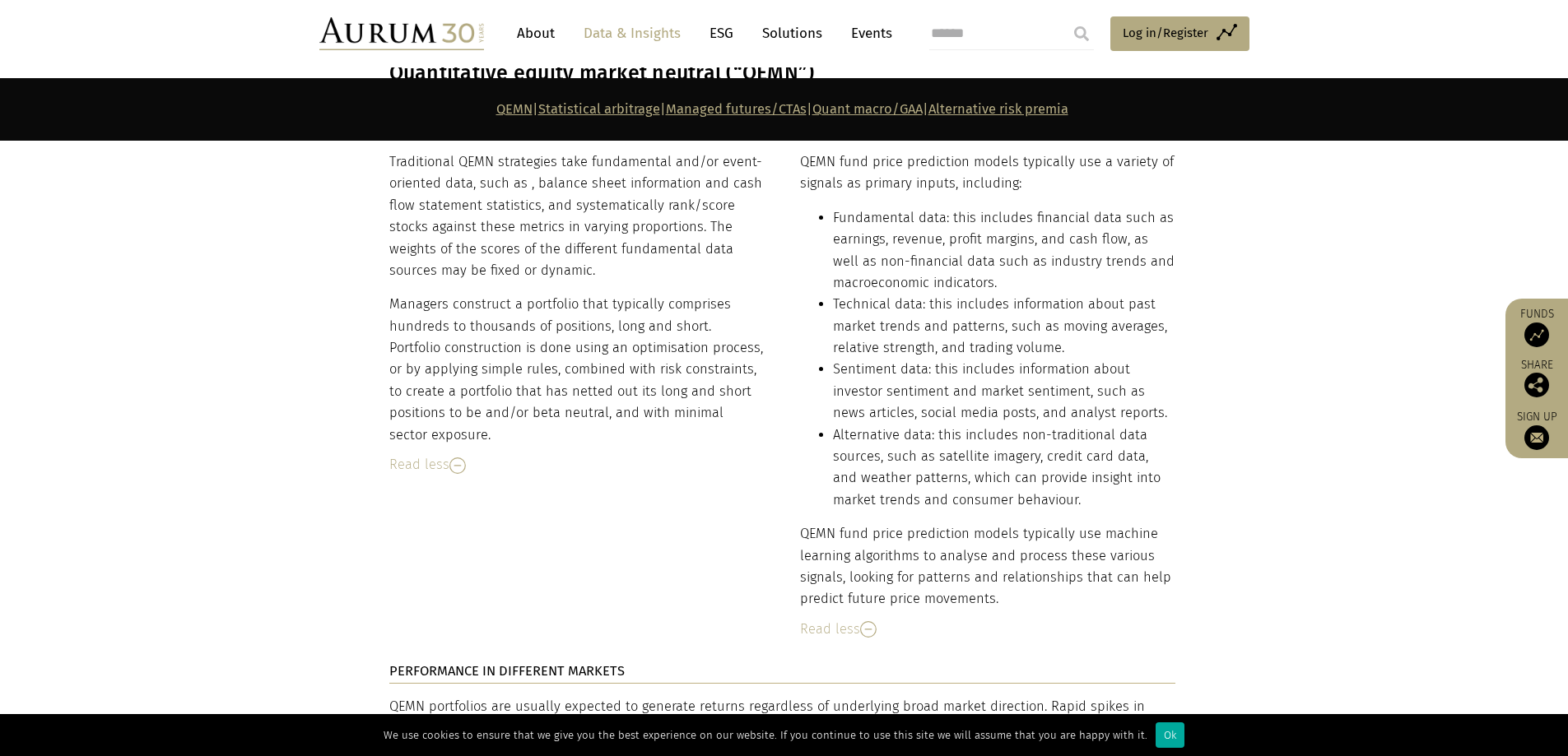 scroll, scrollTop: 5002, scrollLeft: 0, axis: vertical 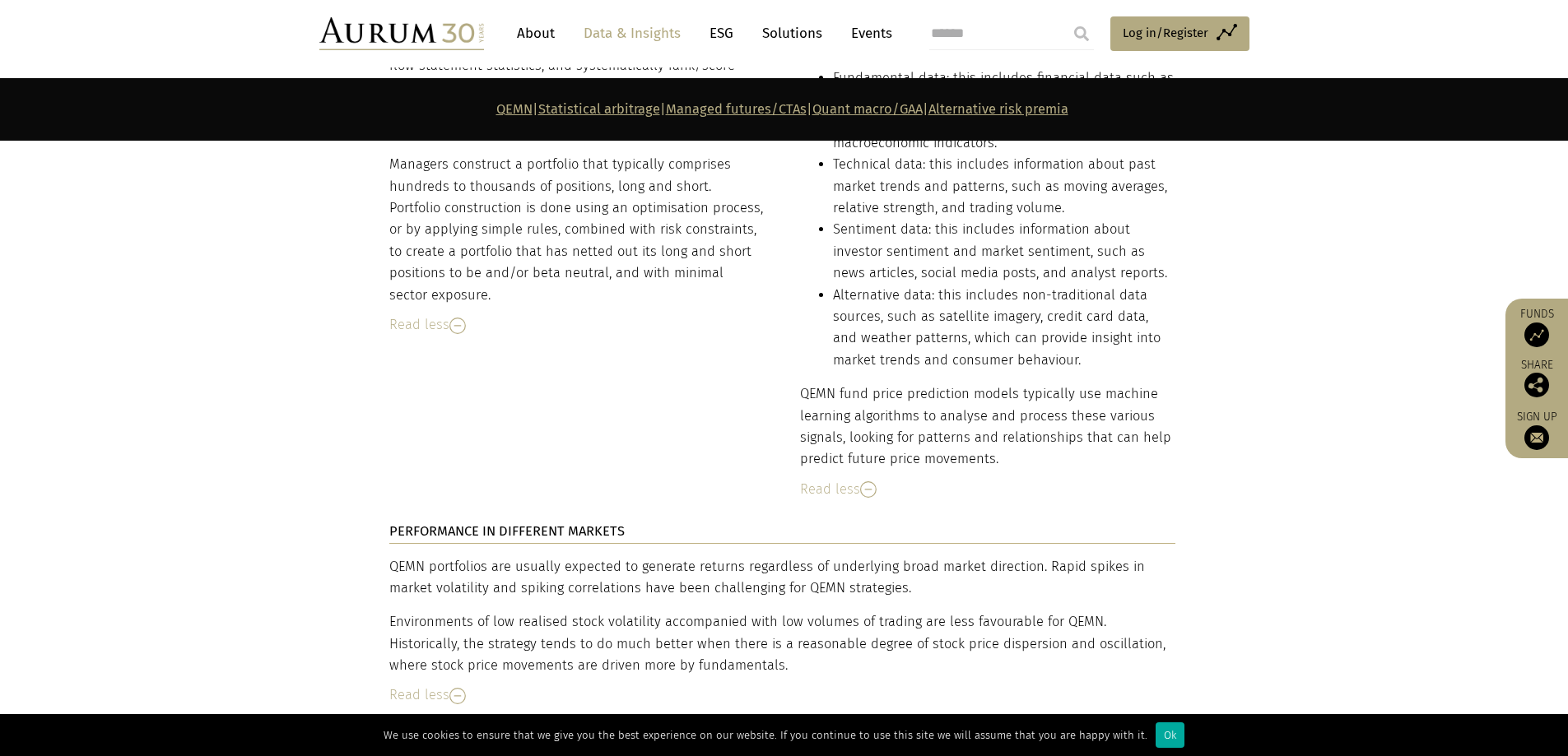 click on "DESCRIPTION
Traditional QEMN strategies take fundamental and/or event-oriented data, such as , balance sheet information and cash flow statement statistics, and systematically rank/score stocks against these metrics in varying proportions. The weights of the scores of the different fundamental data sources may be fixed or dynamic.
Managers construct a portfolio that typically comprises hundreds to thousands of positions, long and short. Portfolio construction is done using an optimisation process, or by app…
Traditional QEMN strategies take fundamental and/or event-oriented data, such as , balance sheet information and cash flow statement statistics, and systematically rank/score stocks against these metrics in varying proportions. The weights of the scores of the different fundamental data sources may be fixed or dynamic.
Read less
SIGNAL TYPES" at bounding box center [784, 814] 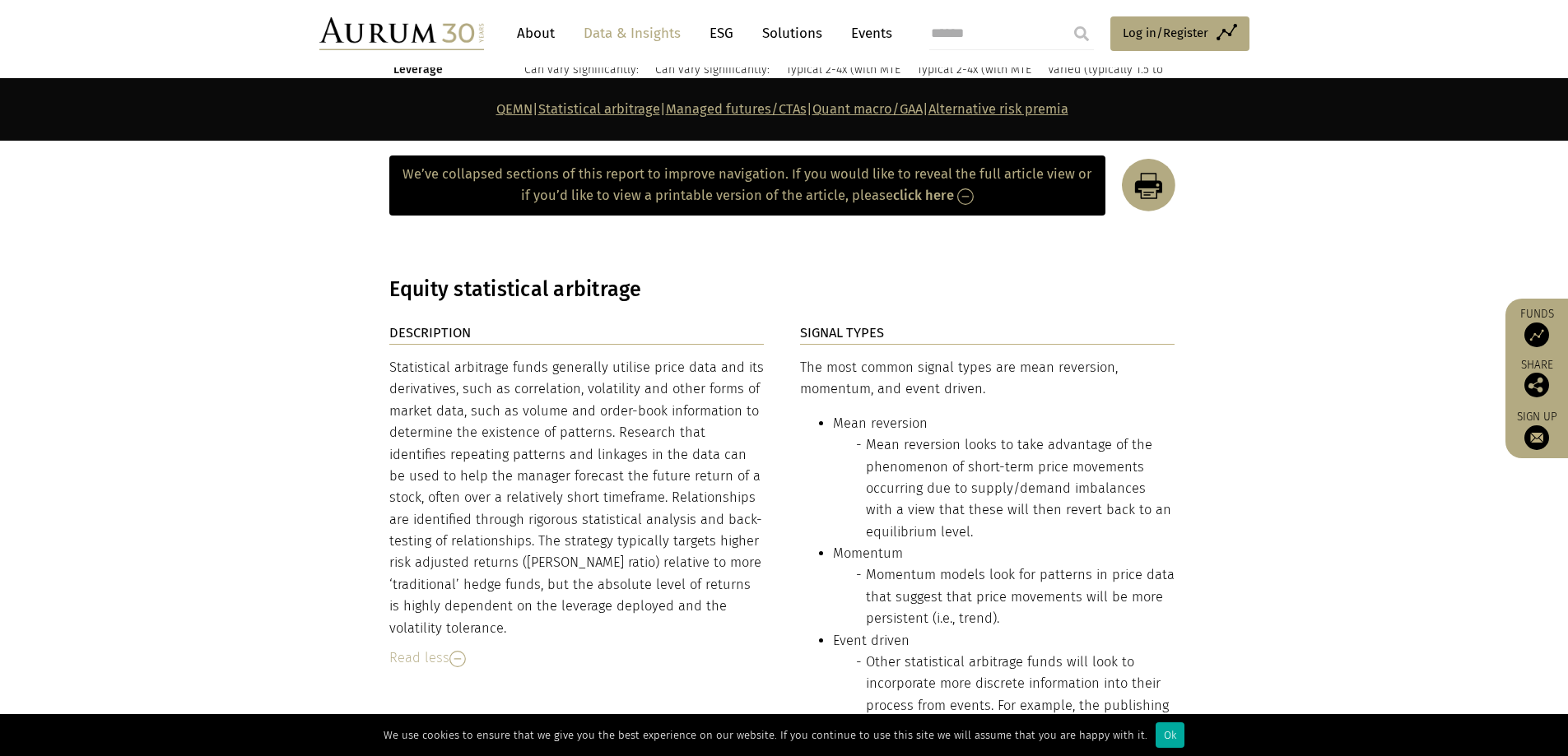 scroll, scrollTop: 2616, scrollLeft: 0, axis: vertical 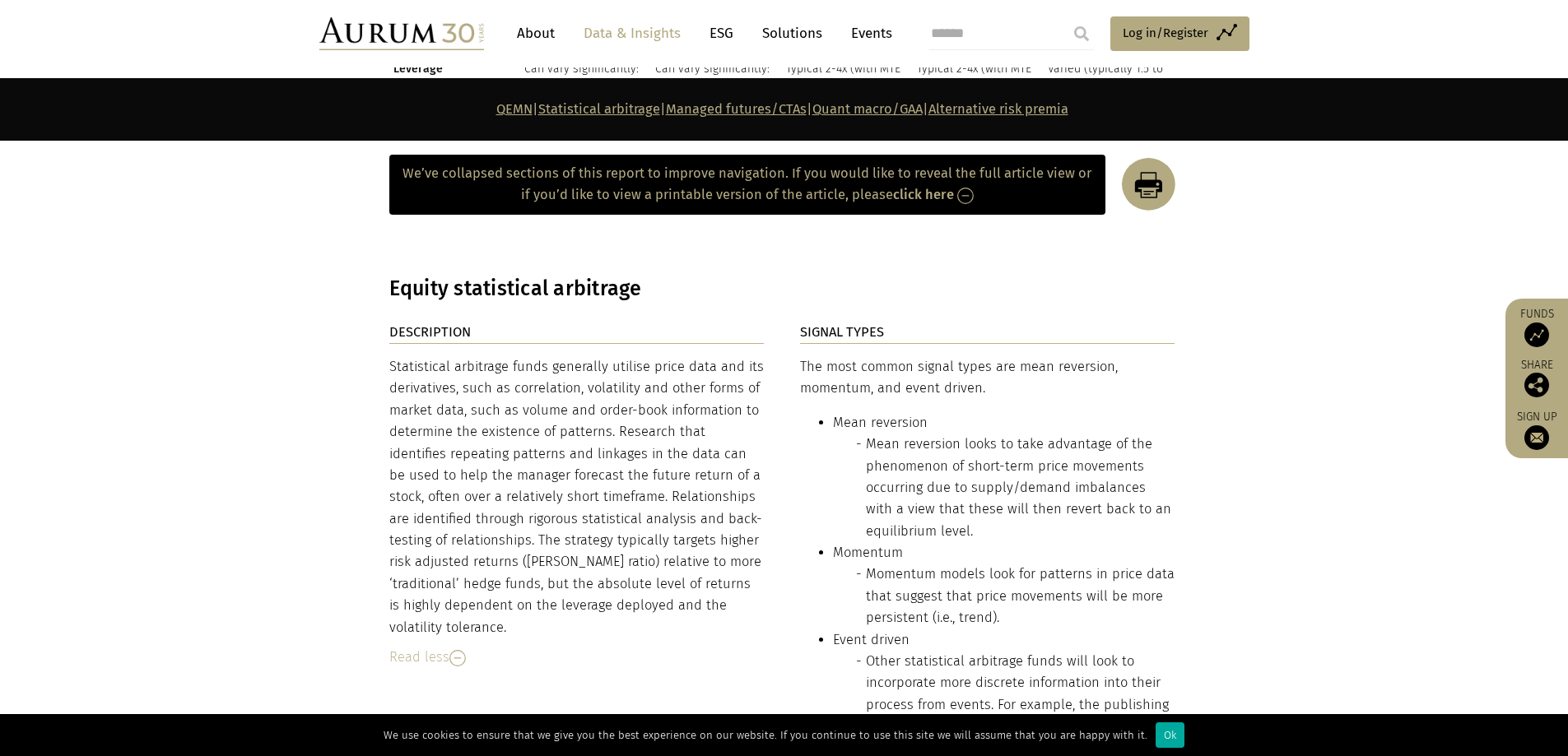 click on "Equity statistical arbitrage" at bounding box center (784, 289) 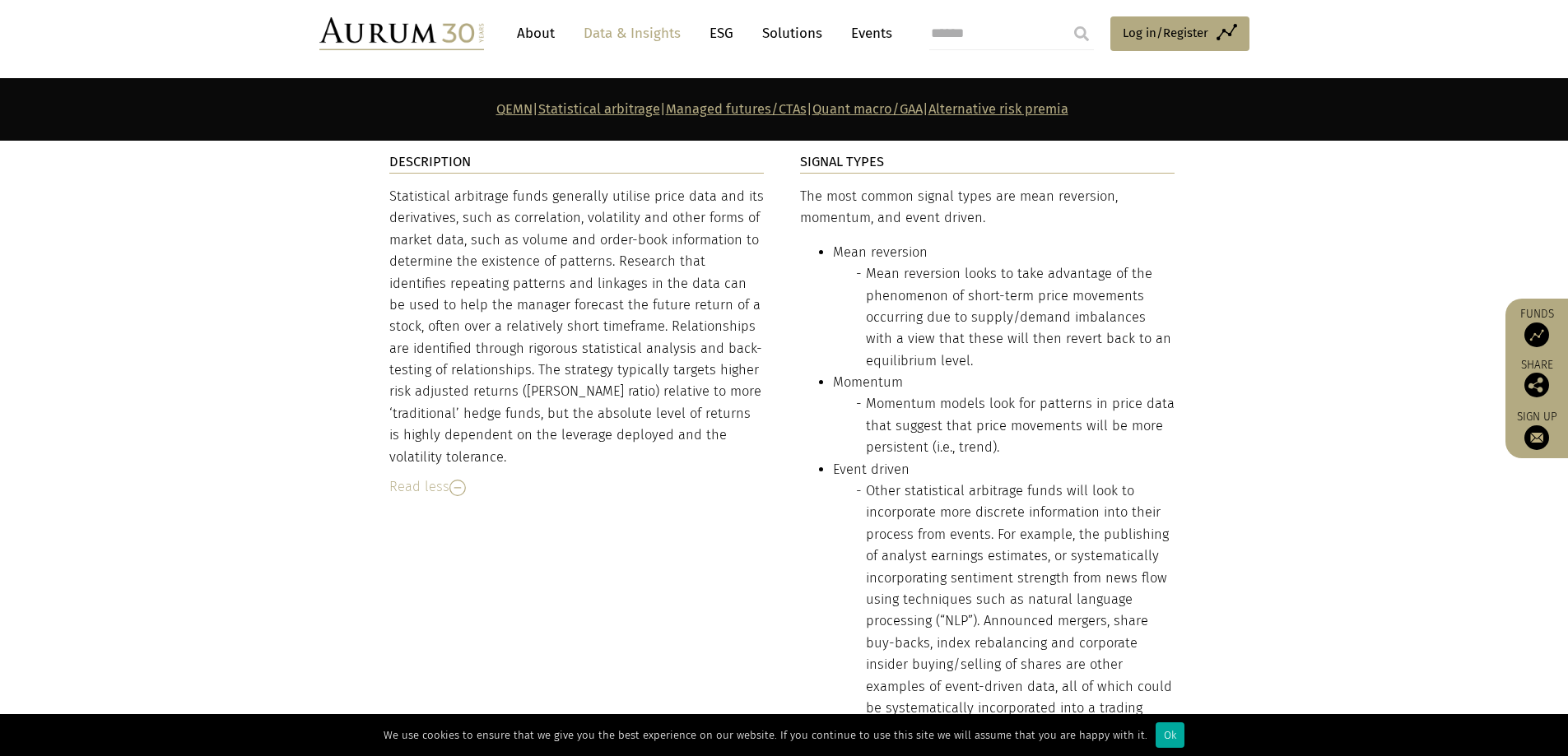 scroll, scrollTop: 2781, scrollLeft: 0, axis: vertical 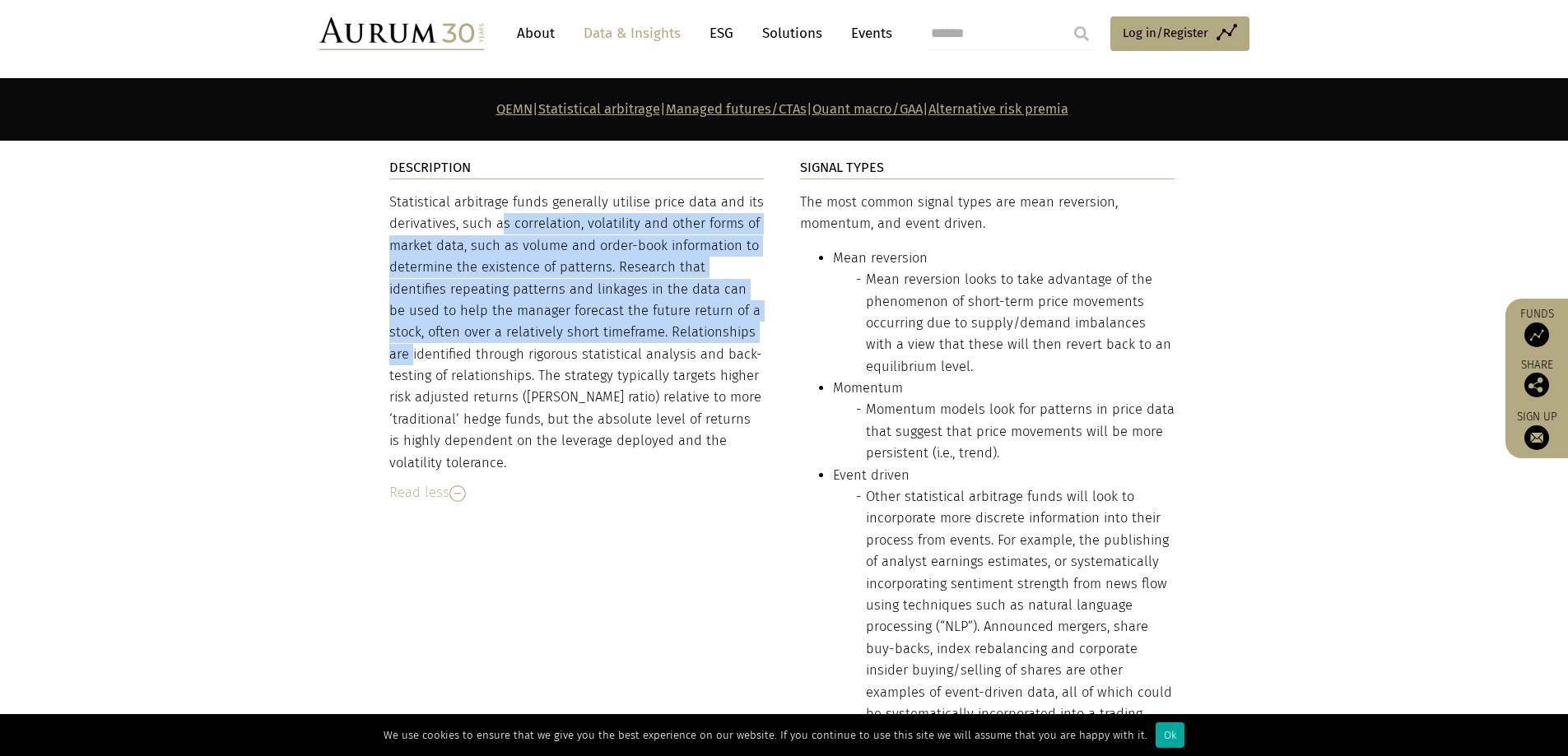 drag, startPoint x: 442, startPoint y: 217, endPoint x: 626, endPoint y: 313, distance: 207.5379 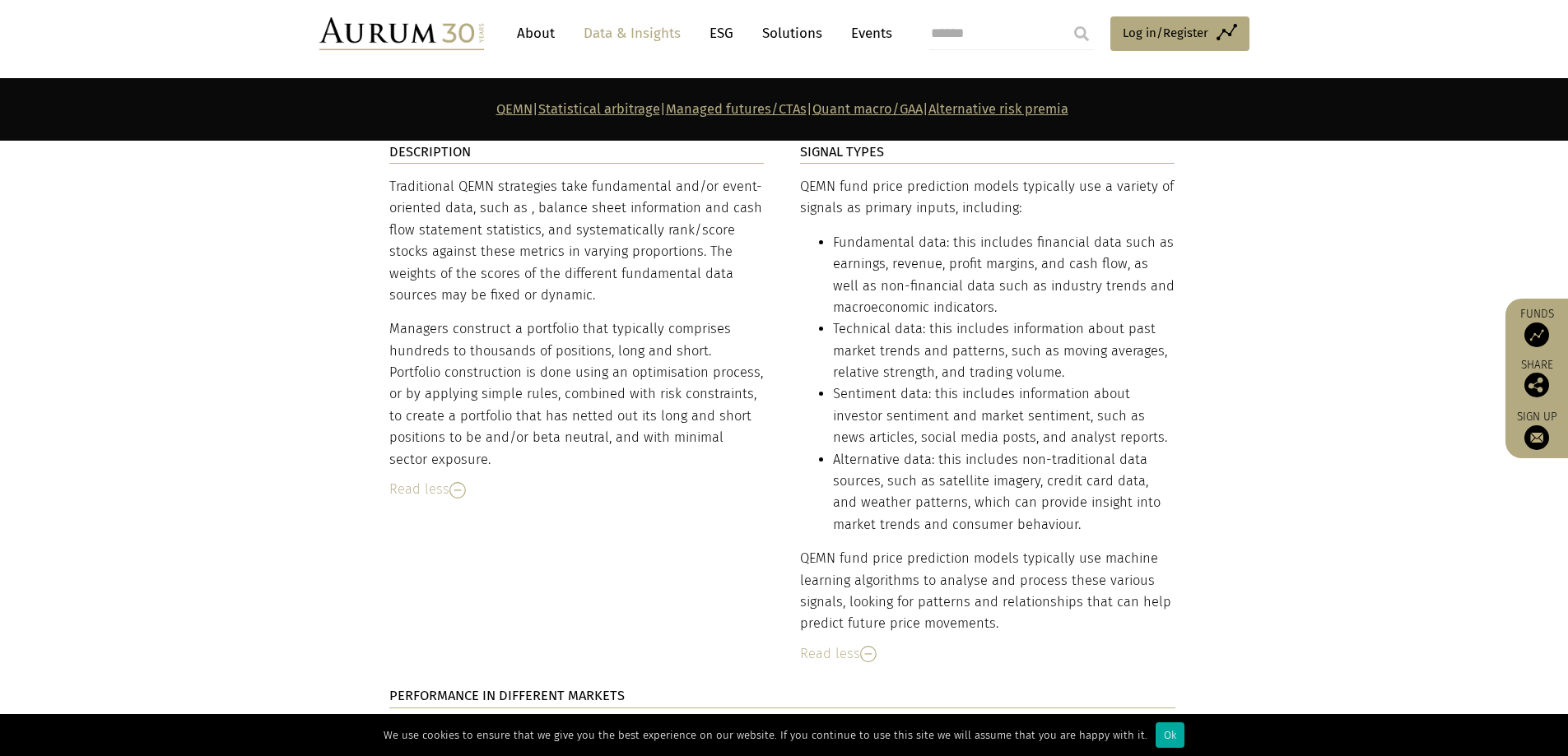 scroll, scrollTop: 4673, scrollLeft: 0, axis: vertical 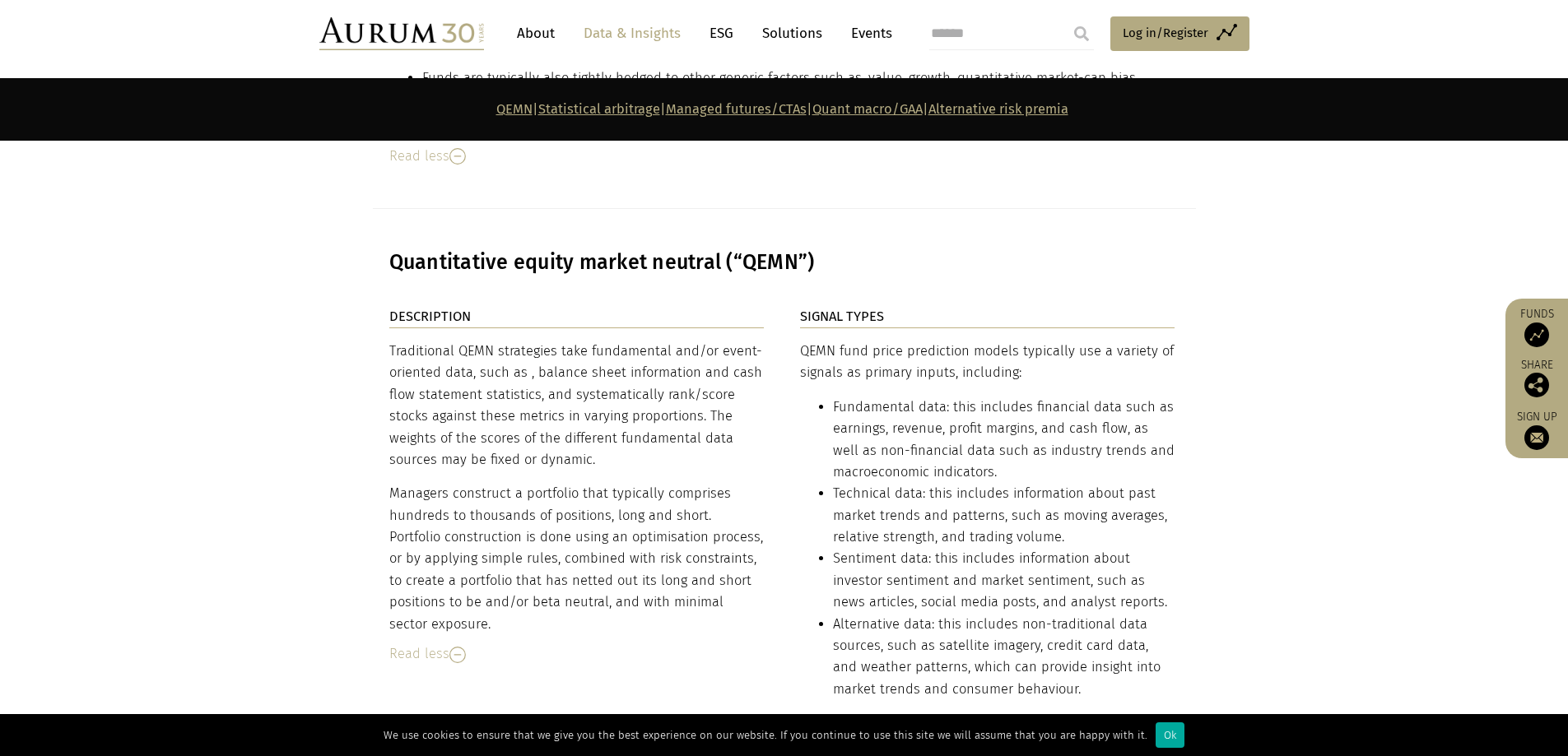 click on "DESCRIPTION
Traditional QEMN strategies take fundamental and/or event-oriented data, such as , balance sheet information and cash flow statement statistics, and systematically rank/score stocks against these metrics in varying proportions. The weights of the scores of the different fundamental data sources may be fixed or dynamic.
Managers construct a portfolio that typically comprises hundreds to thousands of positions, long and short. Portfolio construction is done using an optimisation process, or by app…
Traditional QEMN strategies take fundamental and/or event-oriented data, such as , balance sheet information and cash flow statement statistics, and systematically rank/score stocks against these metrics in varying proportions. The weights of the scores of the different fundamental data sources may be fixed or dynamic.
Read less
SIGNAL TYPES" at bounding box center (784, 1143) 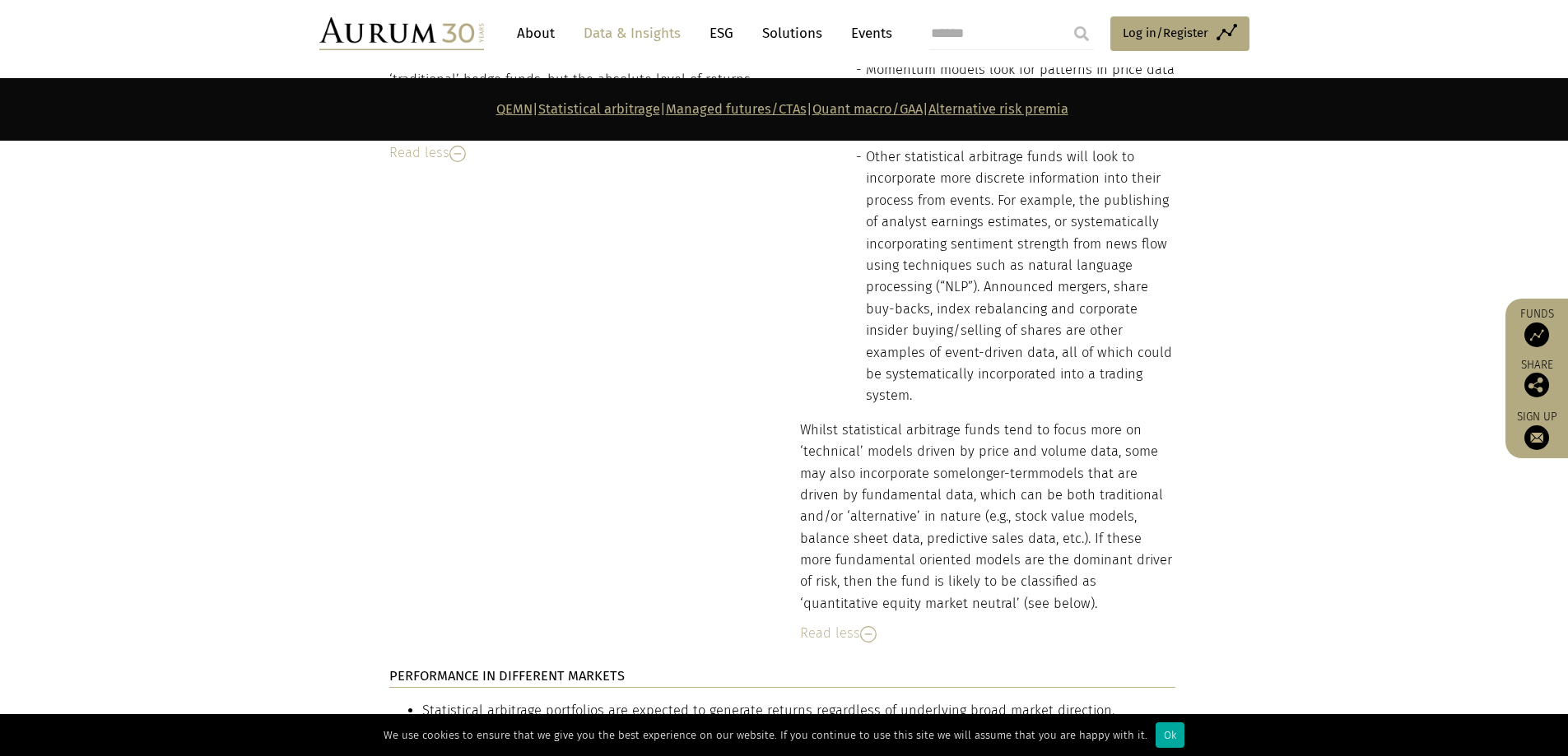 scroll, scrollTop: 3439, scrollLeft: 0, axis: vertical 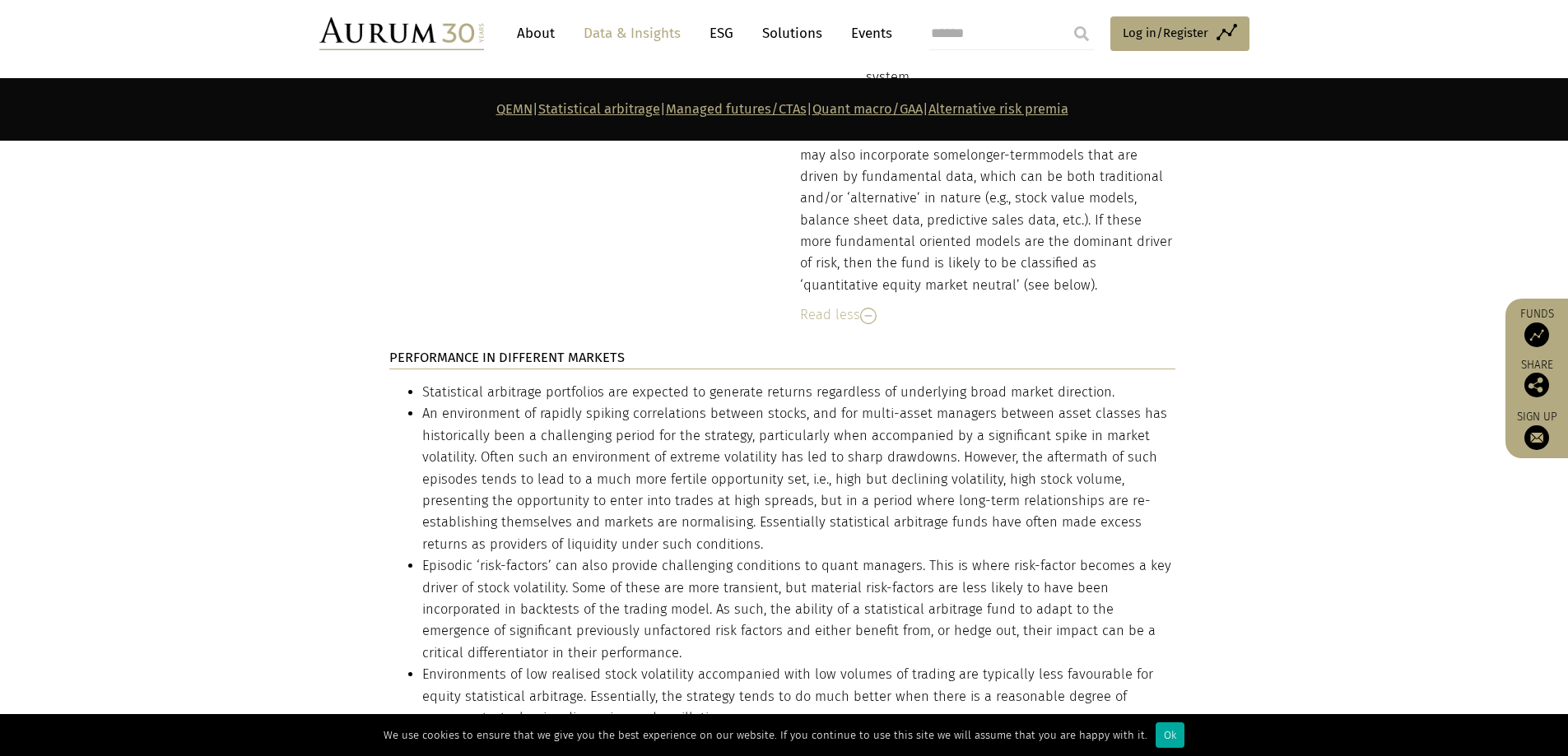 click on "DESCRIPTION
Statistical arbitrage funds generally utilise price data and its derivatives, such as correlation, volatility and other forms of market data, such as volume and order-book information to determine the existence of patterns. Research that identifies repeating patterns and linkages in the data can be used to help the manager forecast the future return of a stock, often over a relatively short timeframe. Relationships are identified through rigorous statistical analysis and back-testing of relation…
Read less
SIGNAL TYPES
The most common signal types are mean reversion, momentum, and event driven.
Mean reversion
Mean reversion looks to take advantage of the phenomenon of short-term price movements occurring due to supply/demand imbalances with a view that these will then revert back to an equilibri…
Mean reversion" at bounding box center [784, 471] 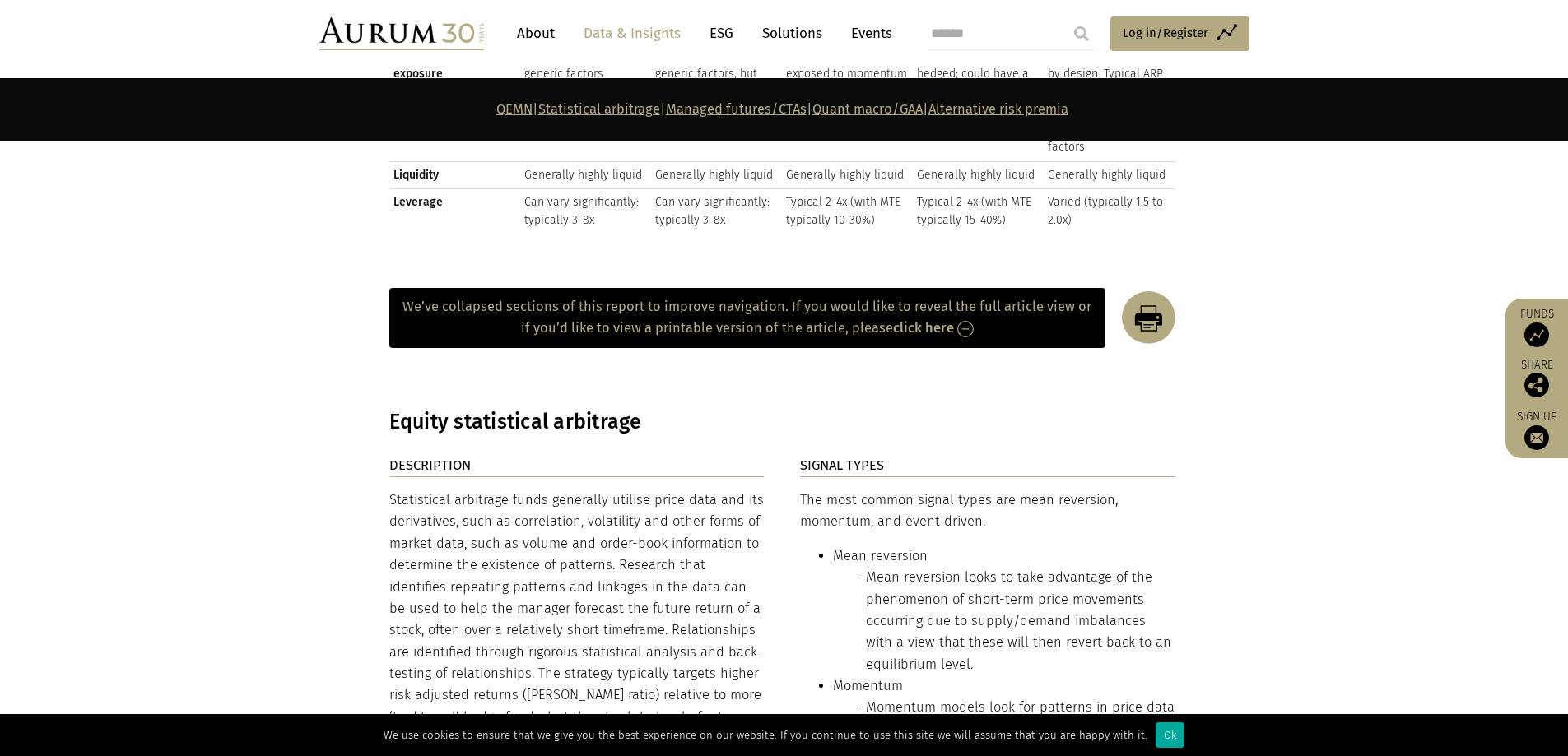 scroll, scrollTop: 2451, scrollLeft: 0, axis: vertical 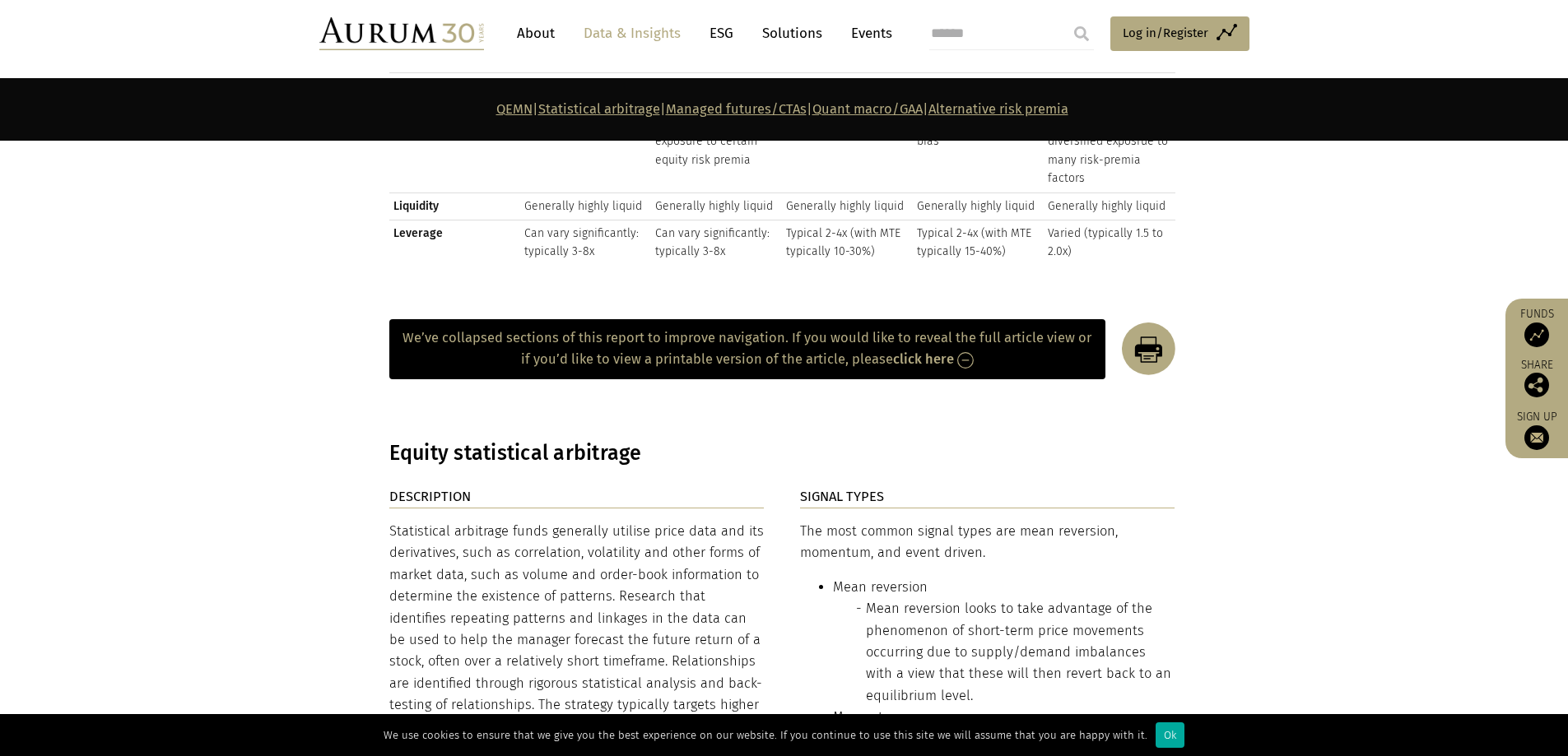click on "We’ve collapsed sections of this report to improve navigation. If you would like to reveal the full article view or if you’d like to view a printable version of the article, please  click here" at bounding box center [747, 349] 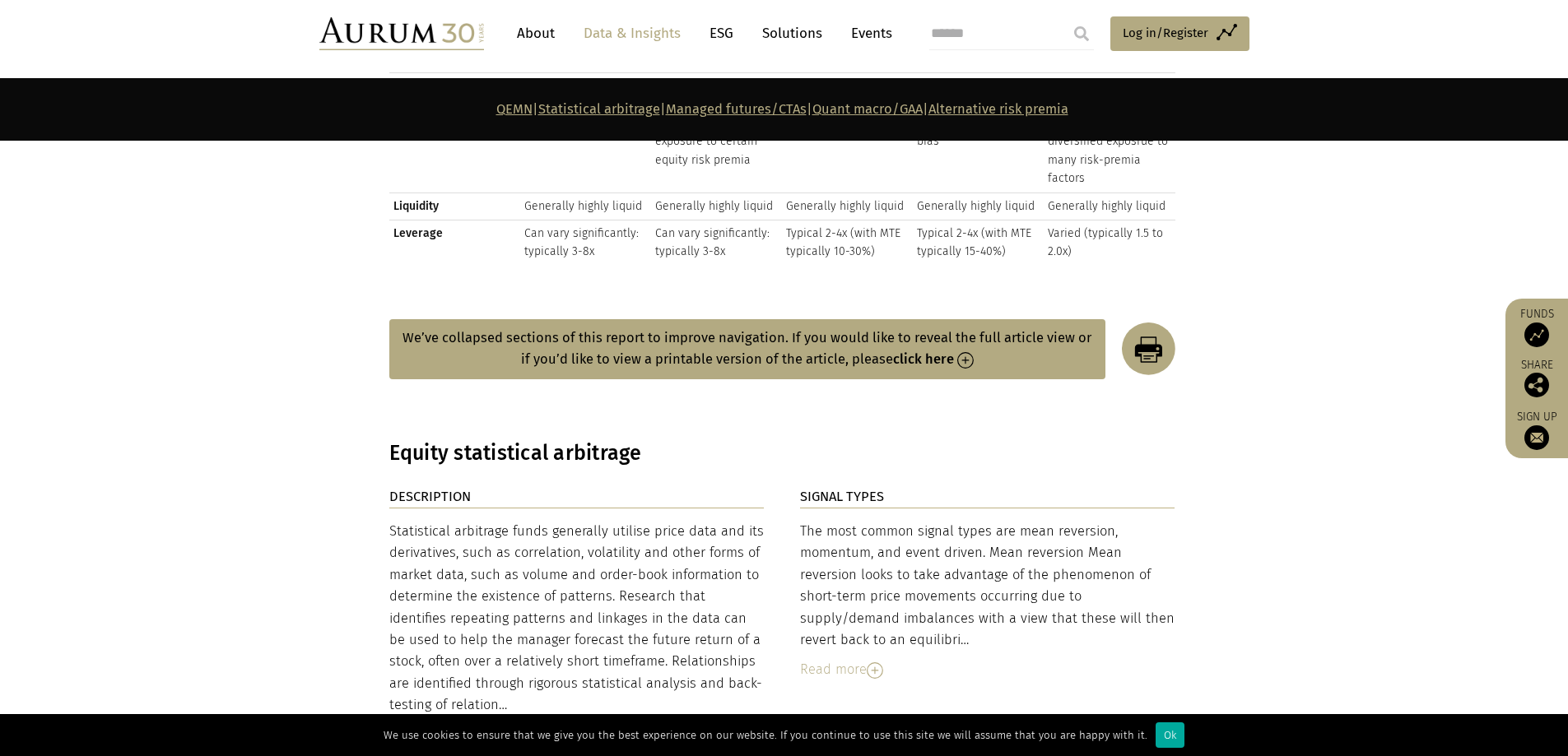 click on "We’ve collapsed sections of this report to improve navigation. If you would like to reveal the full article view or if you’d like to view a printable version of the article, please  click here" at bounding box center [747, 349] 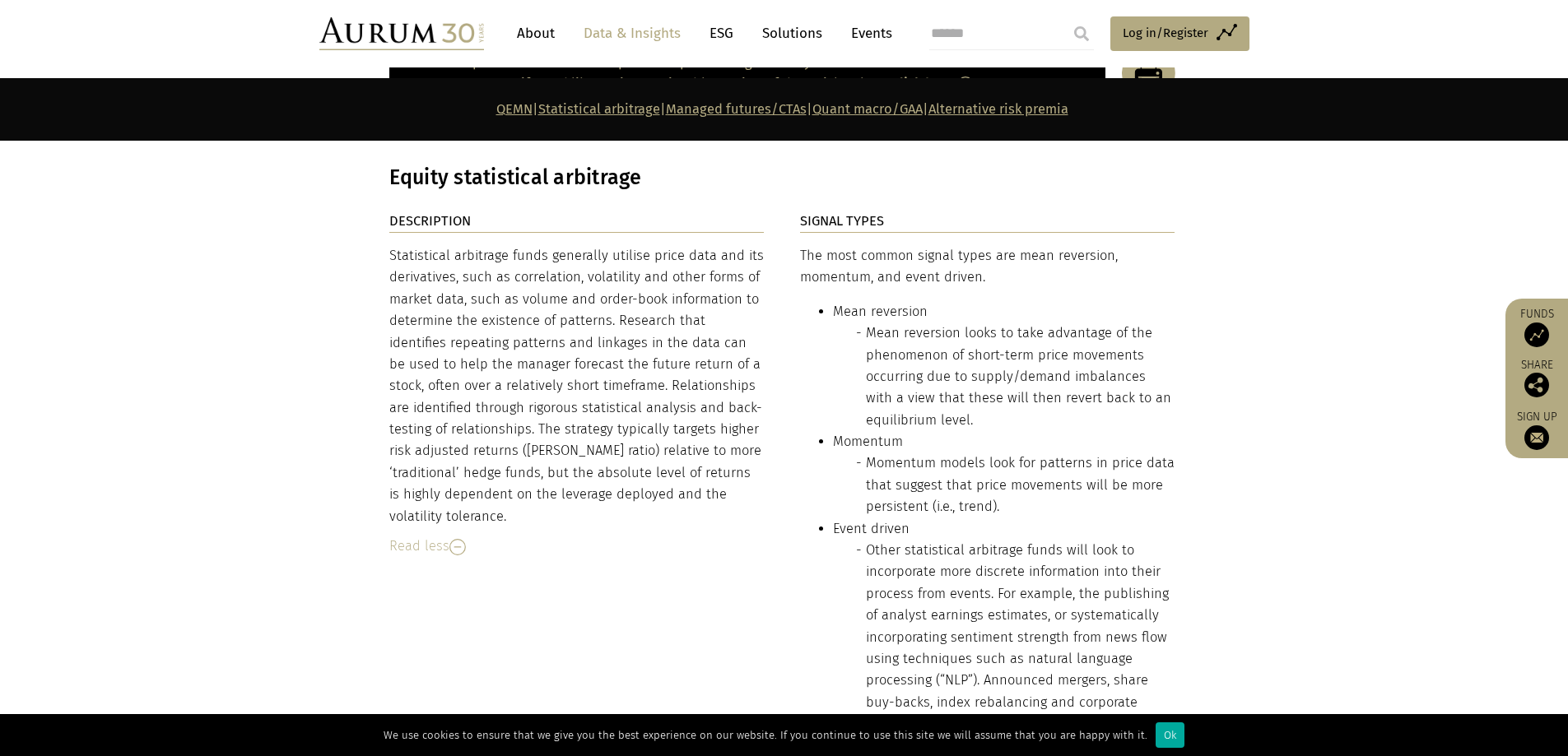 scroll, scrollTop: 2698, scrollLeft: 0, axis: vertical 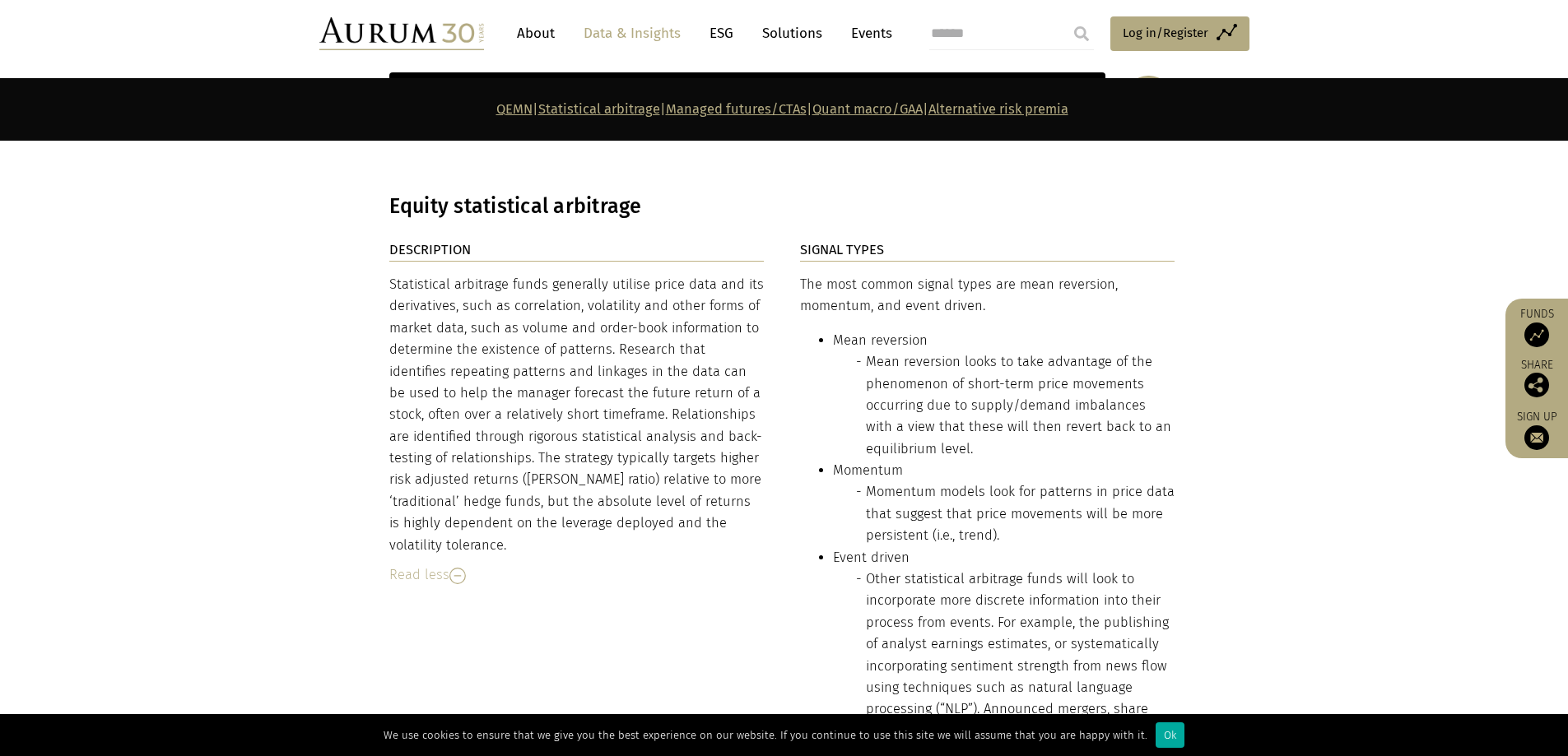 click on "Statistical arbitrage funds generally utilise price data and its derivatives, such as correlation, volatility and other forms of market data, such as volume and order-book information to determine the existence of patterns. Research that identifies repeating patterns and linkages in the data can be used to help the manager forecast the future return of a stock, often over a relatively short timeframe. Relationships are identified through rigorous statistical analysis and back-testing of relationships. The strategy typically targets higher risk adjusted returns ([PERSON_NAME] ratio) relative to more ‘traditional’ hedge funds, but the absolute level of returns is highly dependent on the leverage deployed and the volatility tolerance." at bounding box center [577, 415] 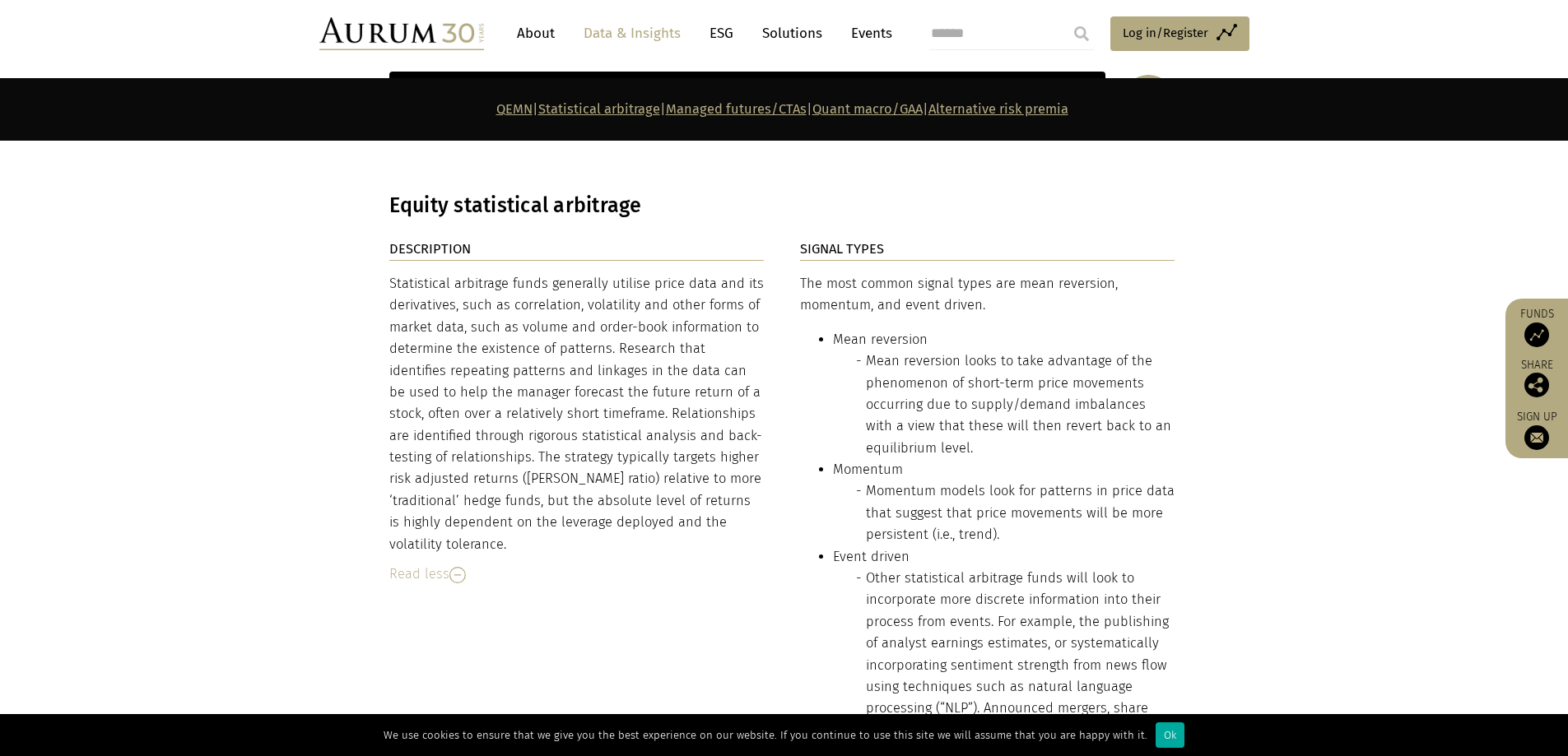 scroll, scrollTop: 2698, scrollLeft: 0, axis: vertical 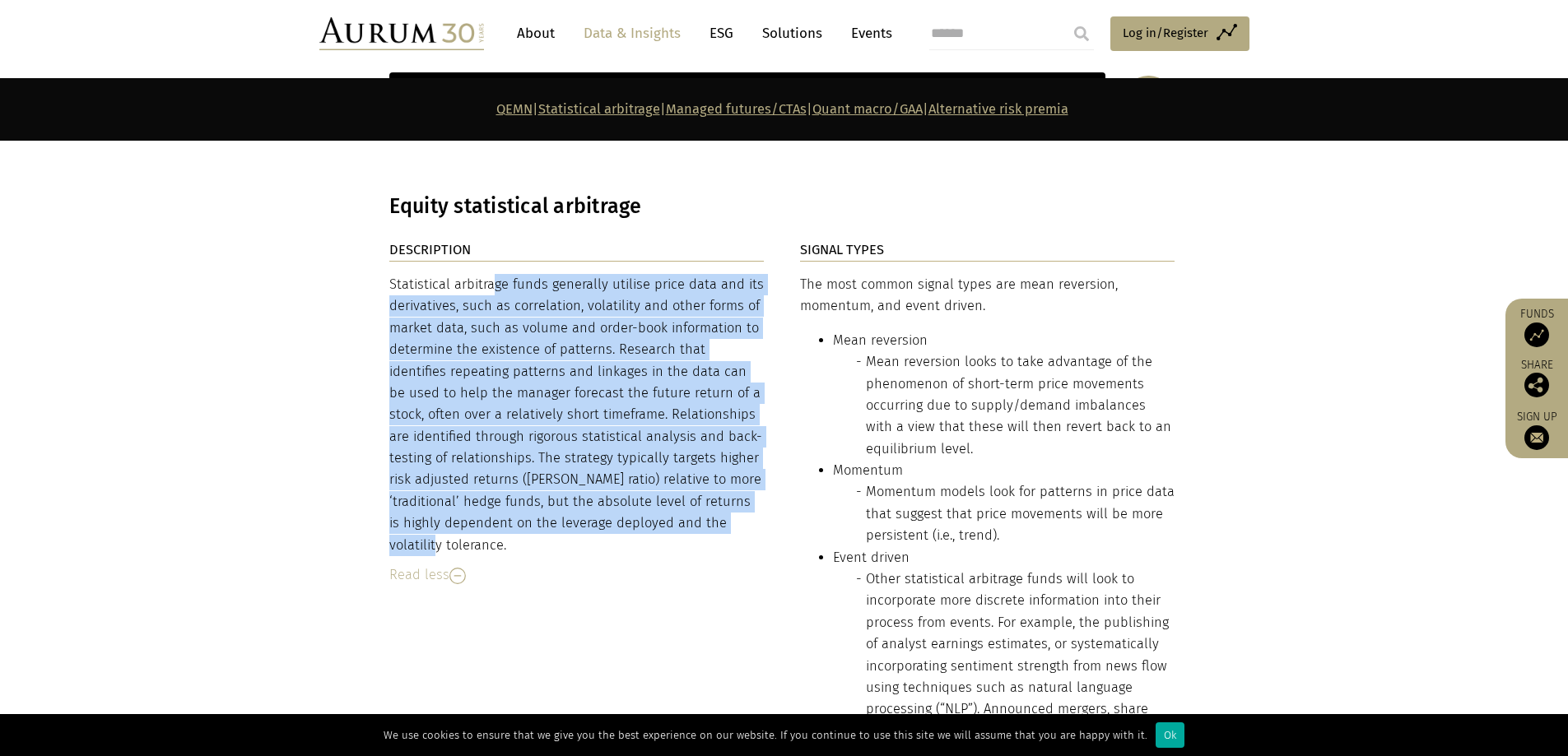 drag, startPoint x: 424, startPoint y: 278, endPoint x: 687, endPoint y: 507, distance: 348.7263 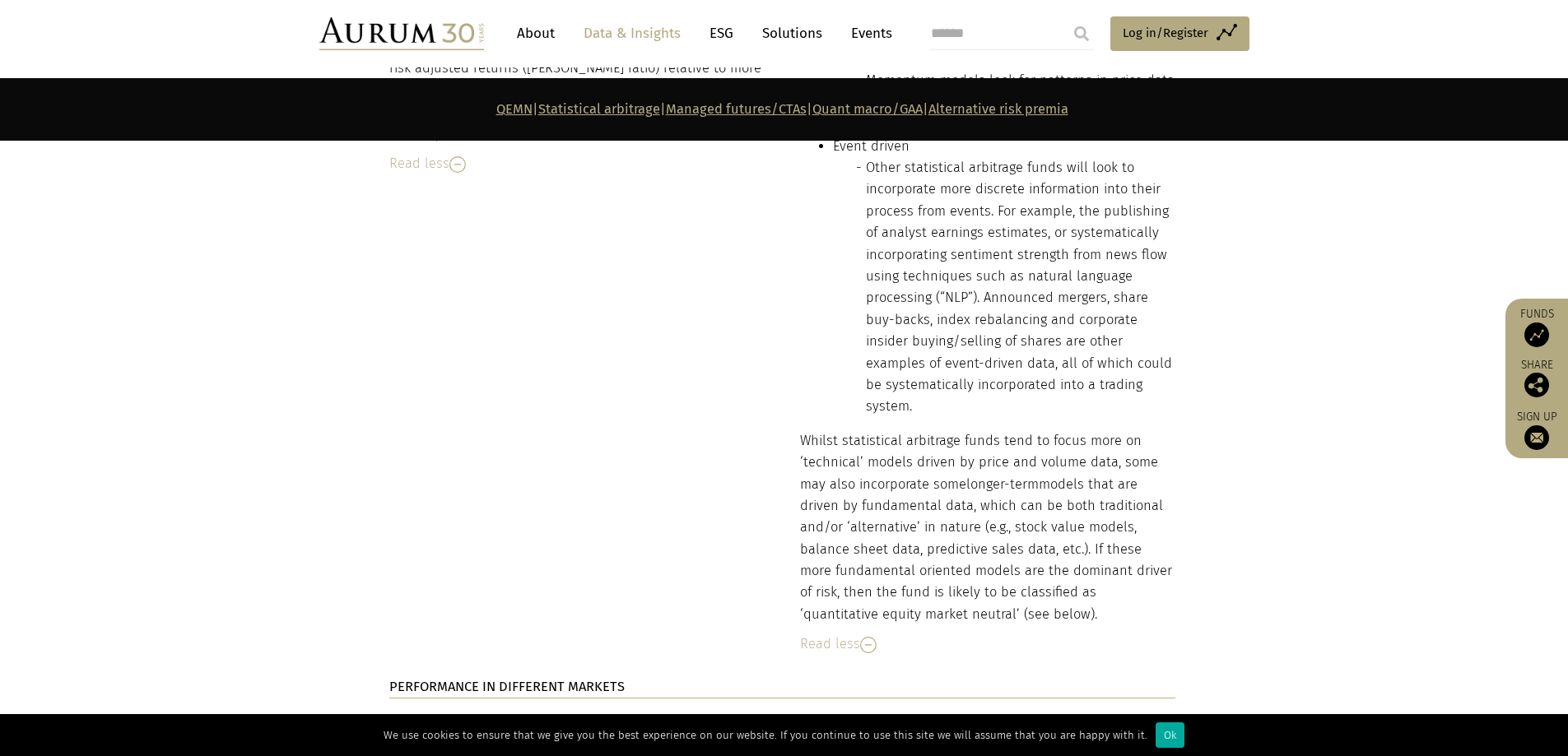scroll, scrollTop: 3192, scrollLeft: 0, axis: vertical 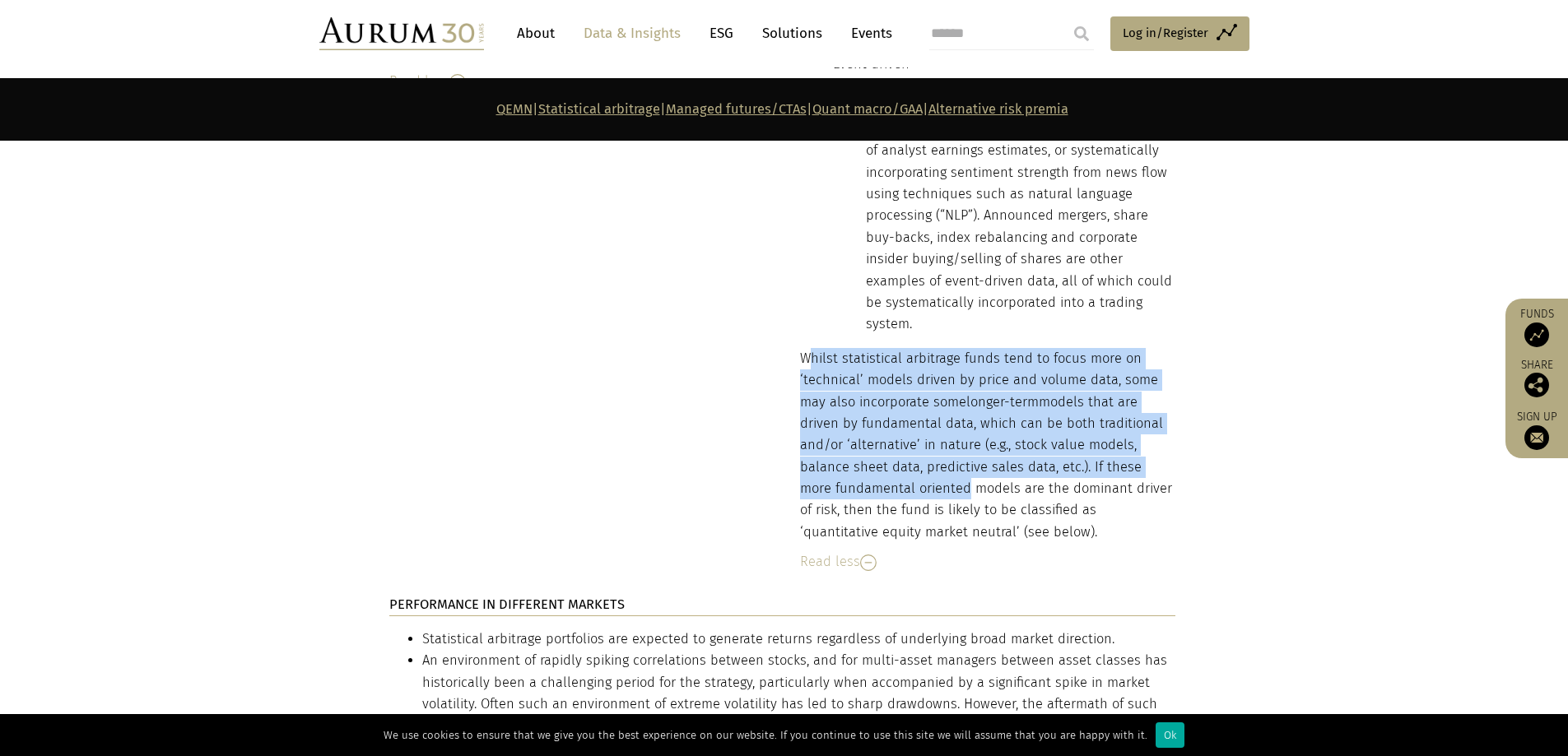drag, startPoint x: 809, startPoint y: 341, endPoint x: 928, endPoint y: 470, distance: 175.50499 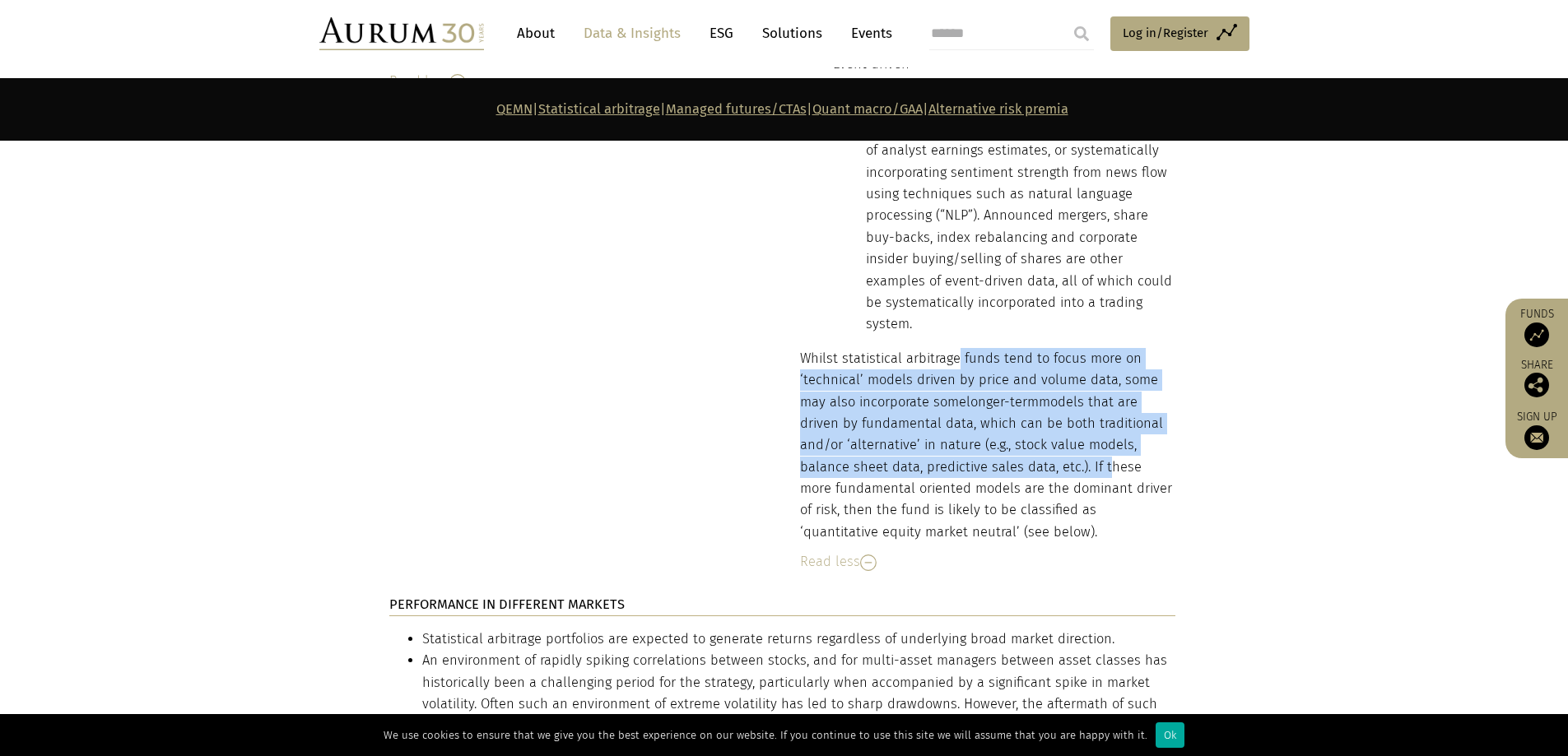 drag, startPoint x: 957, startPoint y: 345, endPoint x: 1099, endPoint y: 464, distance: 185.27007 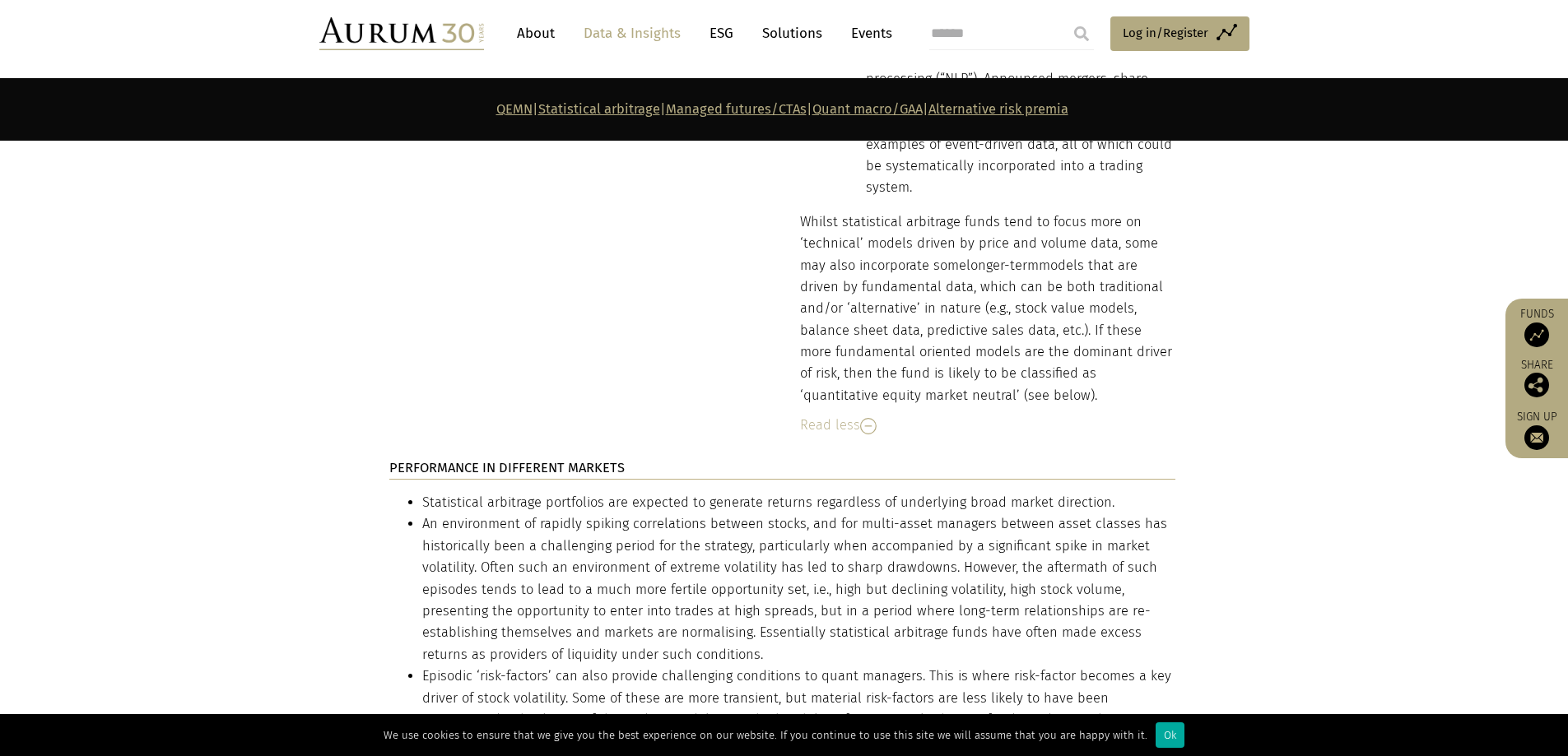scroll, scrollTop: 3356, scrollLeft: 0, axis: vertical 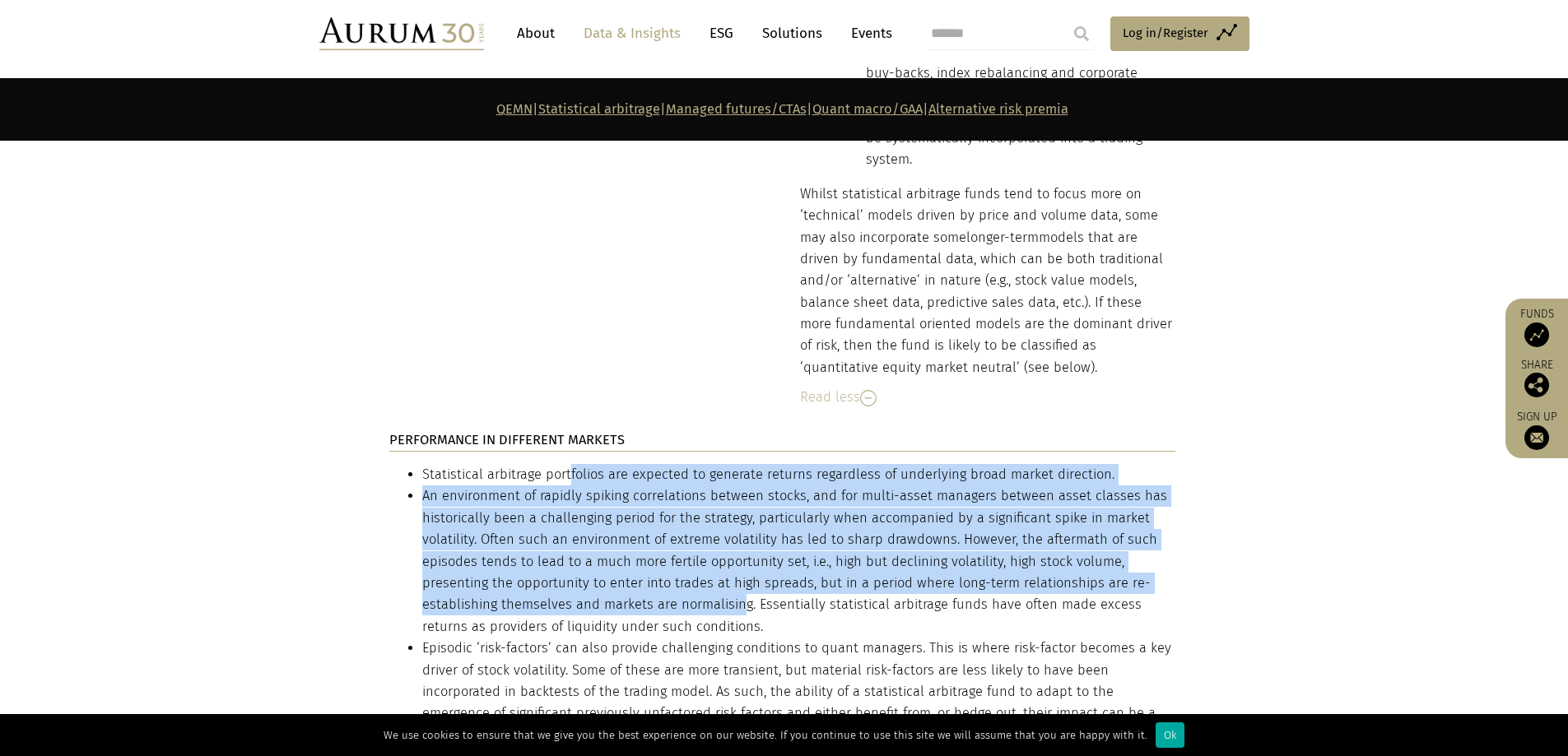 drag, startPoint x: 651, startPoint y: 458, endPoint x: 735, endPoint y: 601, distance: 165.84631 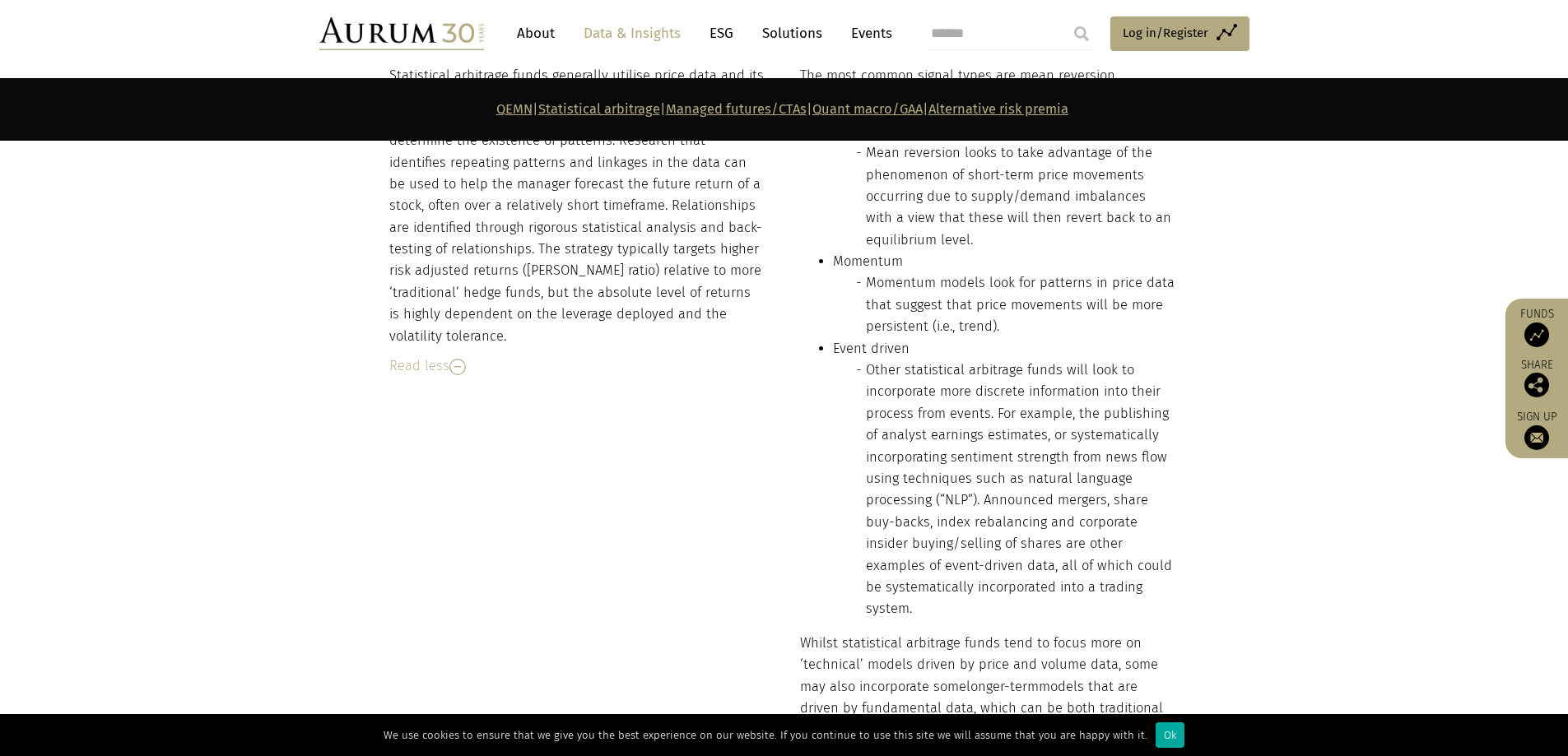scroll, scrollTop: 2945, scrollLeft: 0, axis: vertical 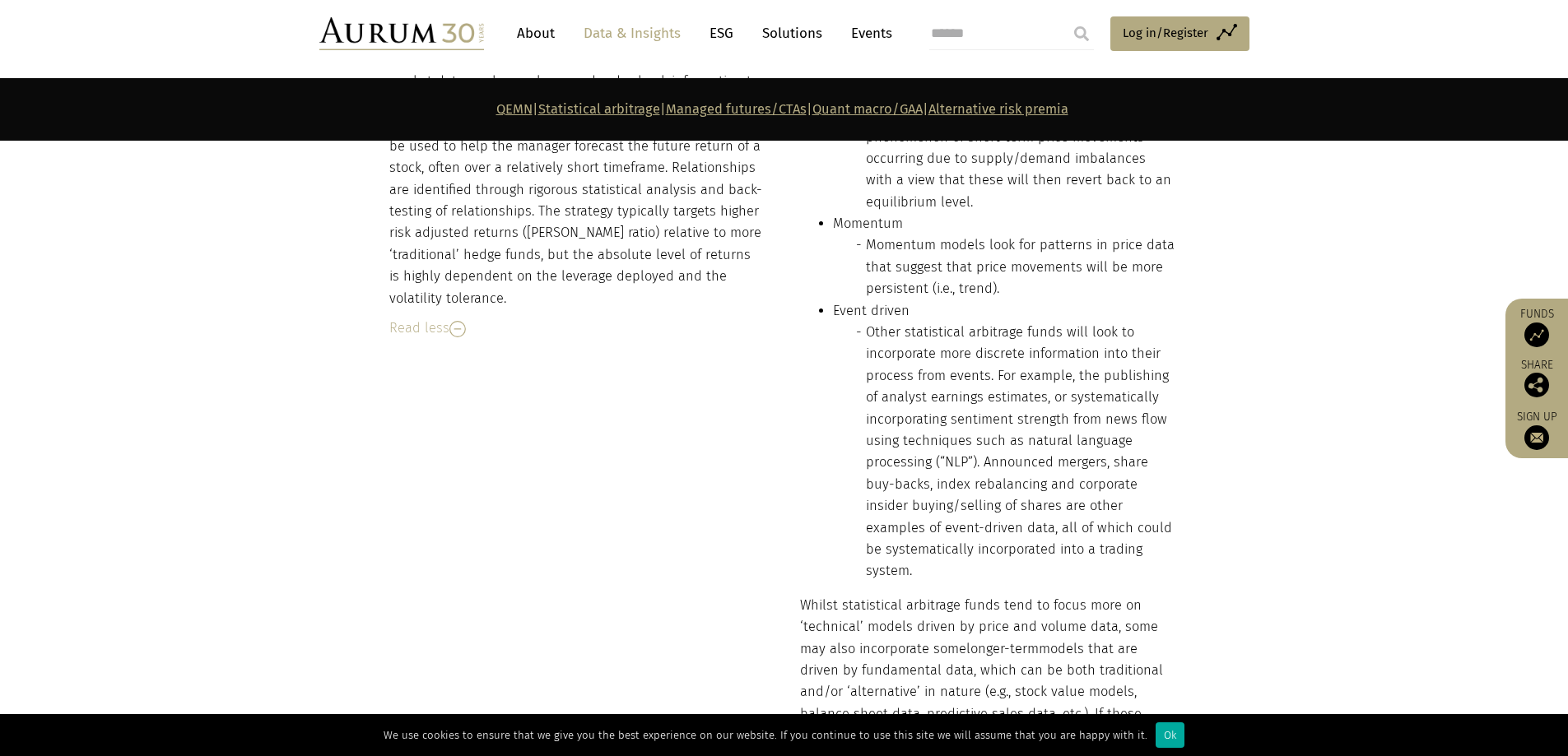 click on "Other statistical arbitrage funds will look to incorporate more discrete information into their process from events. For example, the publishing of analyst earnings estimates, or systematically incorporating sentiment strength from news flow using techniques such as natural language processing (“NLP”). Announced mergers, share buy-backs, index rebalancing and corporate insider buying/selling of shares are other examples of event-driven data, all of which could be systematically incorporated into a trading system." at bounding box center [1021, 452] 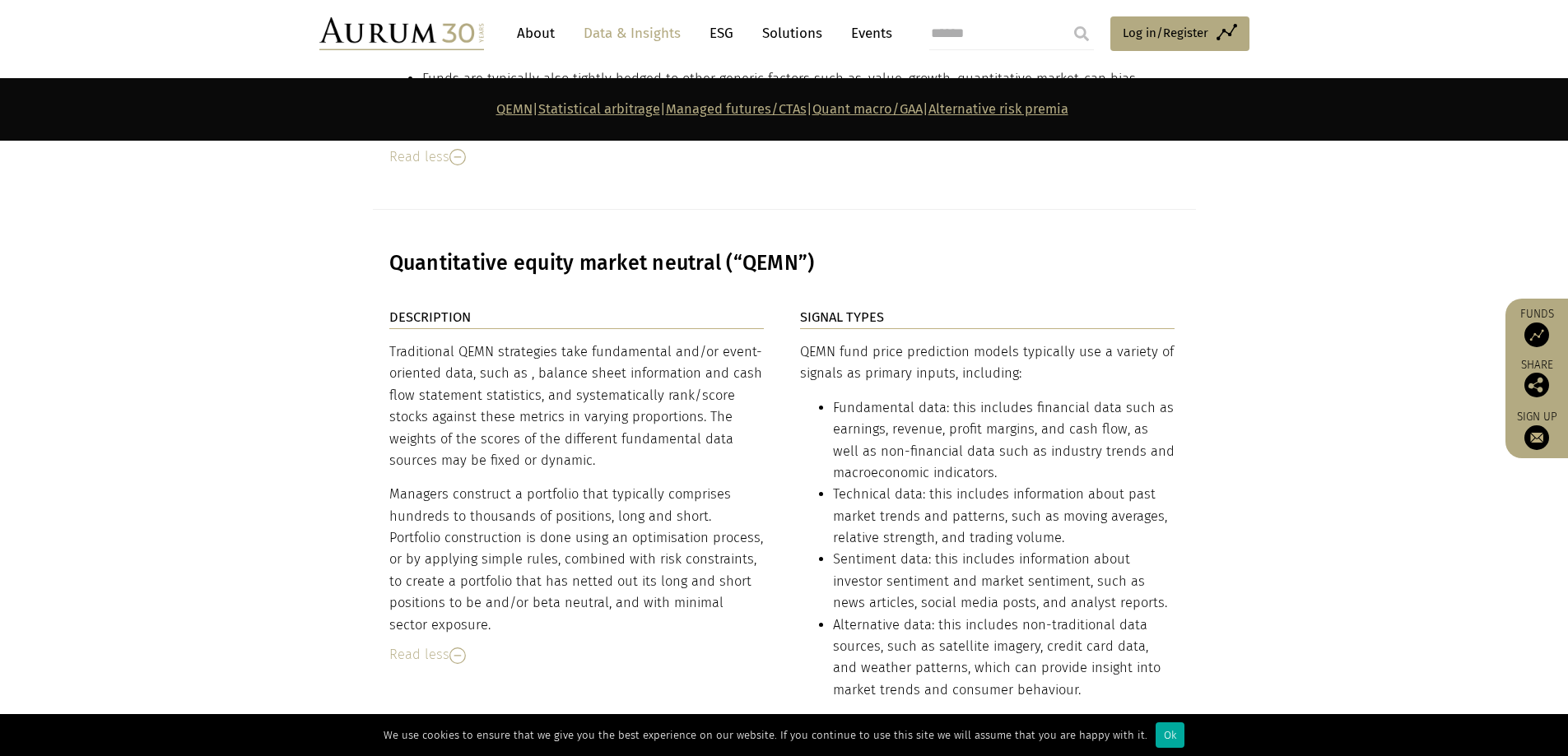 scroll, scrollTop: 4673, scrollLeft: 0, axis: vertical 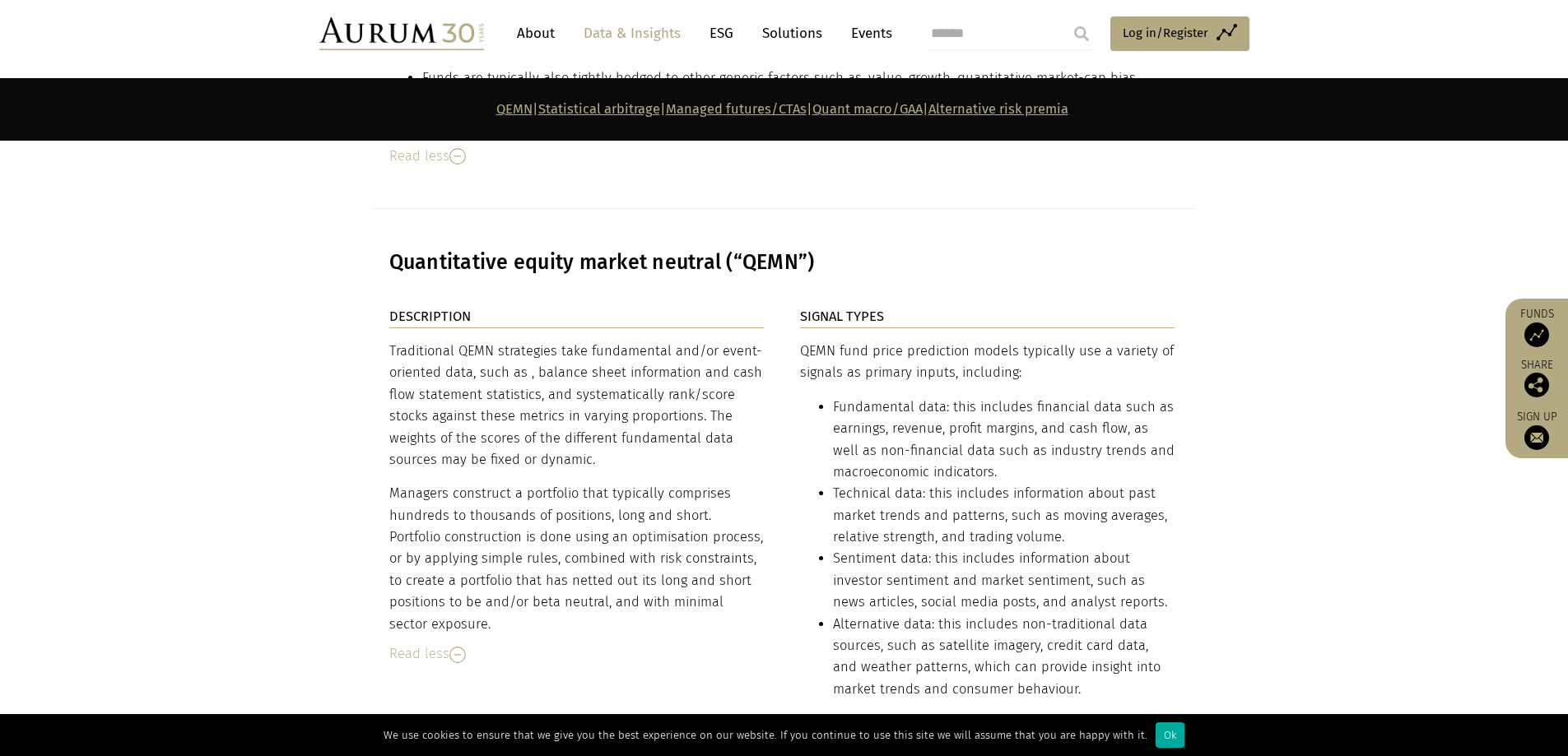 drag, startPoint x: 368, startPoint y: 353, endPoint x: 607, endPoint y: 458, distance: 261.04789 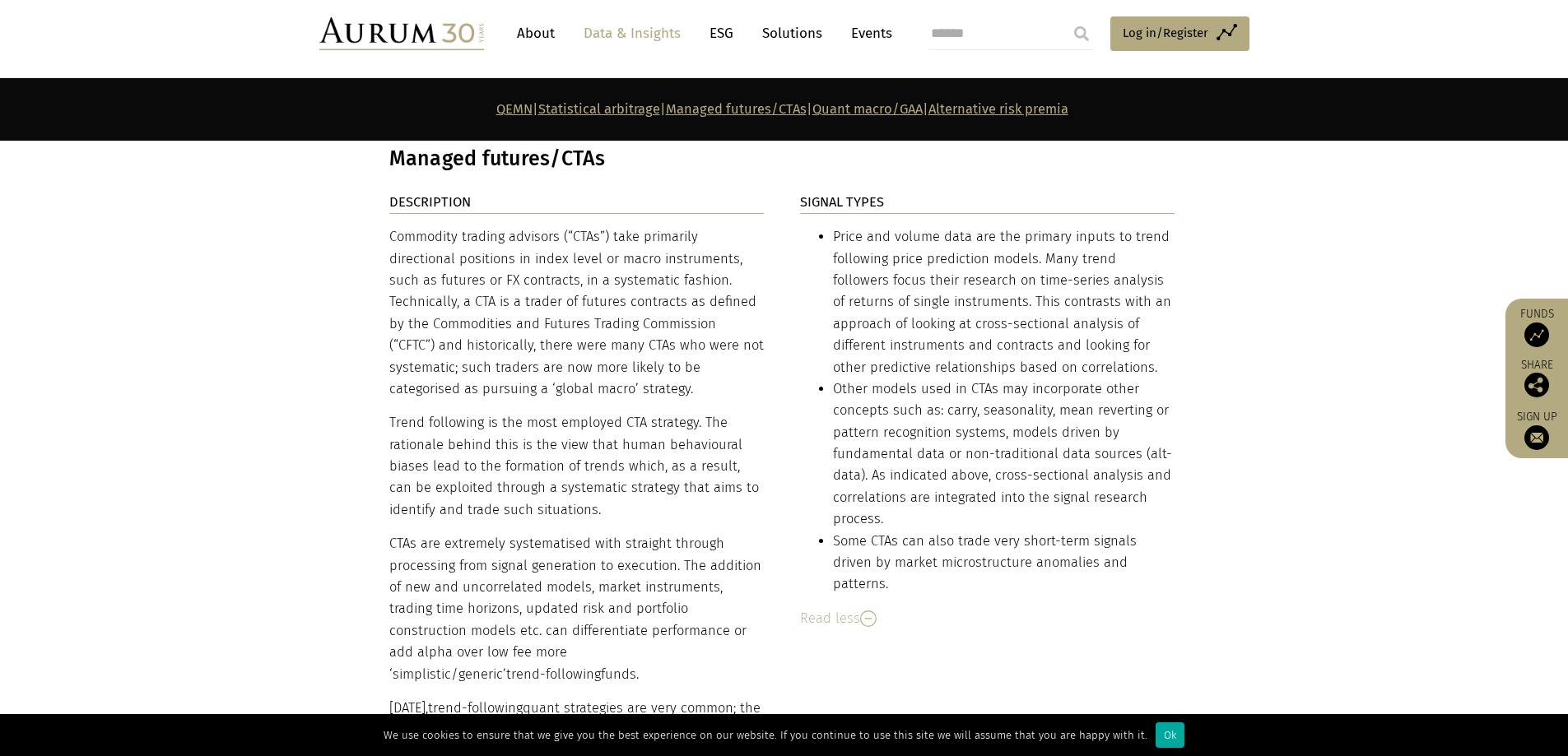 scroll, scrollTop: 6565, scrollLeft: 0, axis: vertical 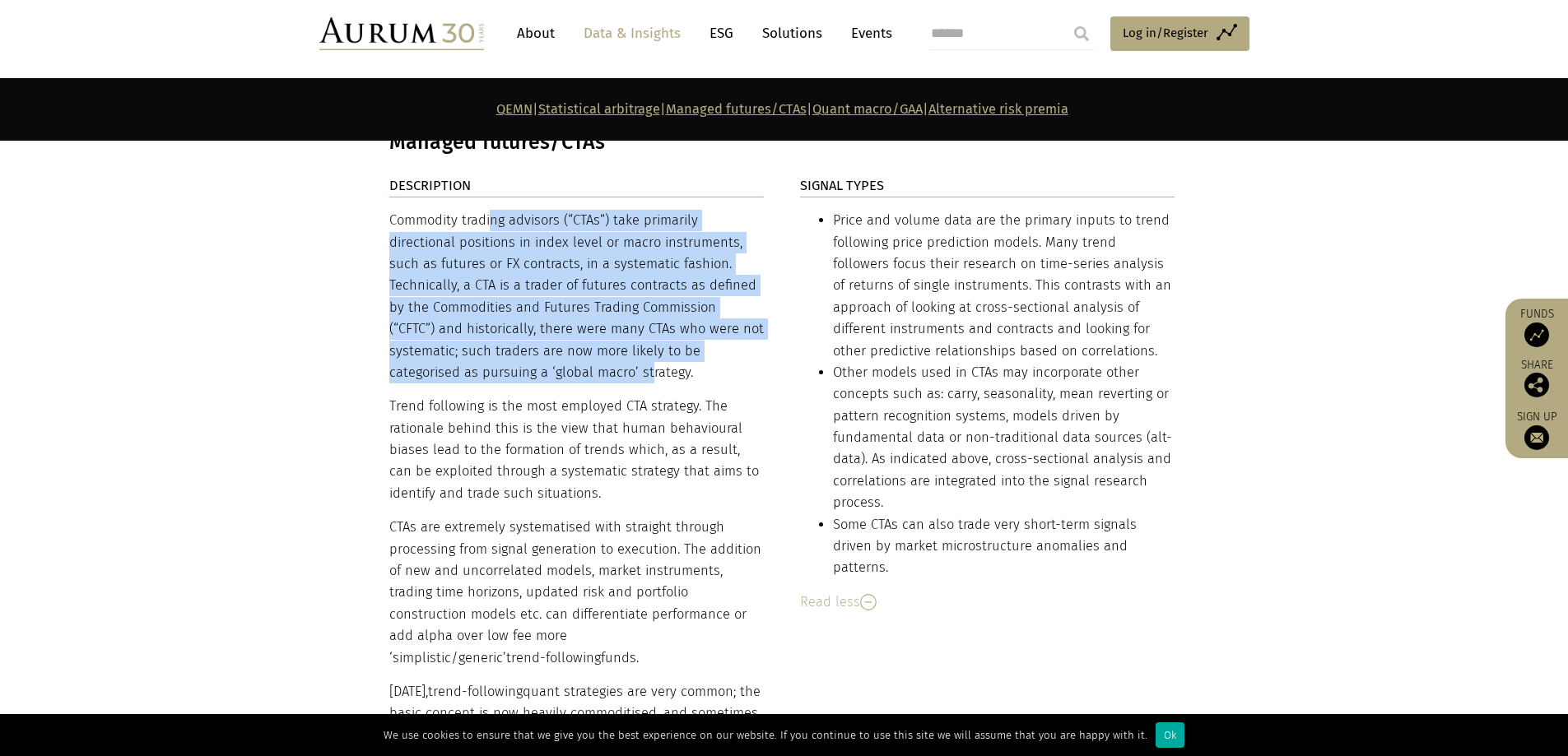 drag, startPoint x: 407, startPoint y: 193, endPoint x: 568, endPoint y: 338, distance: 216.67026 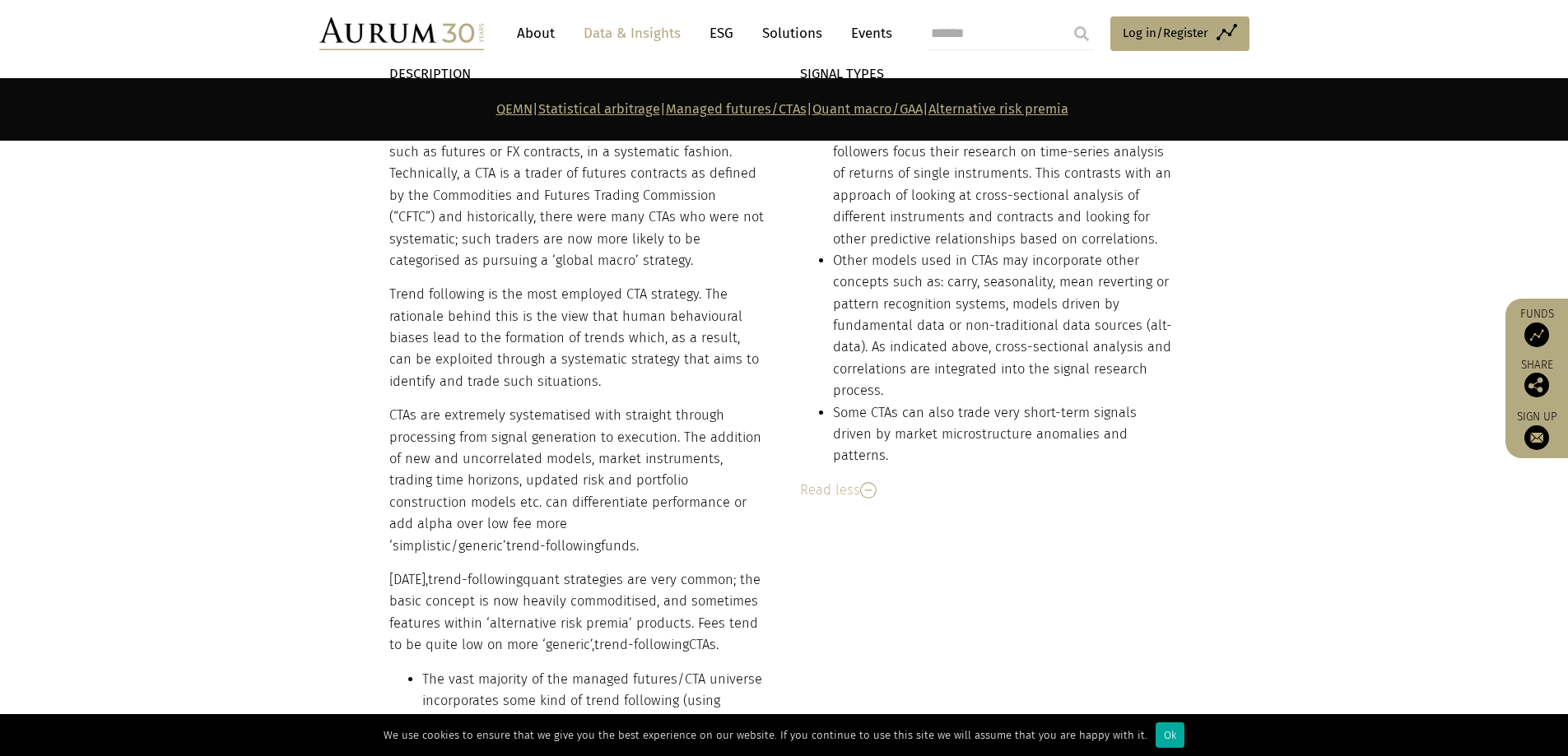scroll, scrollTop: 6647, scrollLeft: 0, axis: vertical 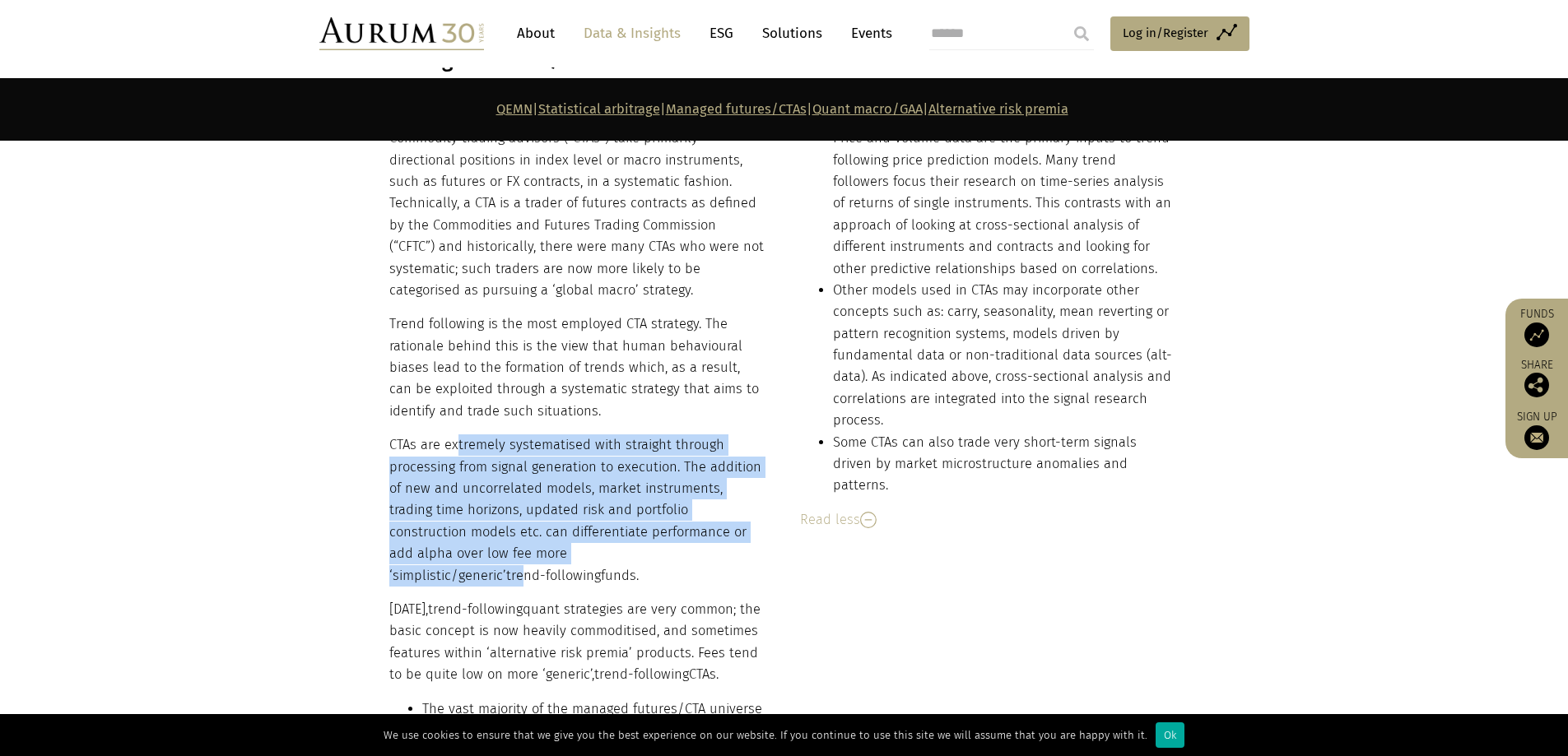drag, startPoint x: 456, startPoint y: 401, endPoint x: 610, endPoint y: 517, distance: 192.80041 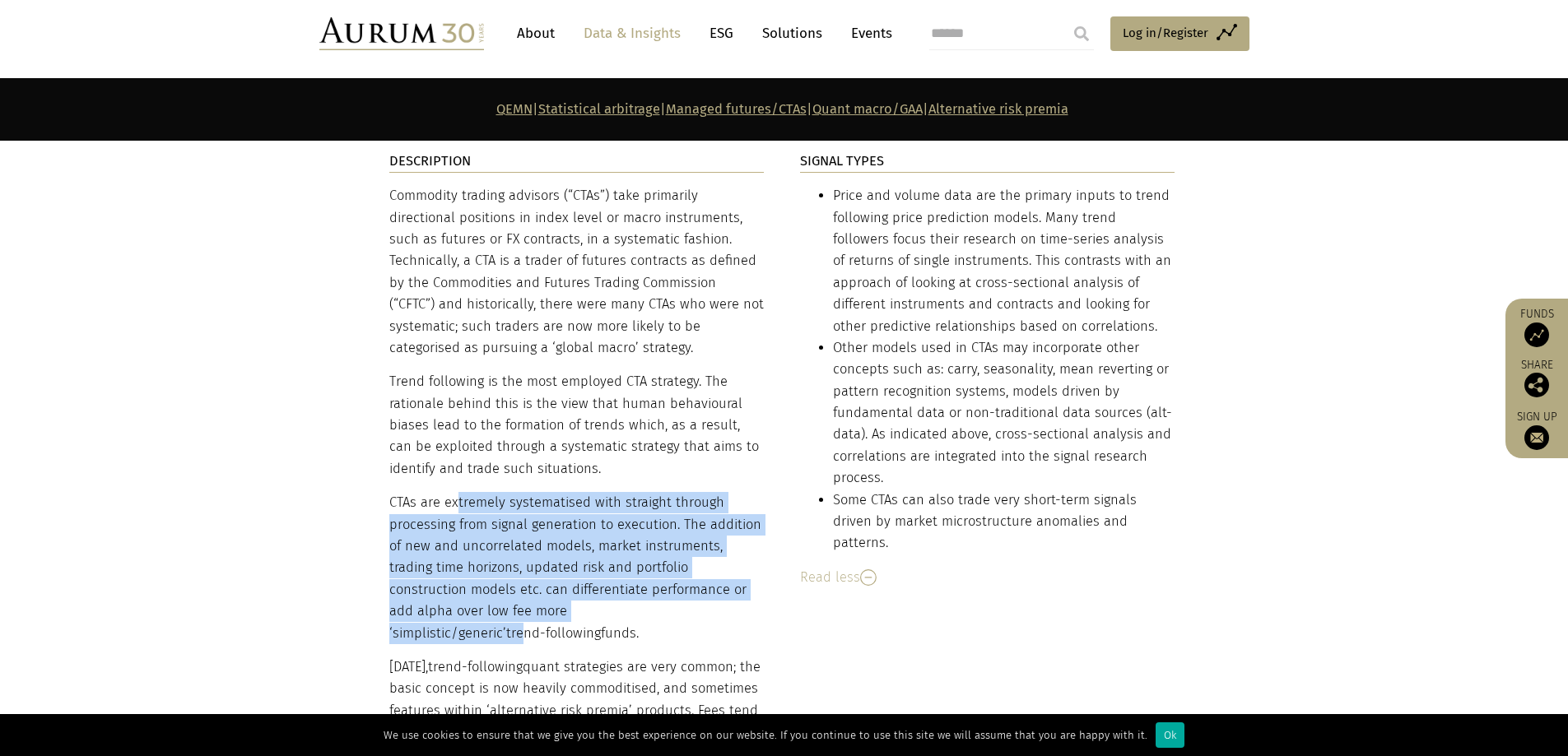 scroll, scrollTop: 6565, scrollLeft: 0, axis: vertical 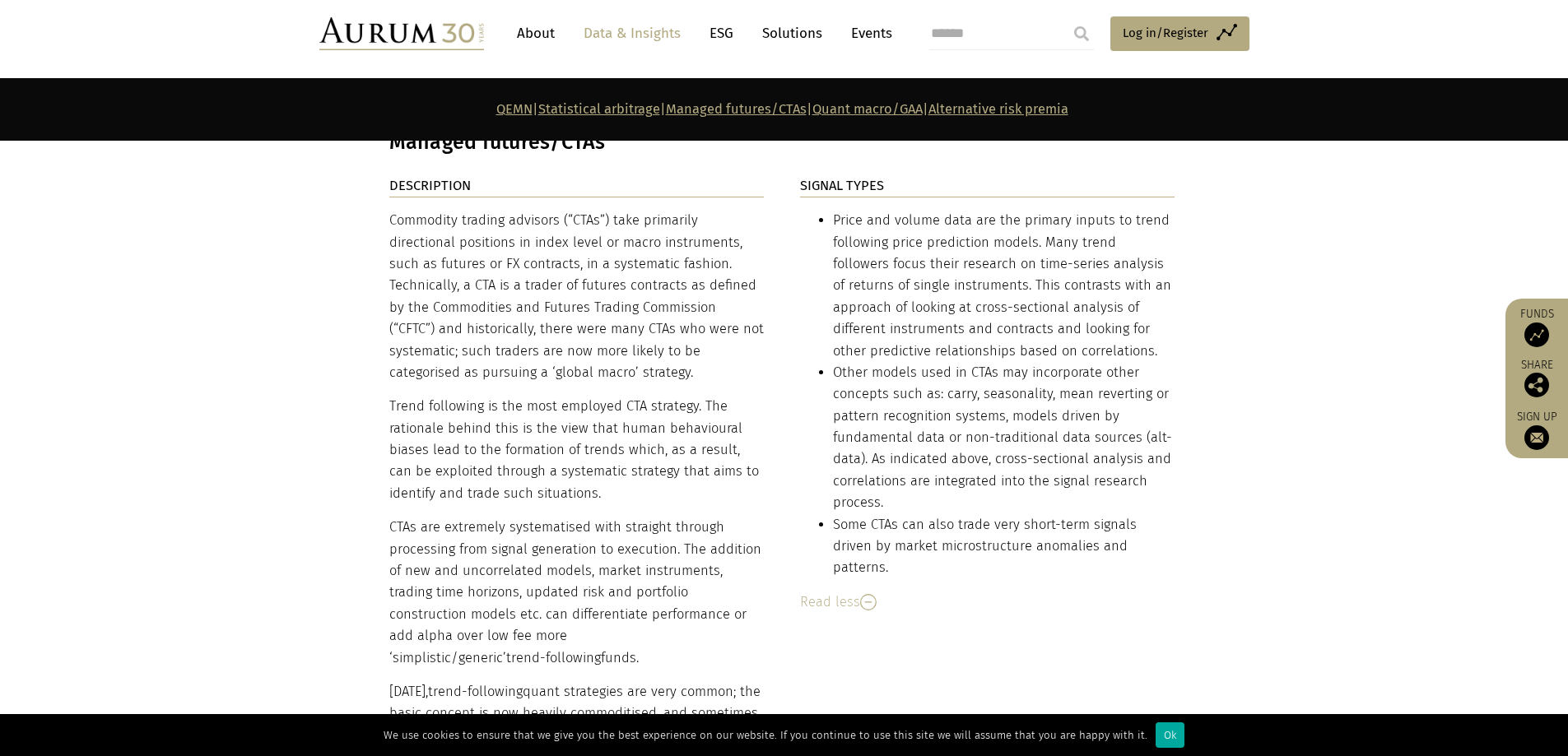 click on "DESCRIPTION
Commodity trading advisors (“CTAs”) take primarily directional positions in index level or macro instruments, such as futures or FX contracts, in a systematic fashion. Technically, a CTA is a trader of futures contracts as defined by the Commodities and Futures Trading Commission (“CFTC”) and historically, there were many CTAs who were not systematic; such traders are now more likely to be categorised as pursuing a ‘global macro’ strategy.
Trend following is the most employed CTA str…
Trend following is the most employed CTA strategy. The rationale behind this is the view that human behavioural biases lead to the formation of trends which, as a result, can be exploited through a systematic strategy that aims to identify and trade such situations.
trend-following  funds.
[DATE],  trend-following trend-following  CTAs.
The strategy is known for running with profits and cutting losses." at bounding box center (577, 722) 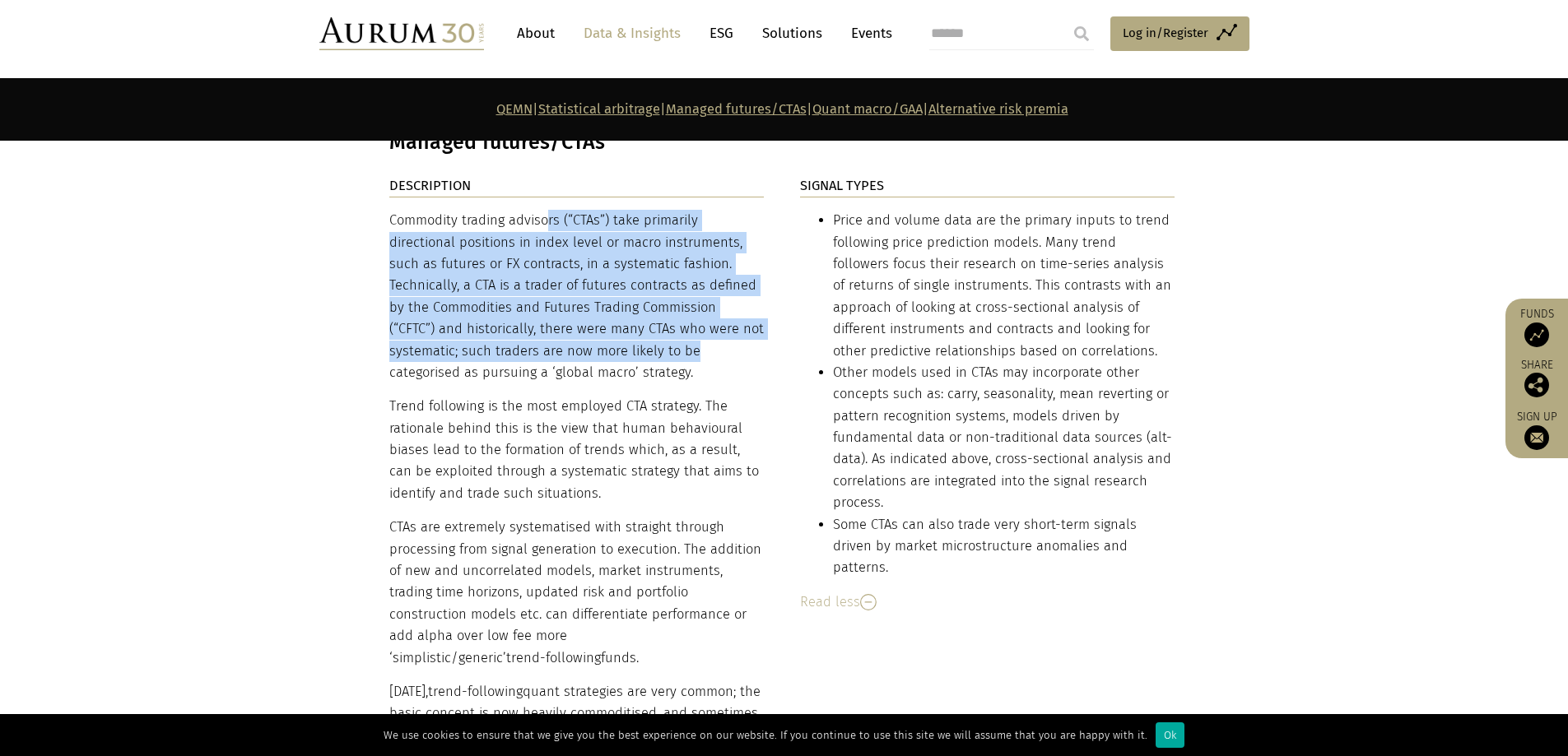 drag, startPoint x: 464, startPoint y: 187, endPoint x: 622, endPoint y: 313, distance: 202.0891 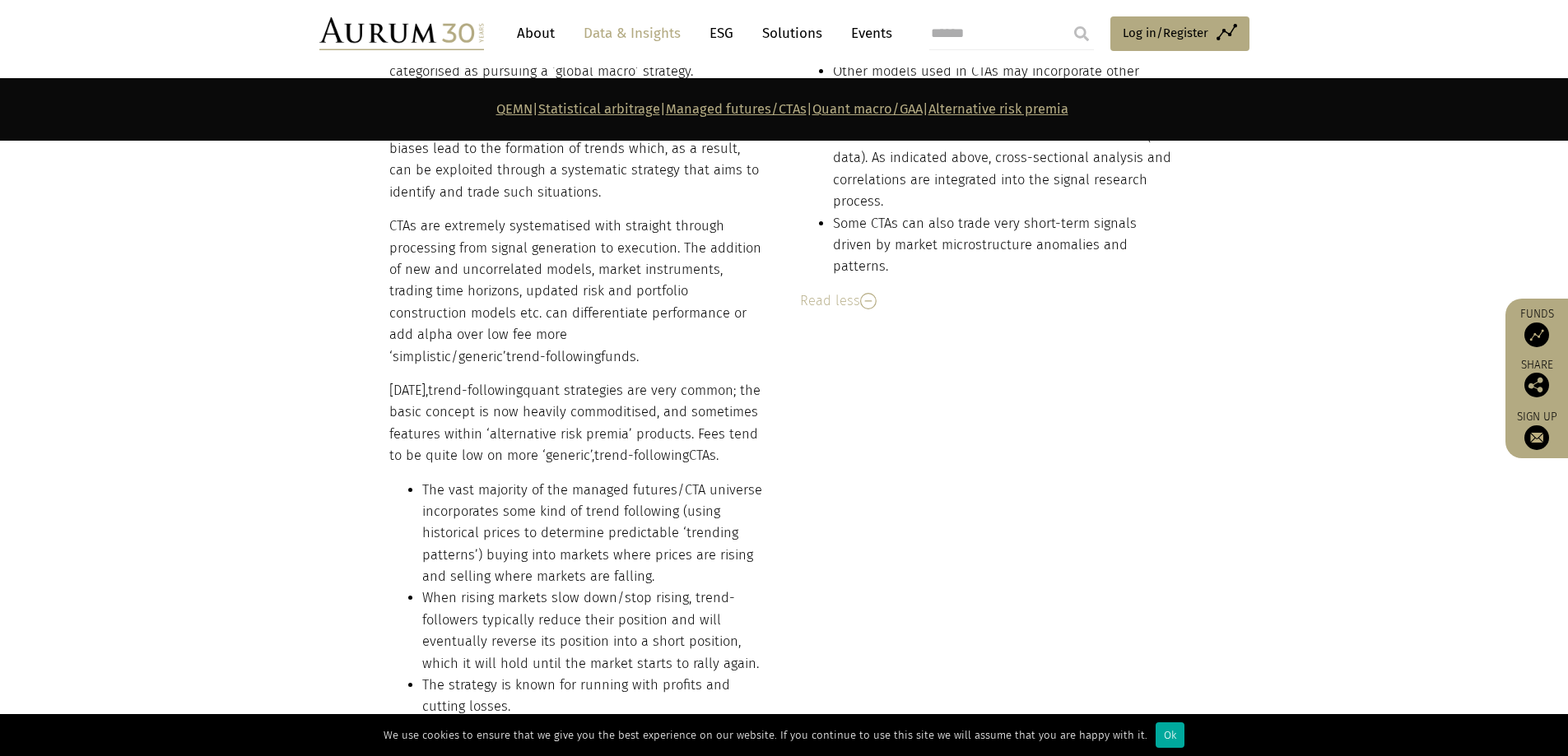 scroll, scrollTop: 6894, scrollLeft: 0, axis: vertical 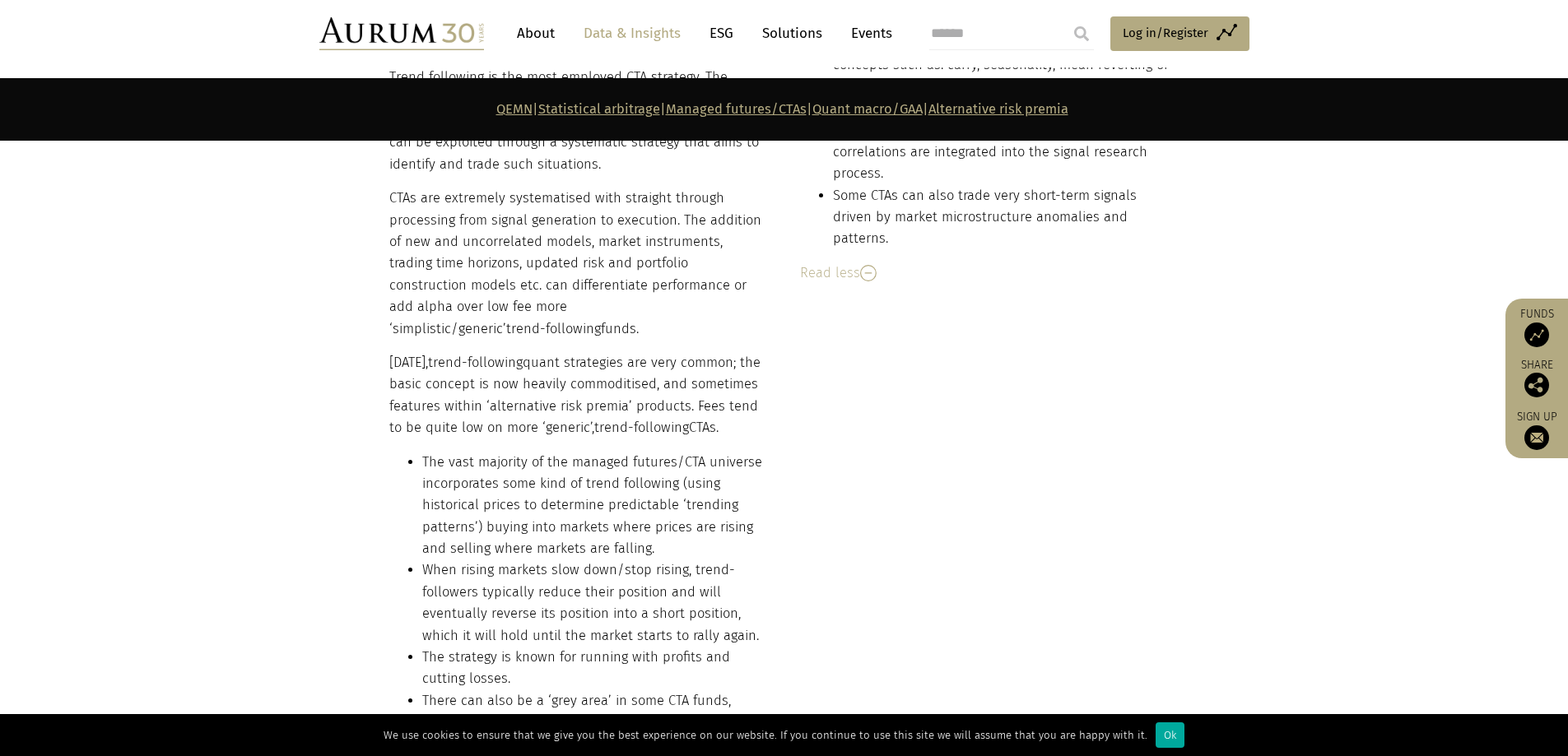 drag, startPoint x: 549, startPoint y: 422, endPoint x: 523, endPoint y: 420, distance: 26.07681 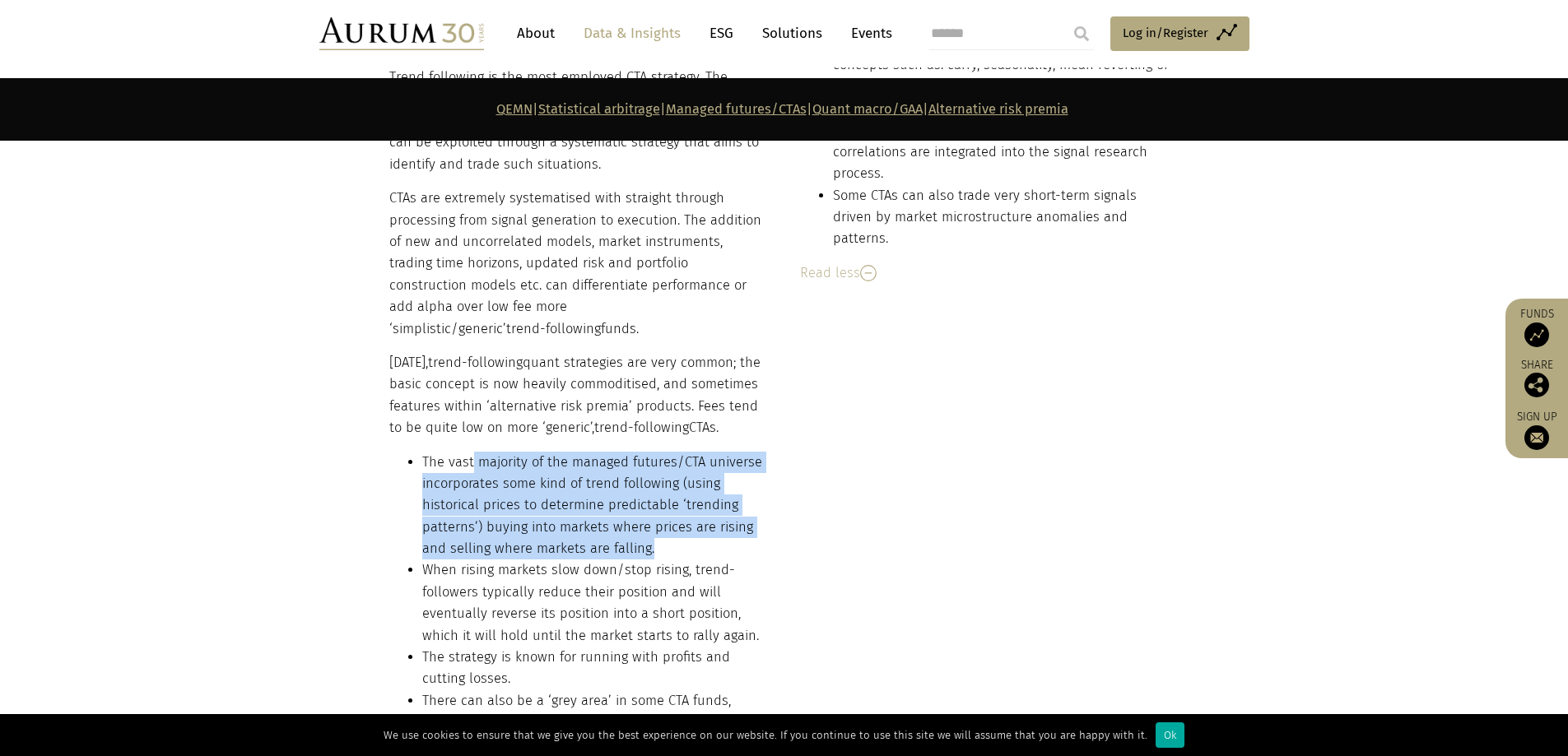 drag, startPoint x: 472, startPoint y: 405, endPoint x: 760, endPoint y: 492, distance: 300.85379 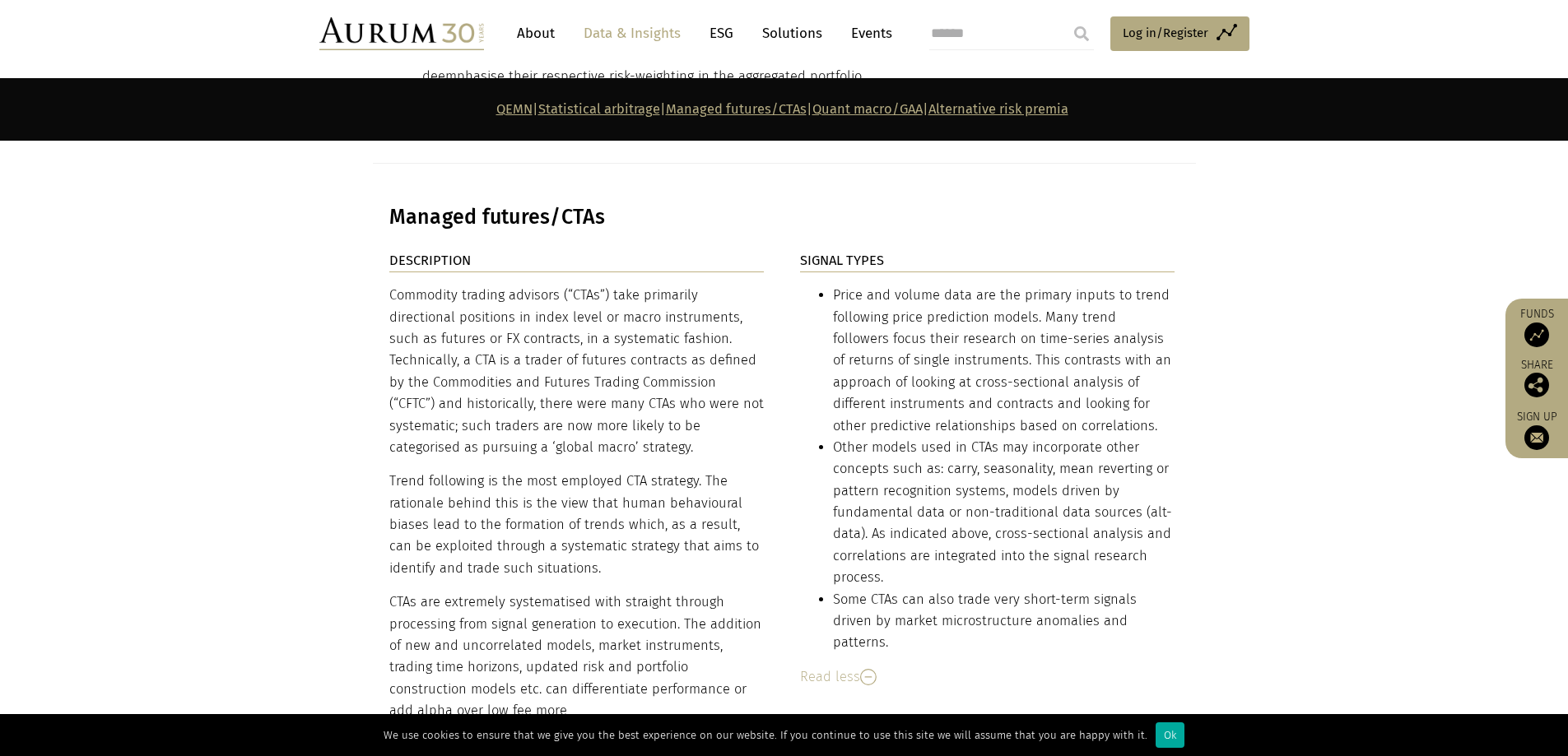 scroll, scrollTop: 6482, scrollLeft: 0, axis: vertical 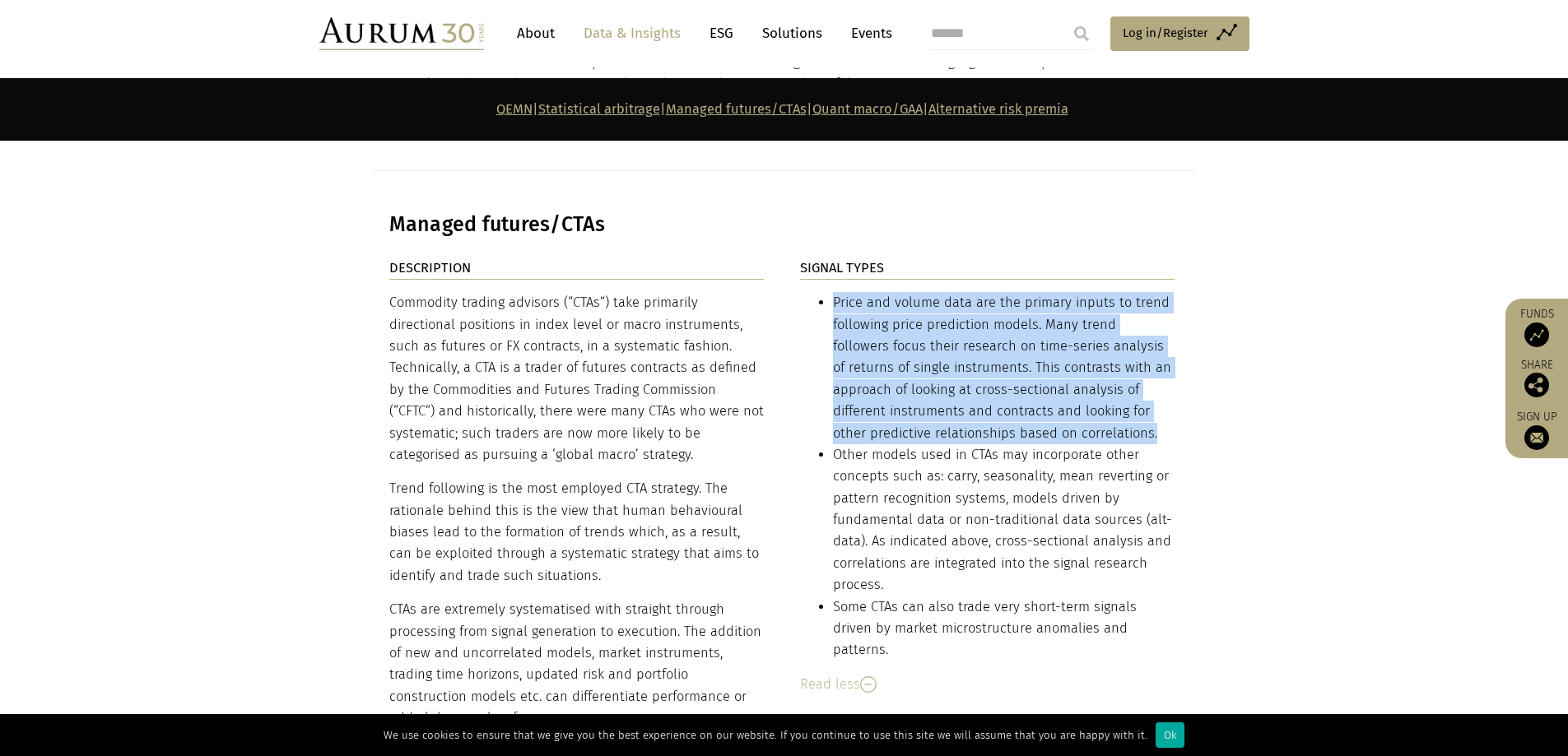 drag, startPoint x: 807, startPoint y: 259, endPoint x: 1150, endPoint y: 397, distance: 369.72016 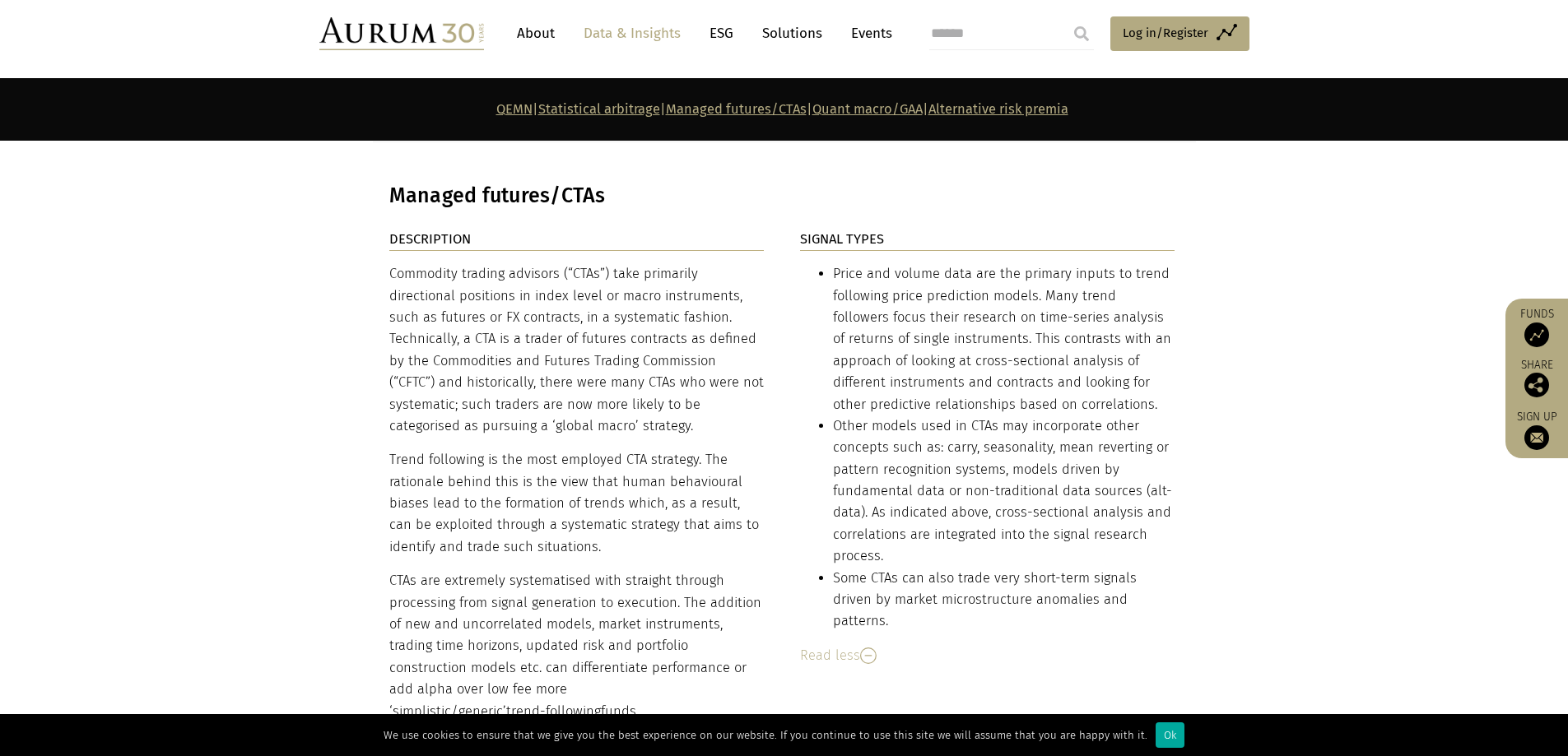 scroll, scrollTop: 6482, scrollLeft: 0, axis: vertical 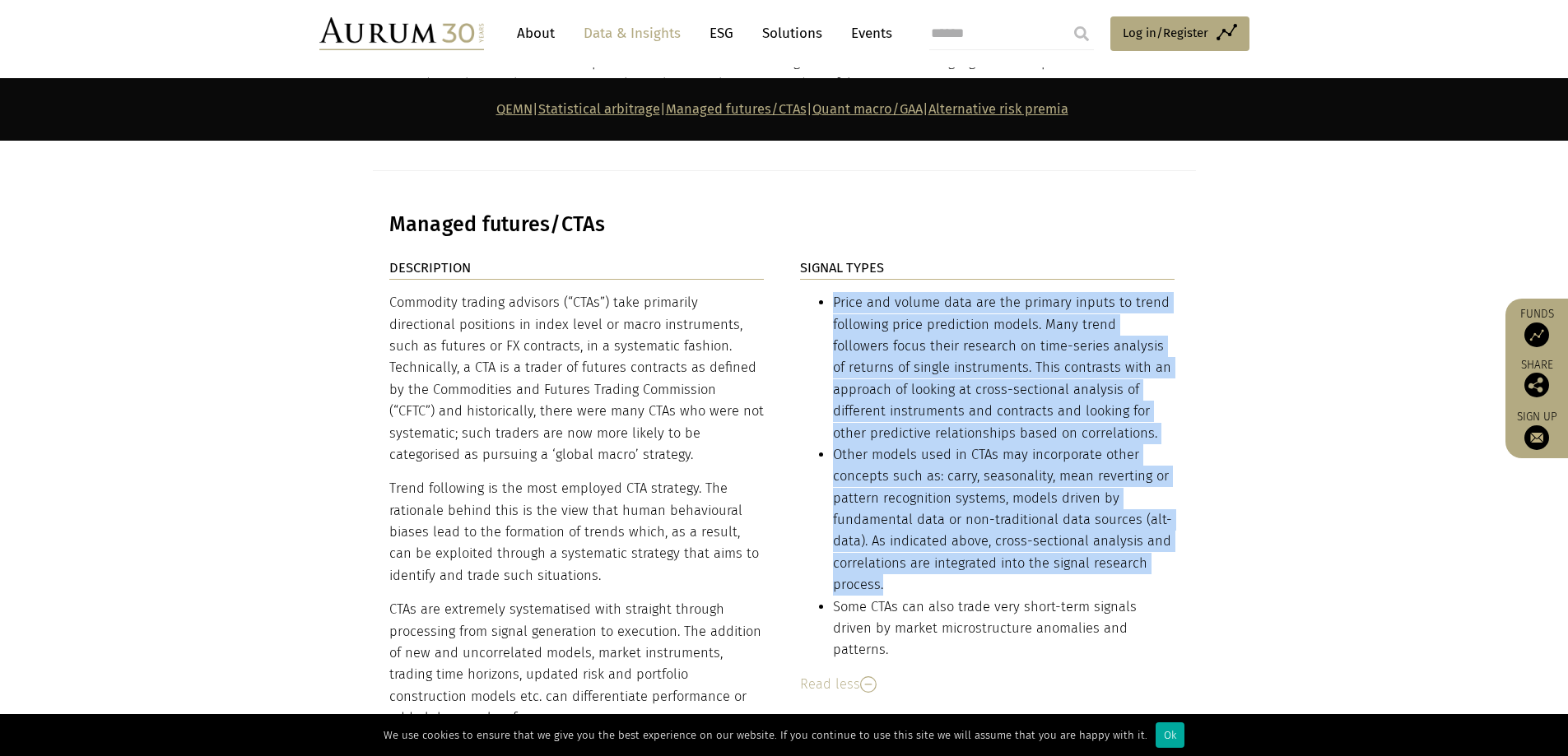 drag, startPoint x: 824, startPoint y: 272, endPoint x: 1138, endPoint y: 548, distance: 418.05741 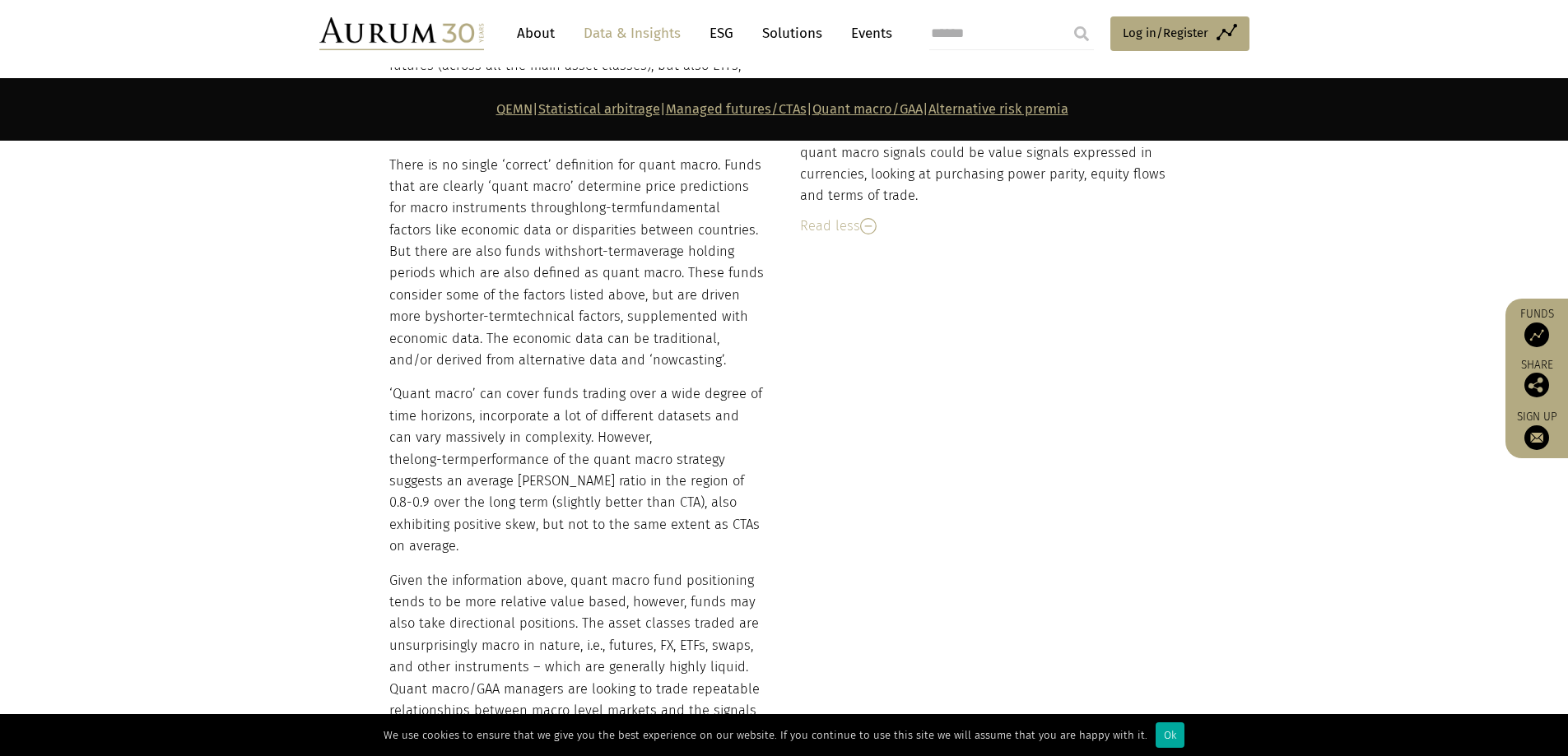 scroll, scrollTop: 9444, scrollLeft: 0, axis: vertical 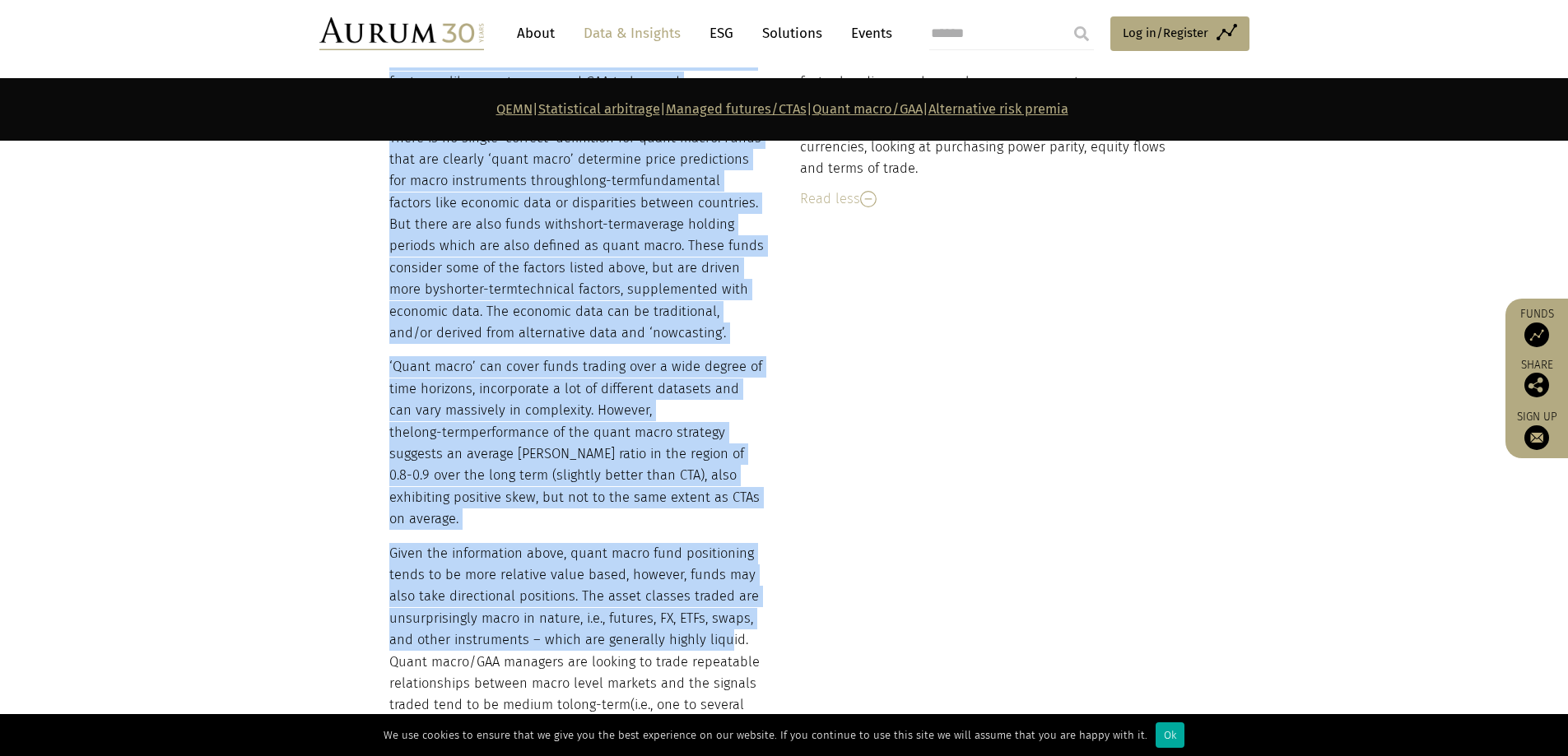 drag, startPoint x: 375, startPoint y: 387, endPoint x: 725, endPoint y: 467, distance: 359.02646 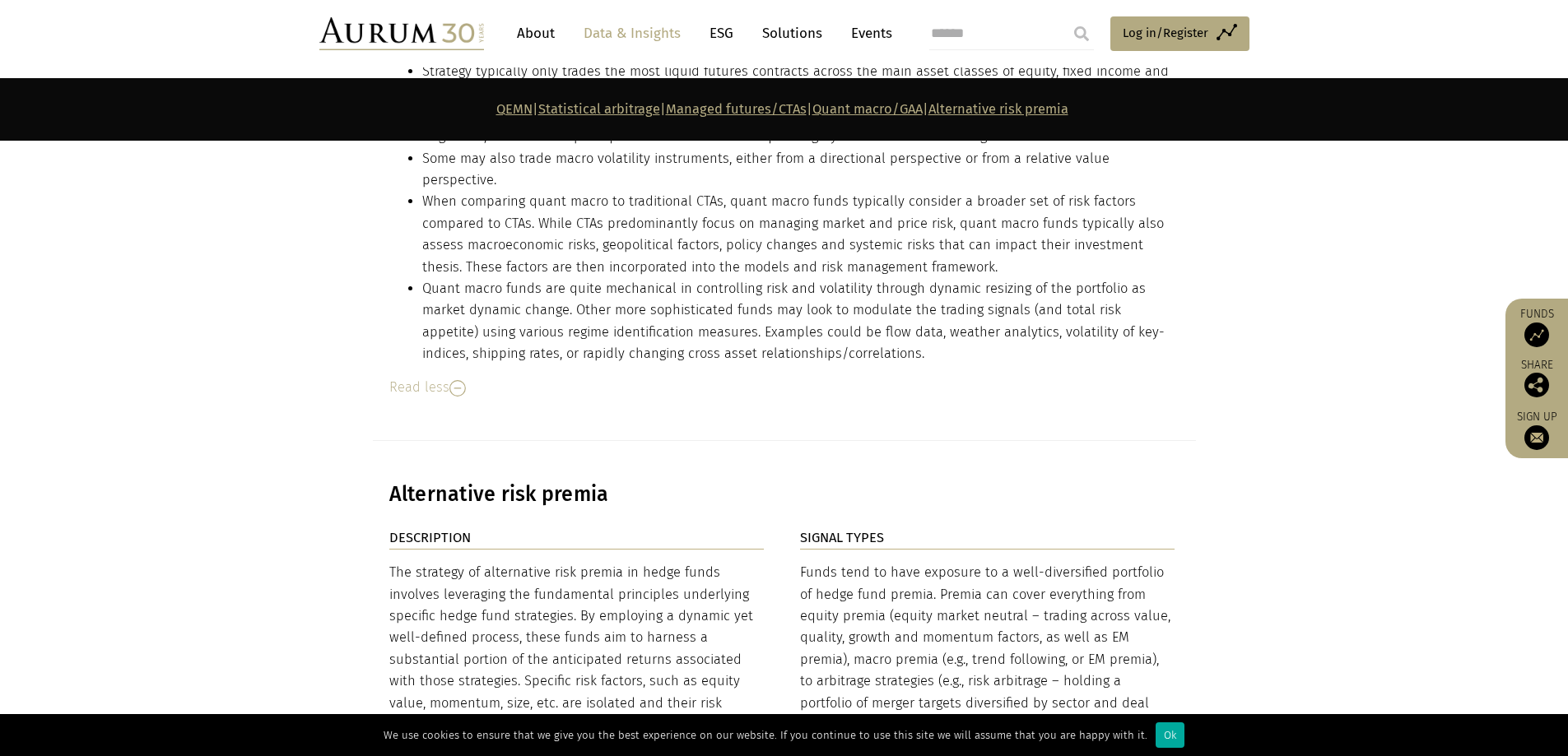 scroll, scrollTop: 10925, scrollLeft: 0, axis: vertical 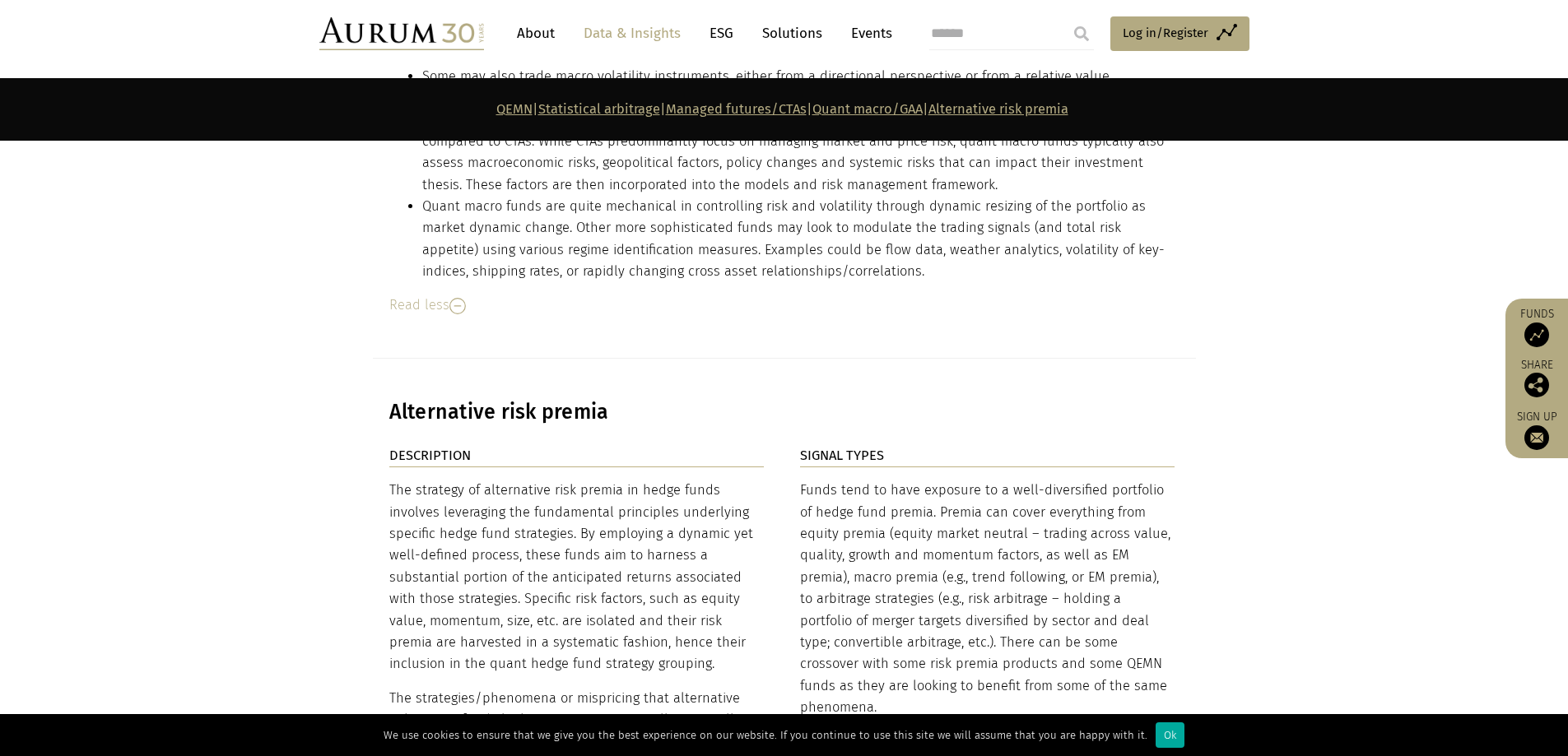 click on "The strategy of alternative risk premia in hedge funds involves leveraging the fundamental principles underlying specific hedge fund strategies. By employing a dynamic yet well-defined process, these funds aim to harness a substantial portion of the anticipated returns associated with those strategies. Specific risk factors, such as equity value, momentum, size, etc. are isolated and their risk premia are harvested in a systematic fashion, hence their inclusion in the quant hedge fund strategy grouping.
The strategies/phenomena or mispricing that alternative risk premia funds look to capture are typically very well understood, backed up by academic research and – importantly – can be implemented systematically using quantitative models and a  rules-based
The theory behind this strategy is that by offering investors access to a very diversified mix of different and  non-correlated  alternative  risk-premia , you get a robust return stream that is accretive to a traditional portfolio." at bounding box center (577, 906) 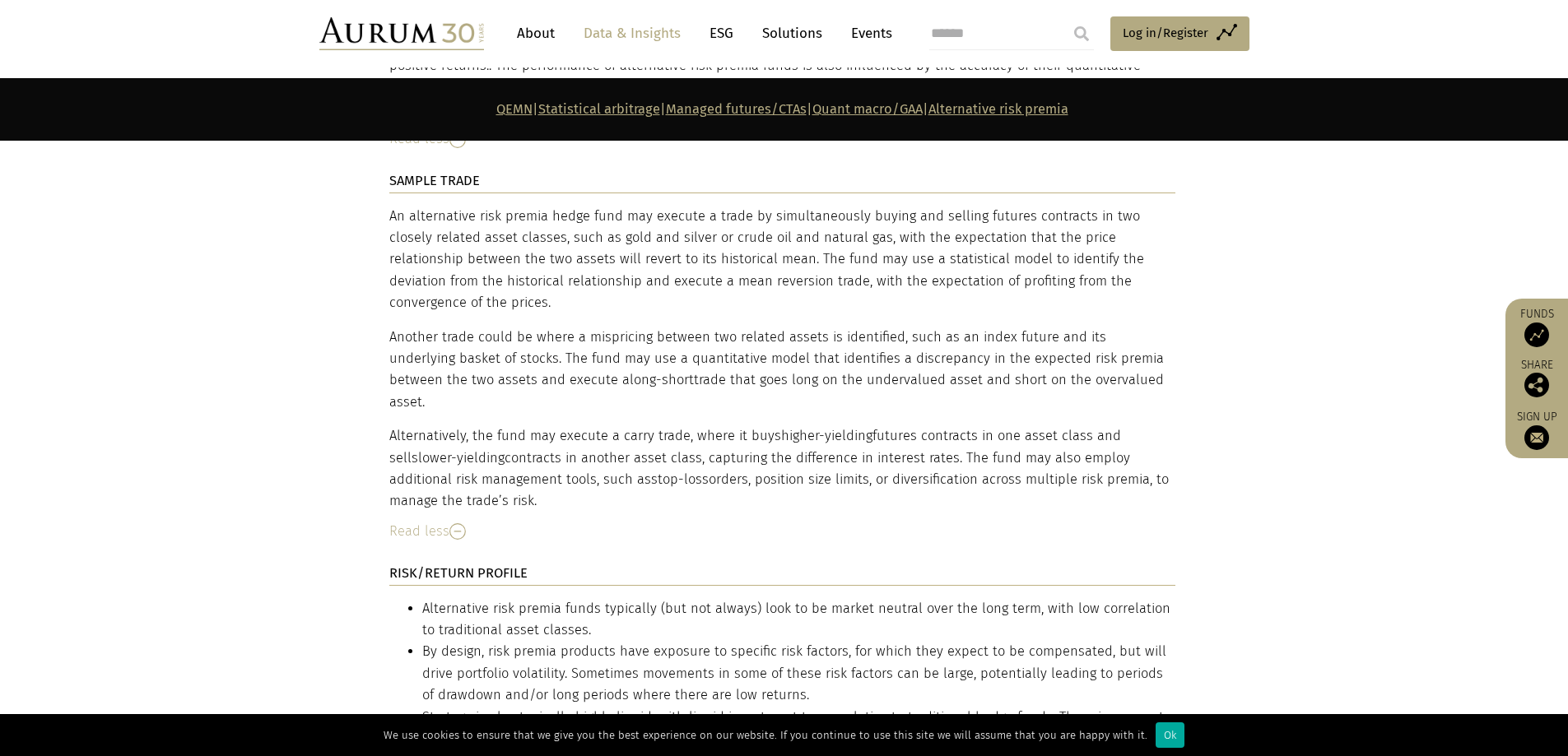 scroll, scrollTop: 12734, scrollLeft: 0, axis: vertical 